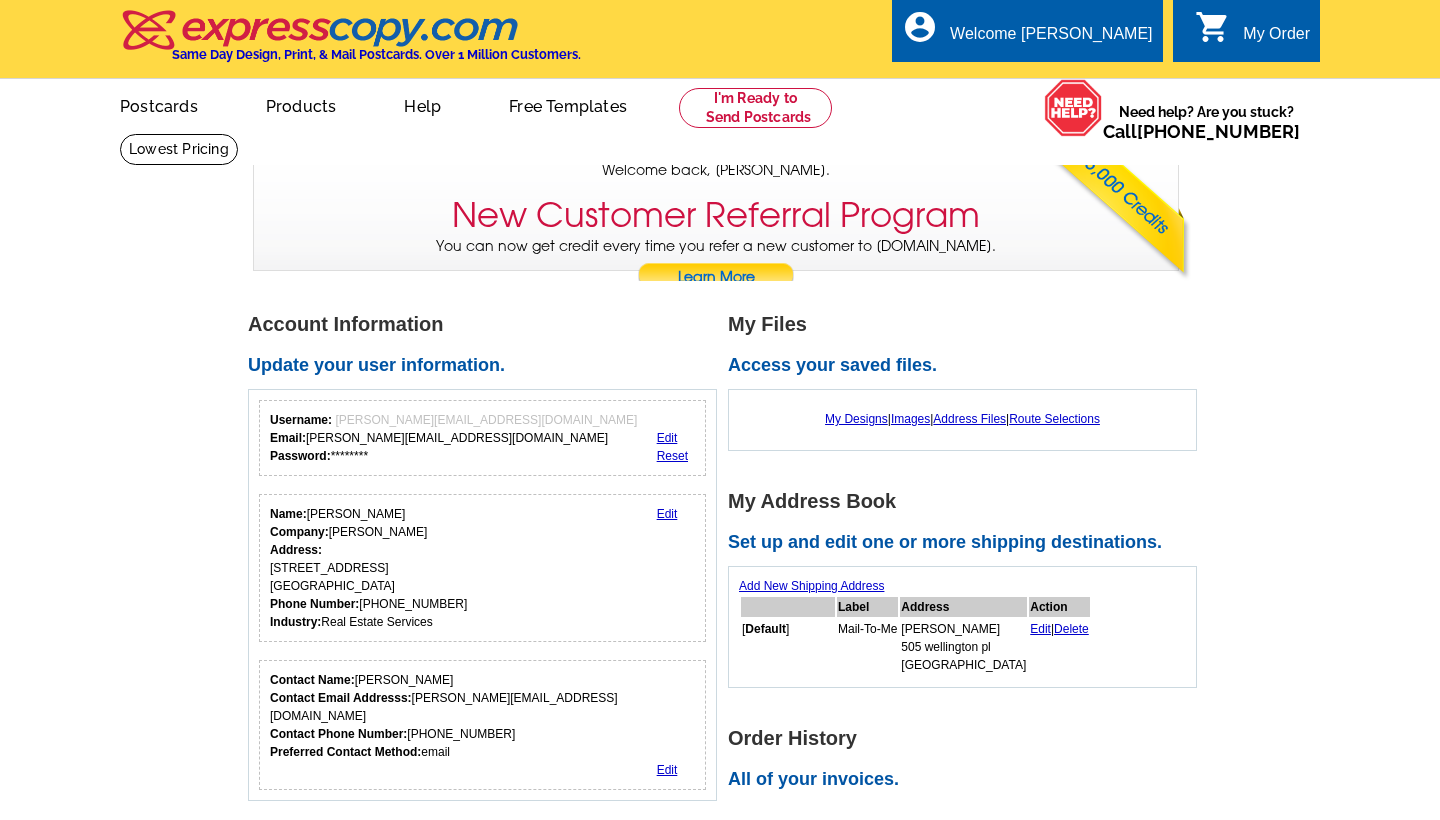 scroll, scrollTop: 0, scrollLeft: 0, axis: both 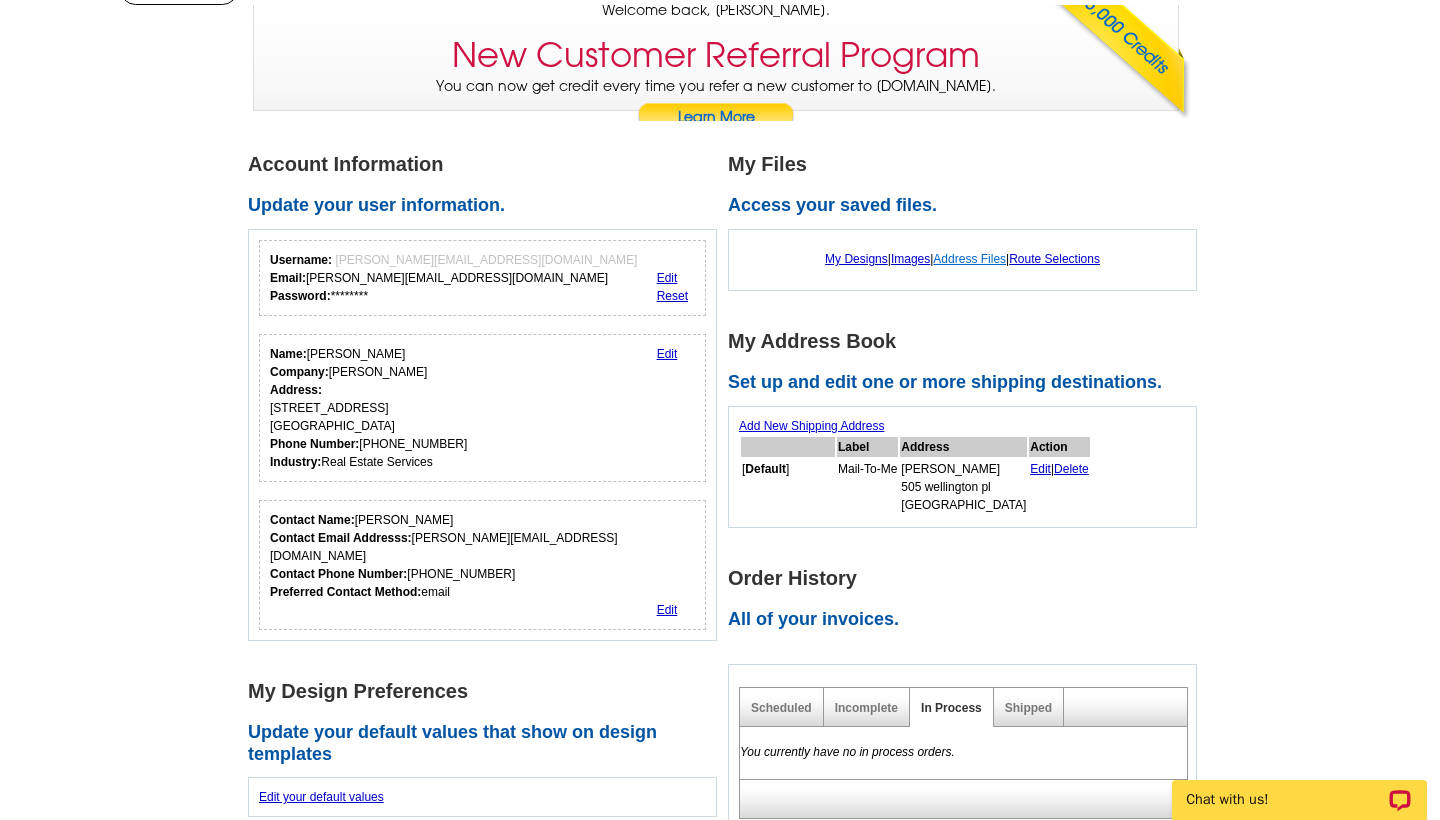click on "Address Files" at bounding box center (969, 259) 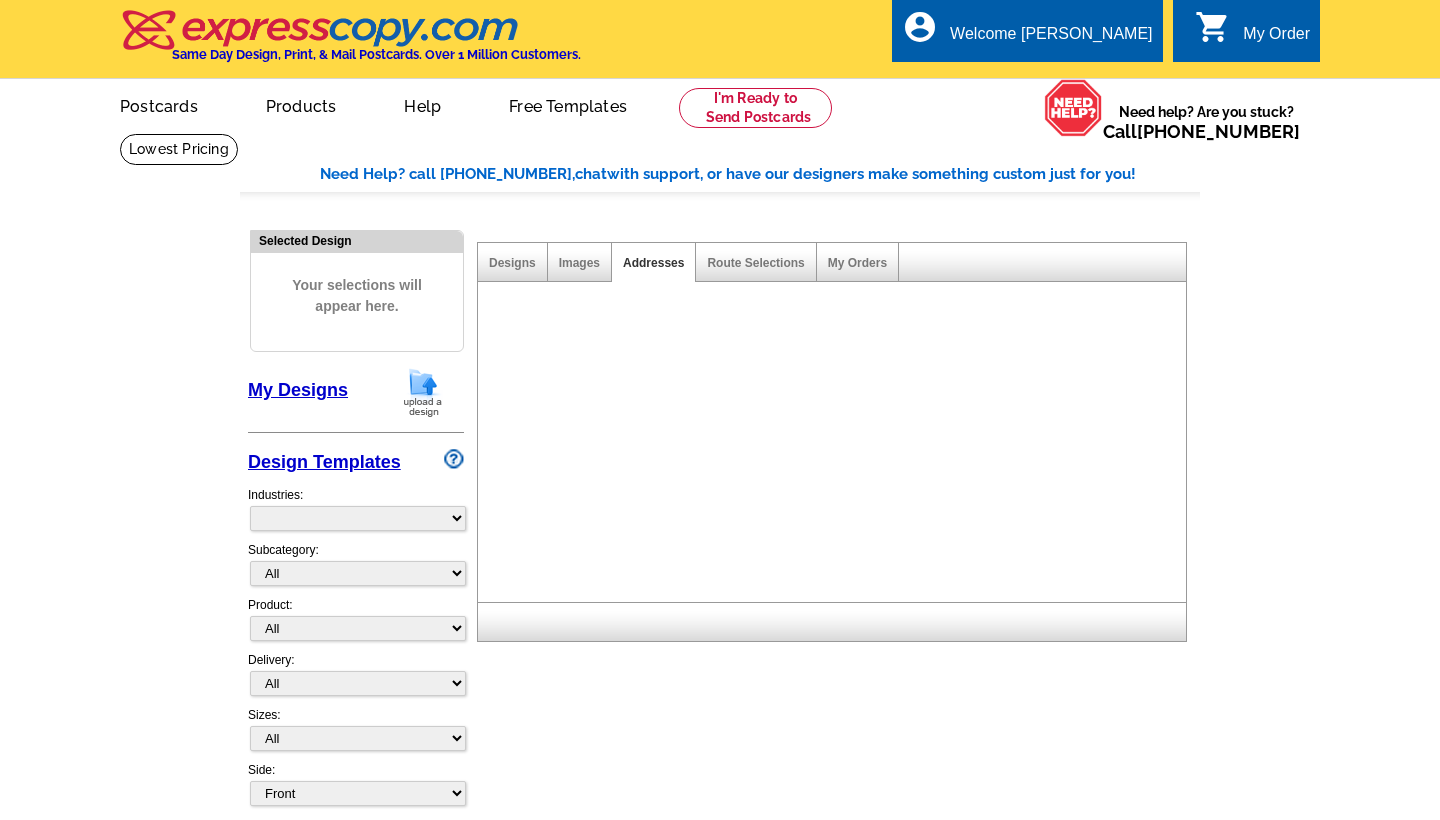 scroll, scrollTop: 40, scrollLeft: 0, axis: vertical 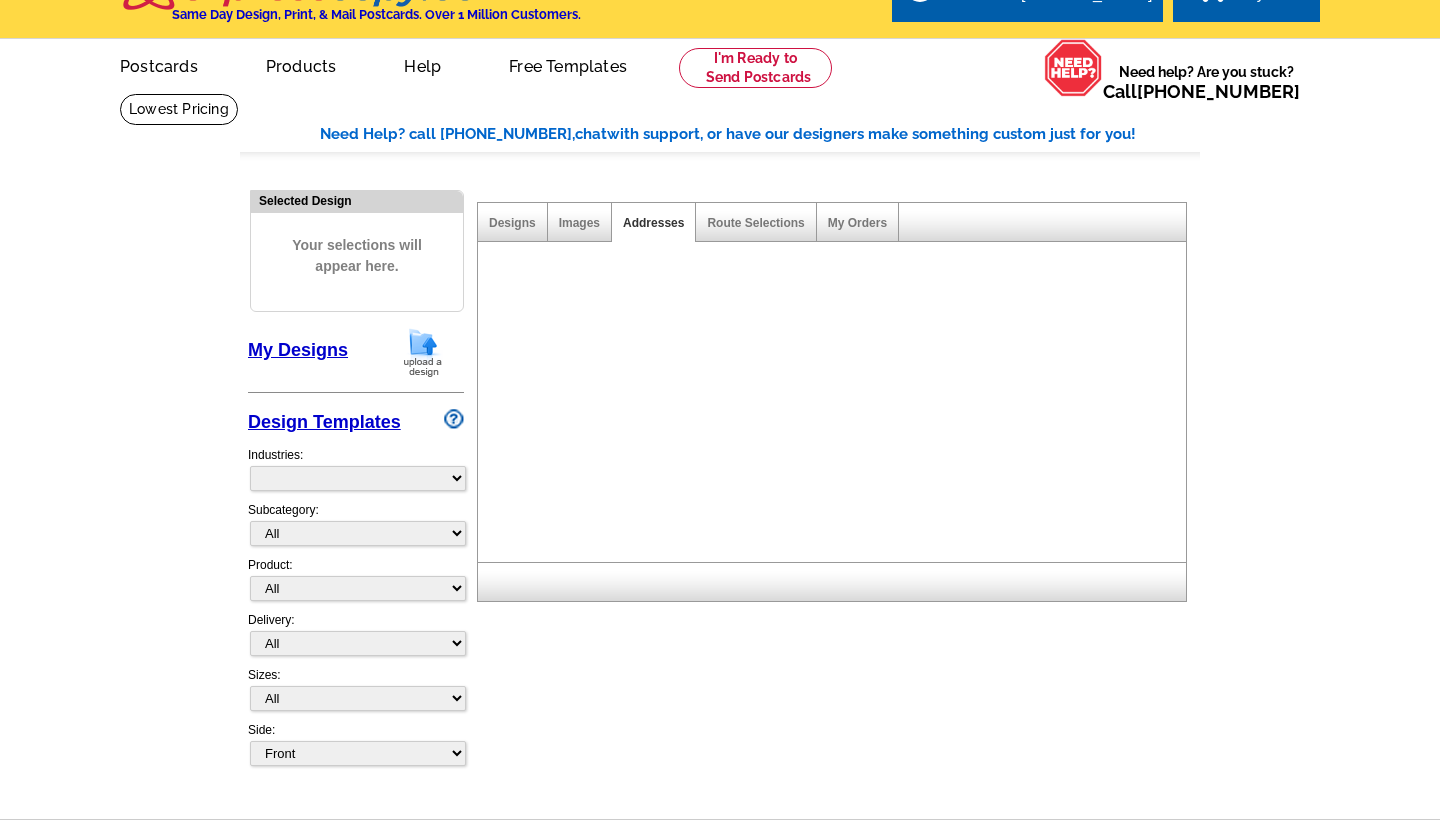 select on "785" 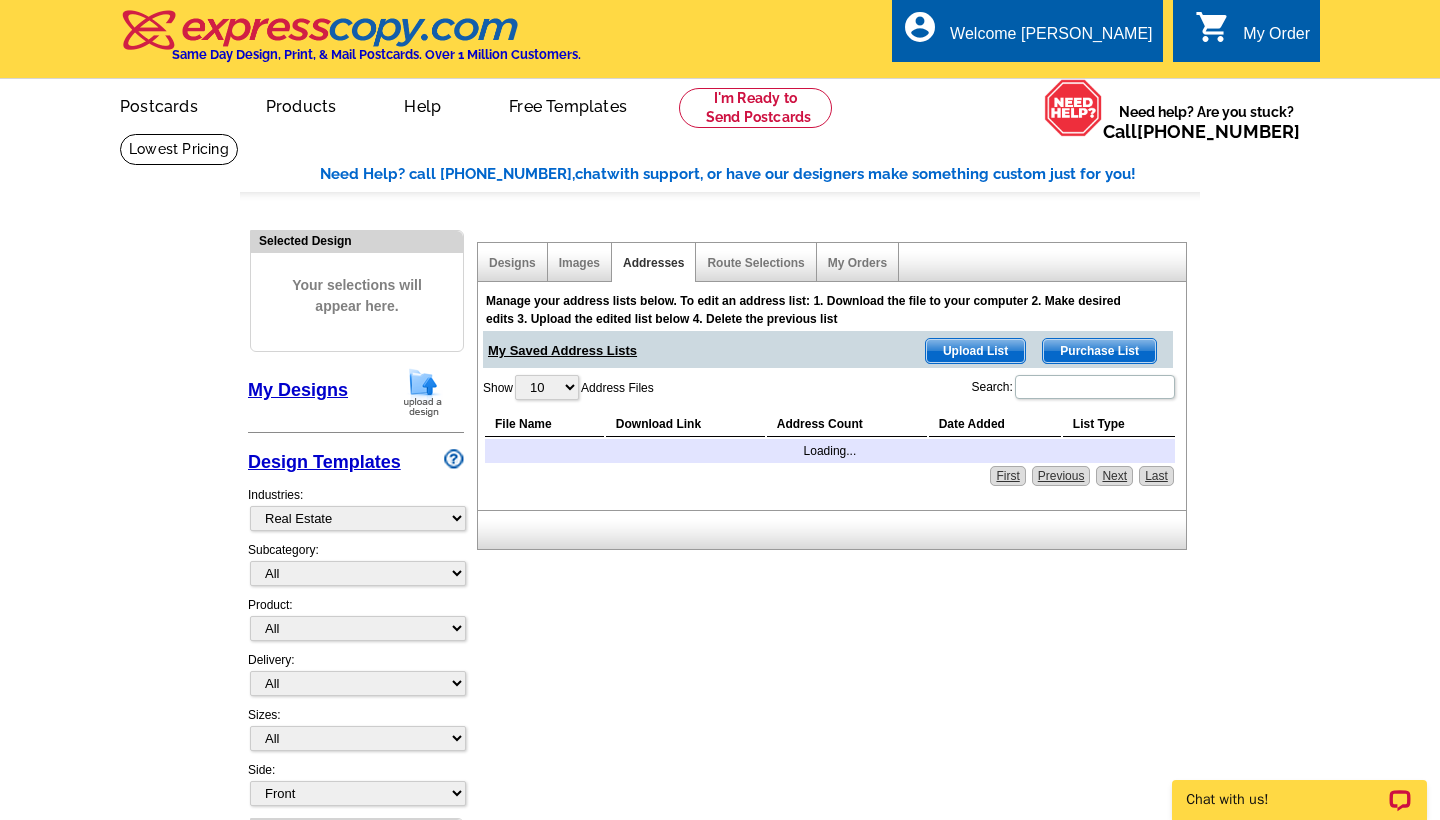 scroll, scrollTop: 40, scrollLeft: 0, axis: vertical 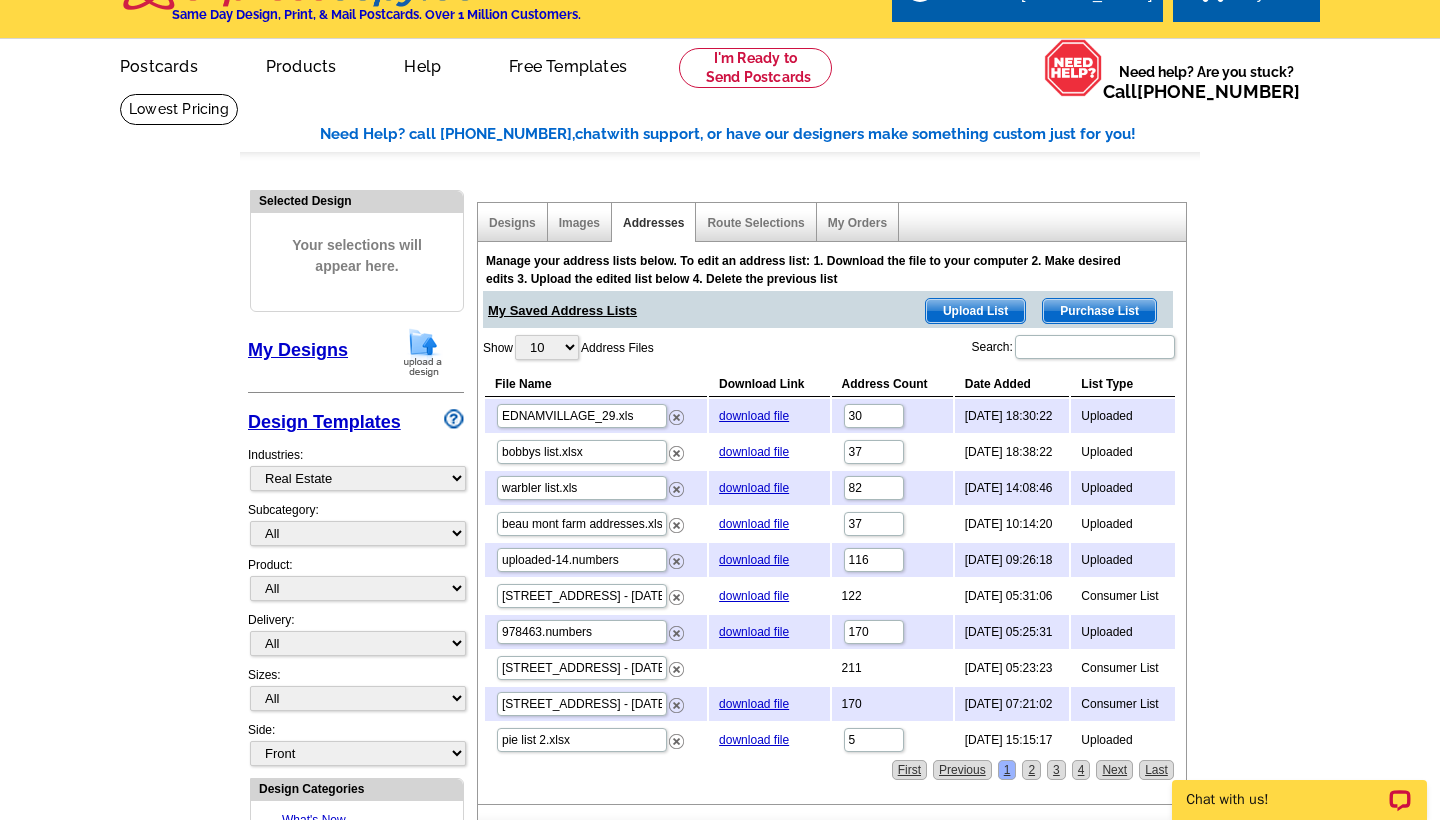 click on "Need Help? call 800-260-5887,  chat  with support, or have our designers make something custom just for you!
Got it, no need for the selection guide next time.
Show Results
Selected Design
Your selections will appear here.
My Designs
Design Templates
Industries:
What's New Real Estate Mortgage Insurance HVAC Dental Solar EDDM - NEW! Calendar Postcards Arts & Entertainment Assisted Living Automotive All" at bounding box center (720, 836) 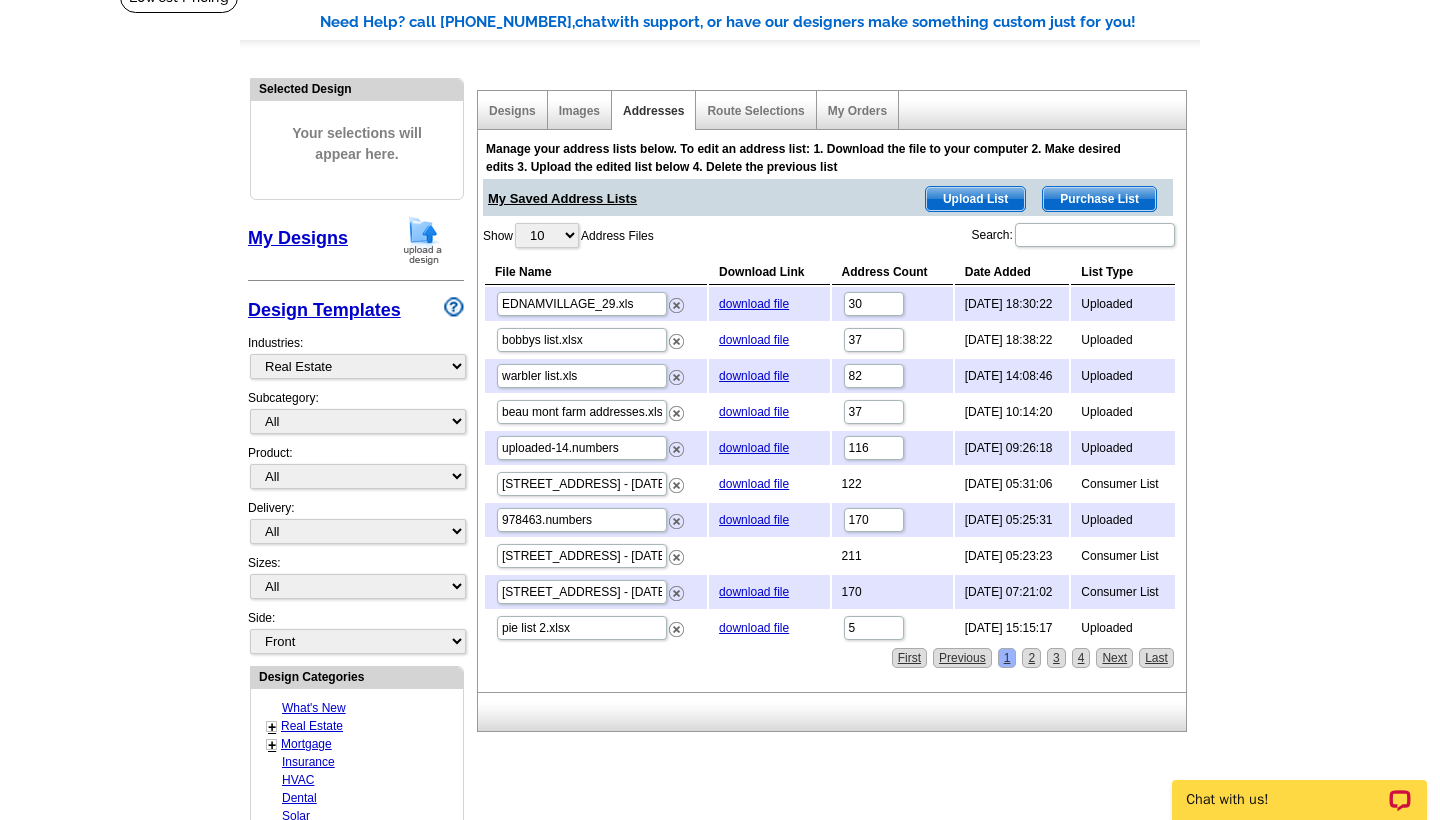 scroll, scrollTop: 160, scrollLeft: 0, axis: vertical 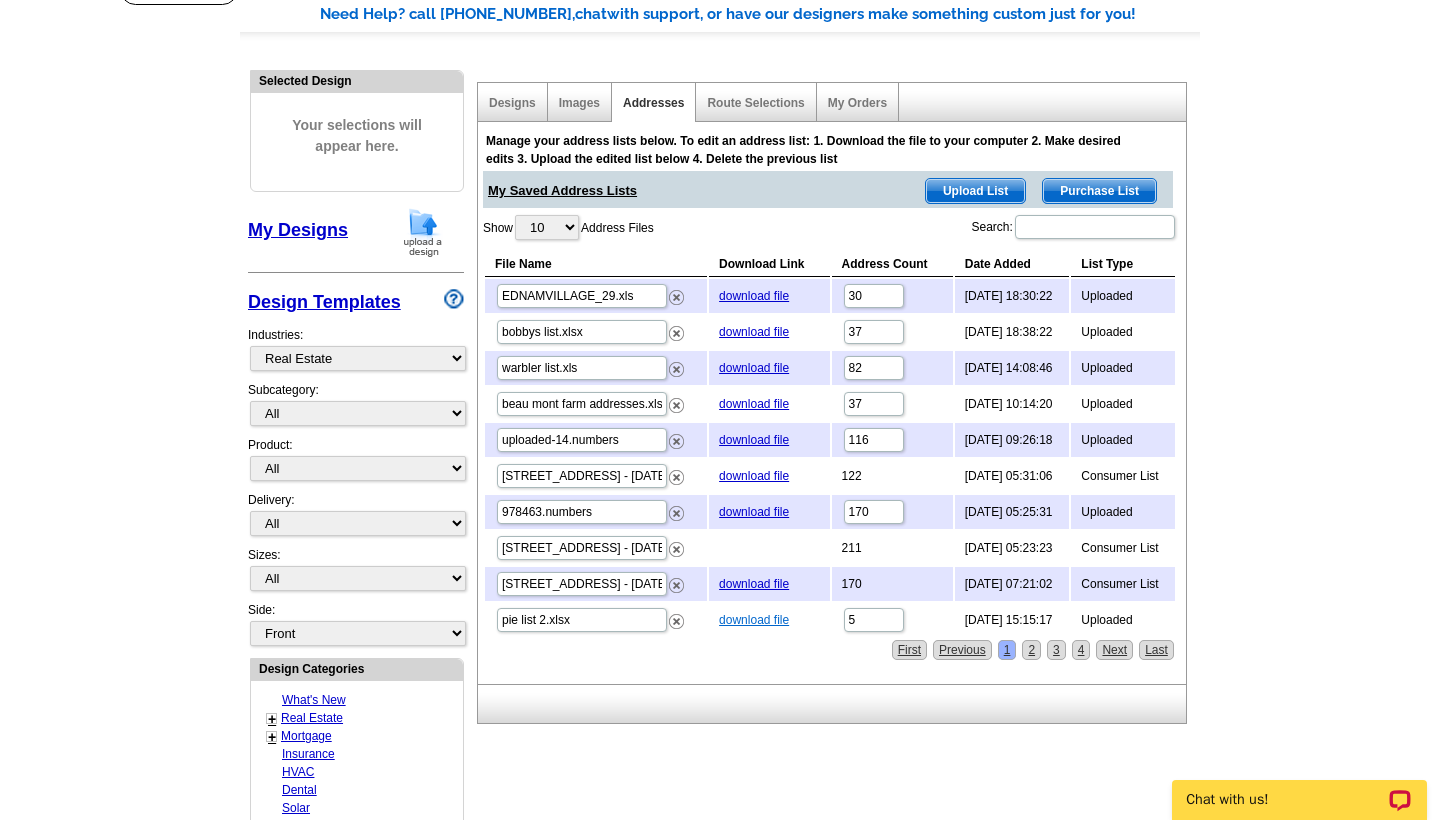 click on "download file" at bounding box center [754, 620] 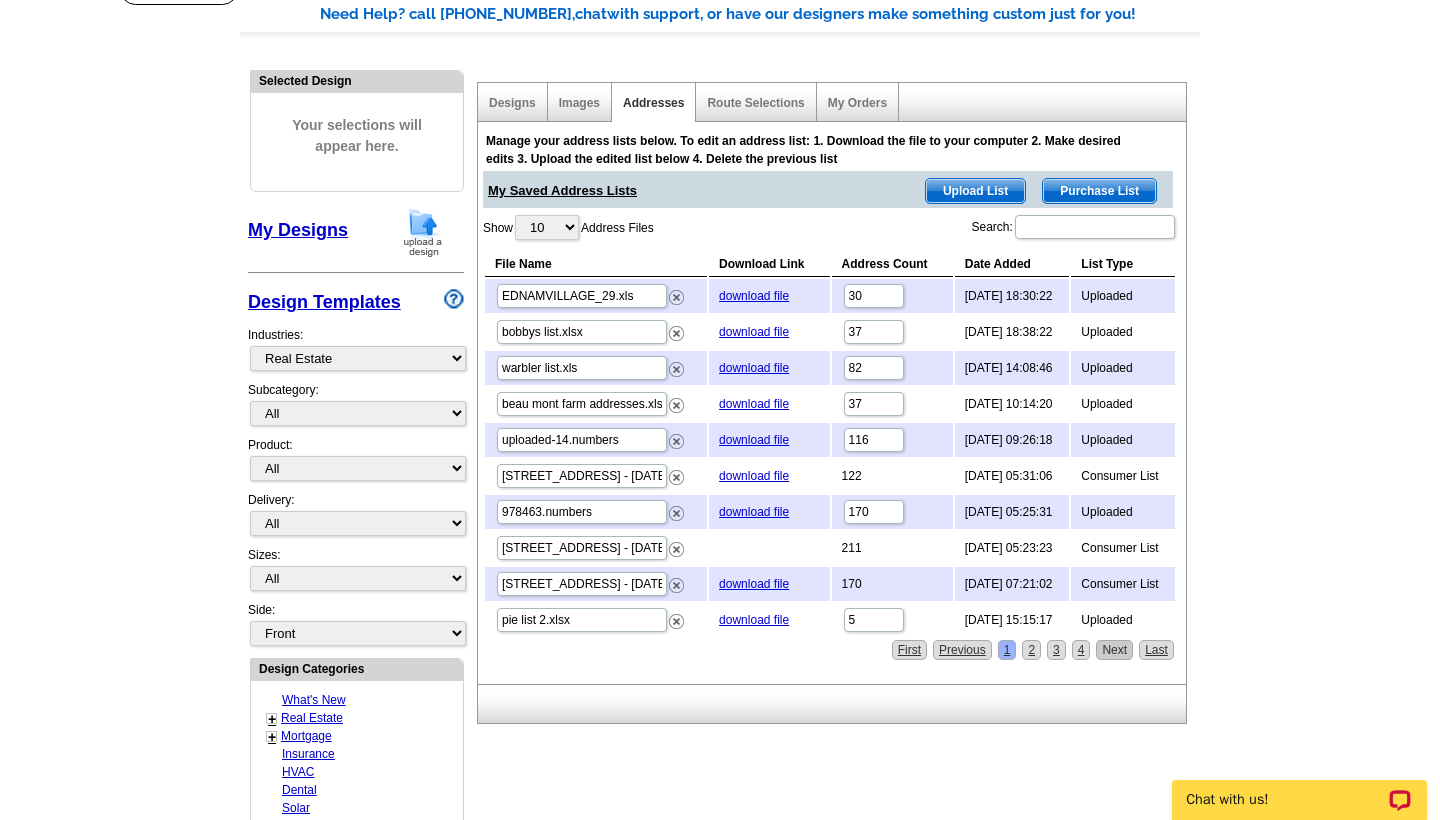 click on "Next" at bounding box center [1114, 650] 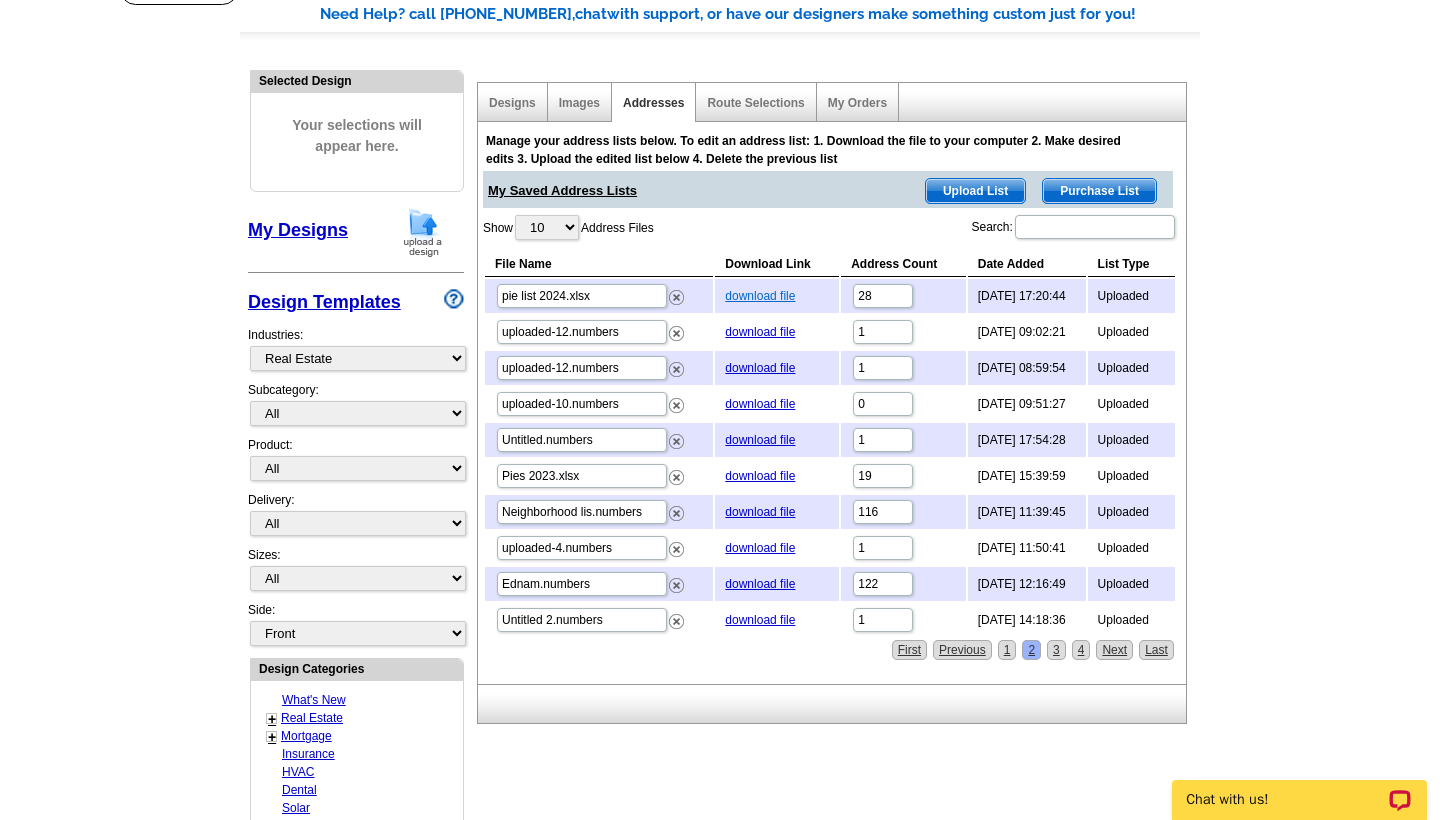 click on "download file" at bounding box center [760, 296] 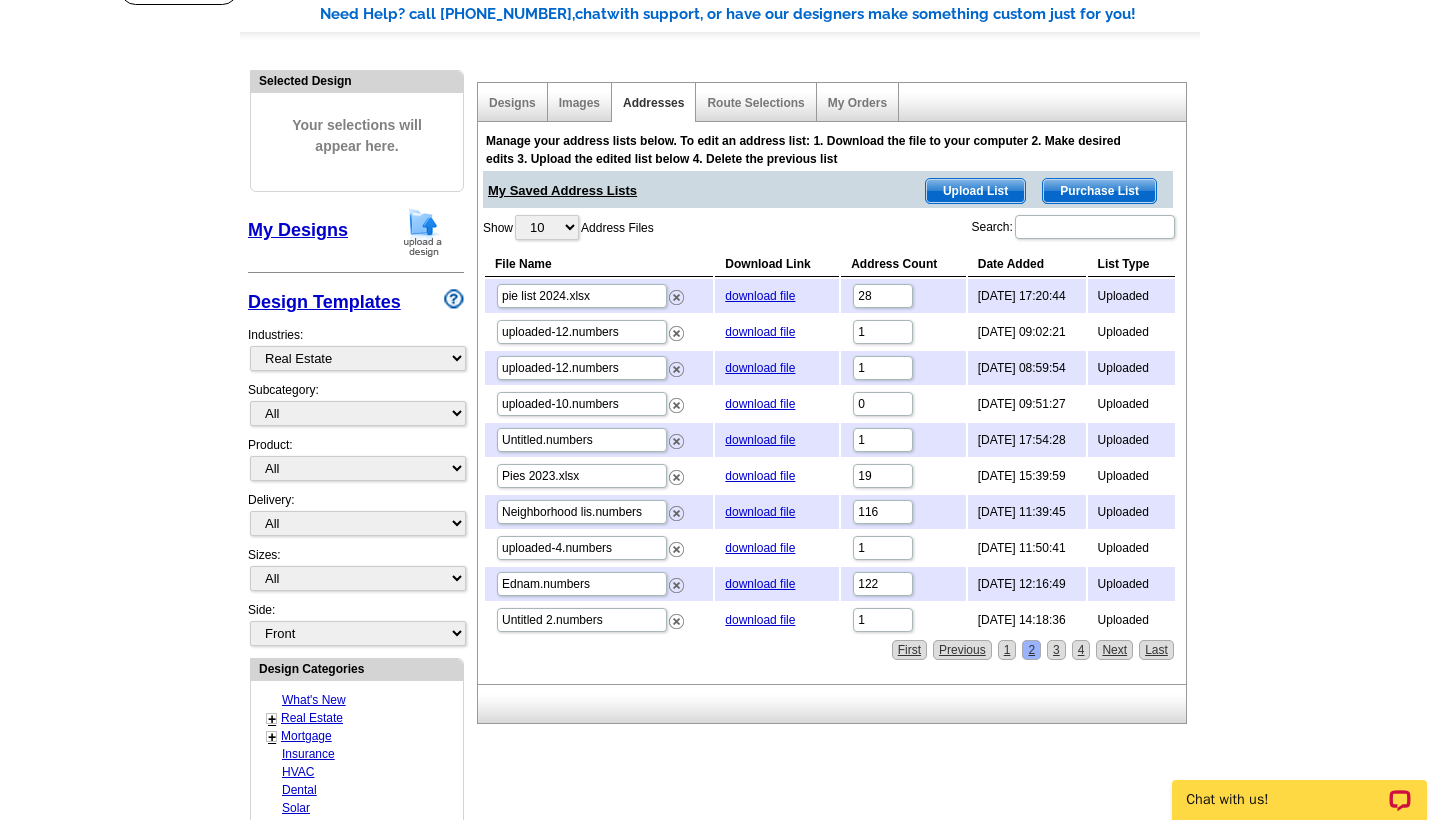 click on "Need Help? call 800-260-5887,  chat  with support, or have our designers make something custom just for you!
Got it, no need for the selection guide next time.
Show Results
Selected Design
Your selections will appear here.
My Designs
Design Templates
Industries:
What's New Real Estate Mortgage Insurance HVAC Dental Solar EDDM - NEW! Calendar Postcards Arts & Entertainment Assisted Living Automotive All" at bounding box center (720, 716) 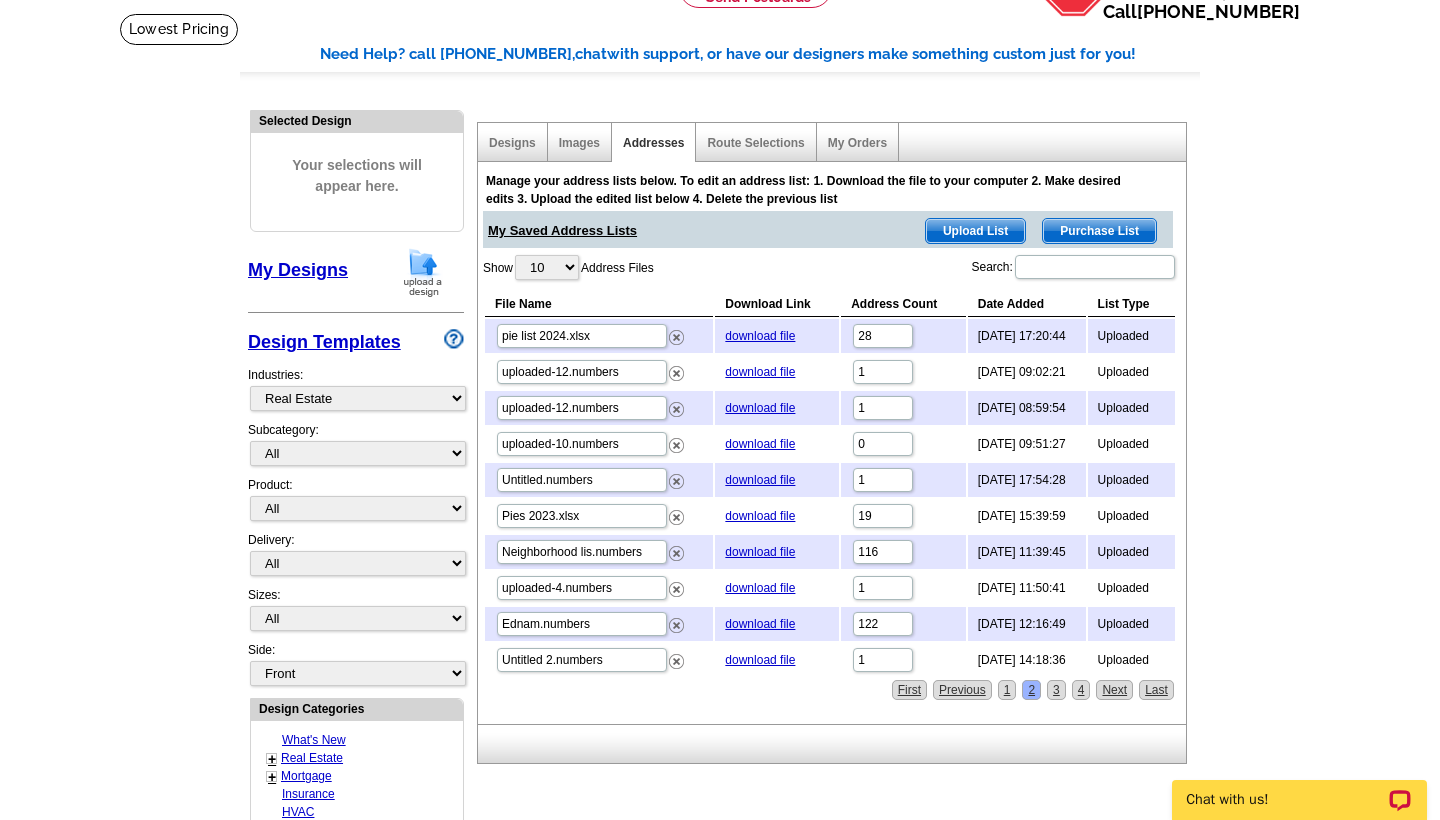 click on "Upload List" at bounding box center (975, 231) 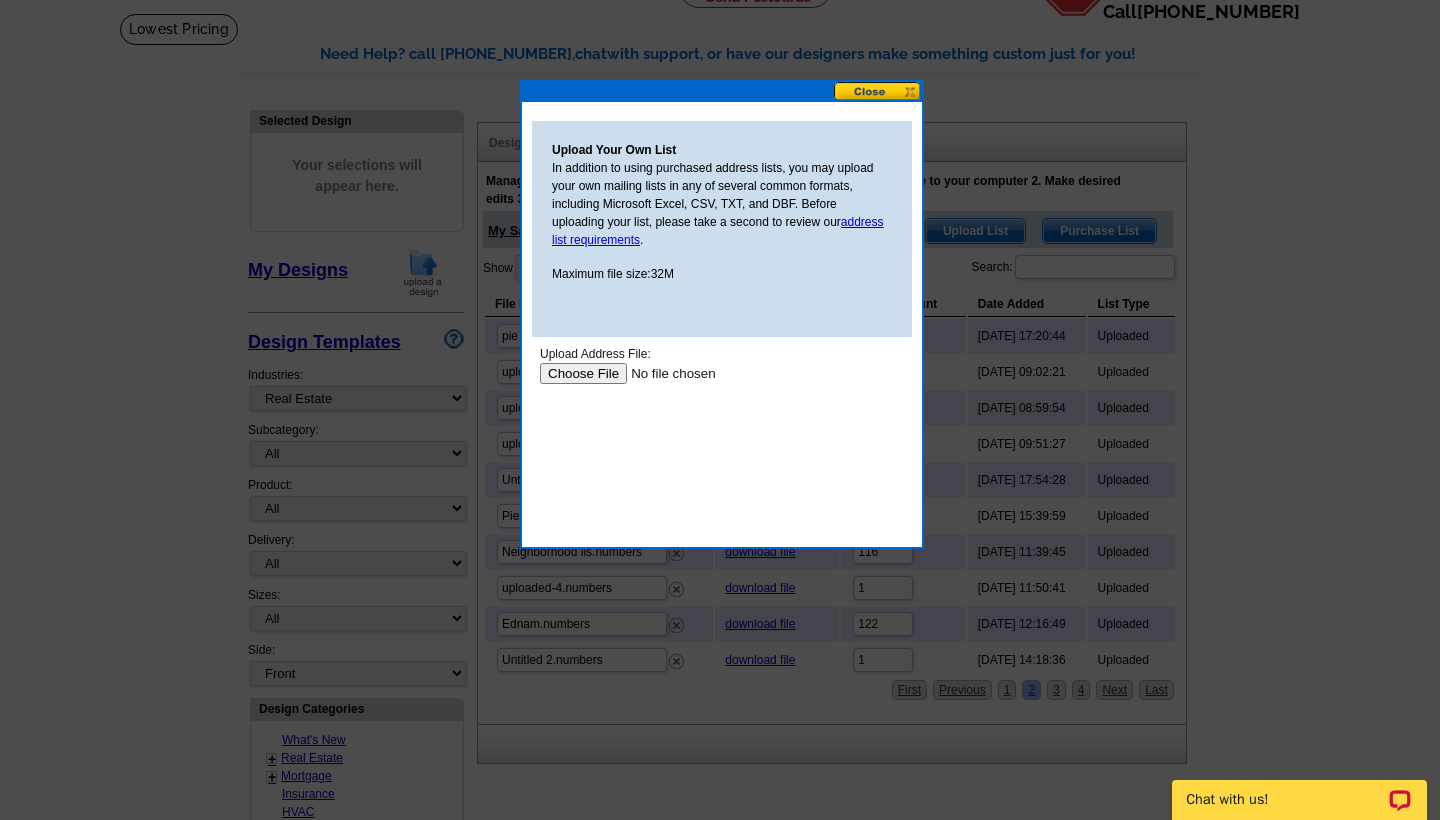 scroll, scrollTop: 0, scrollLeft: 0, axis: both 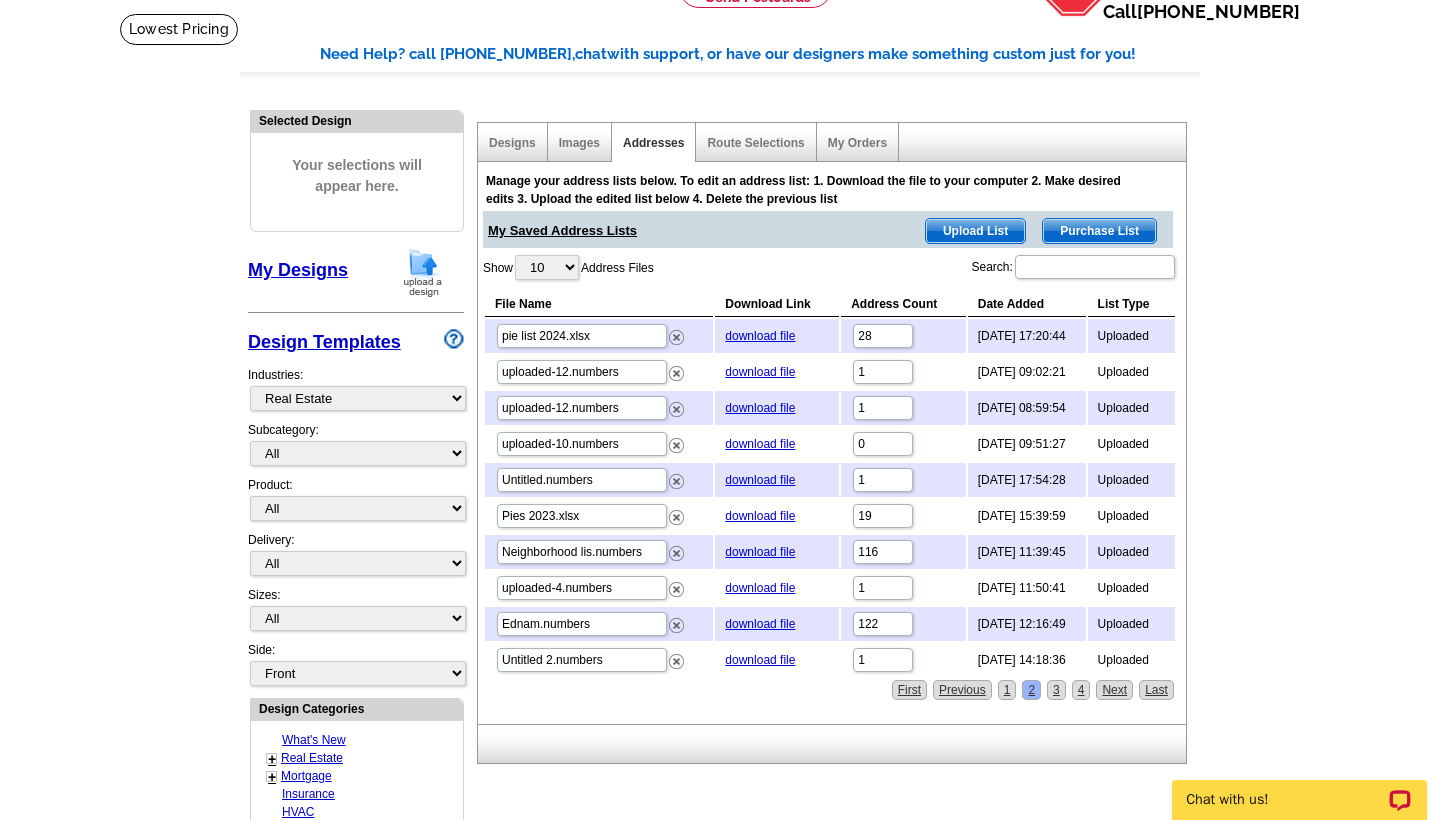 click on "Need Help? call 800-260-5887,  chat  with support, or have our designers make something custom just for you!
Got it, no need for the selection guide next time.
Show Results
Selected Design
Your selections will appear here.
My Designs
Design Templates
Industries:
What's New Real Estate Mortgage Insurance HVAC Dental Solar EDDM - NEW! Calendar Postcards Arts & Entertainment Assisted Living Automotive All" at bounding box center [720, 756] 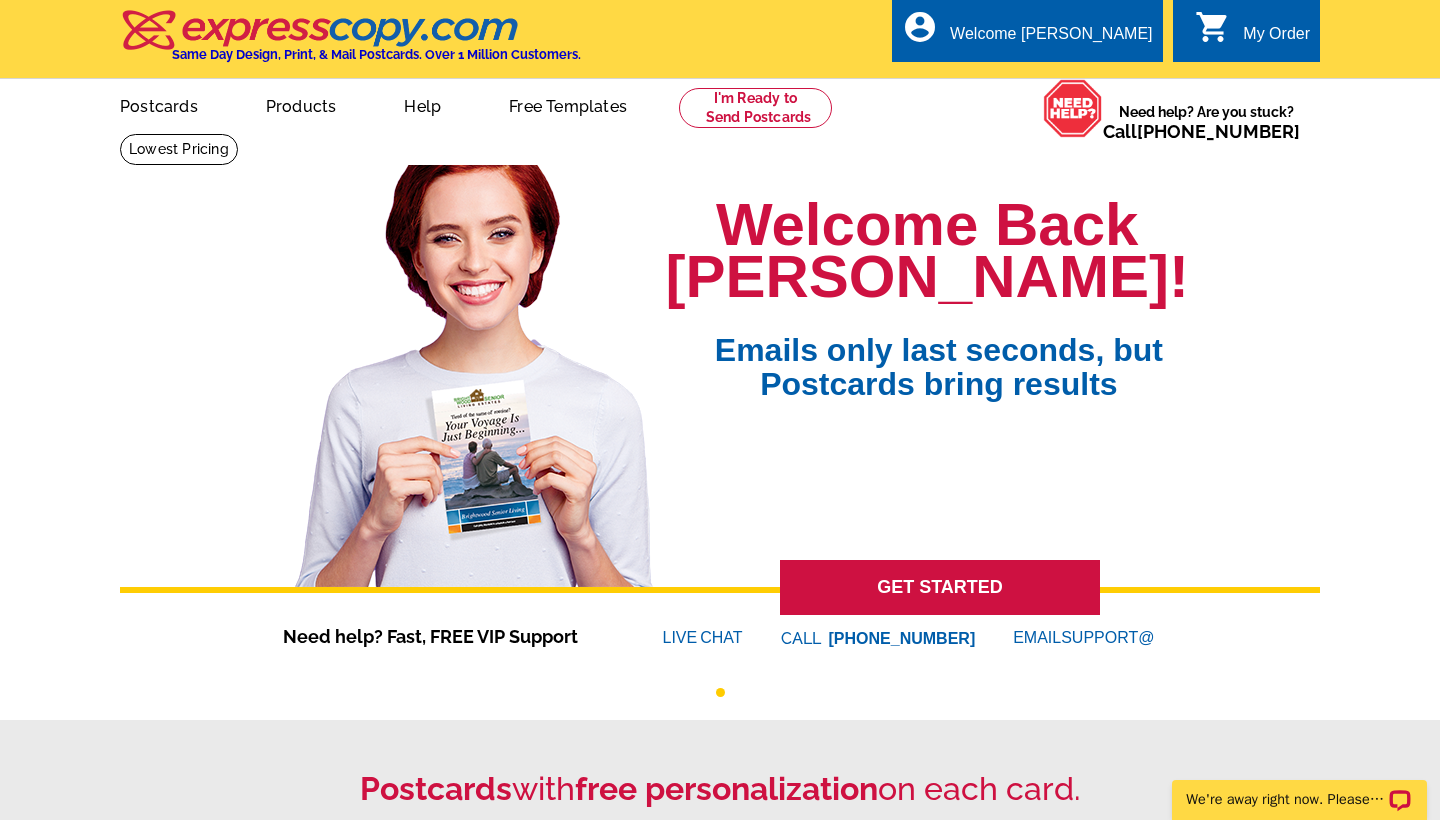 scroll, scrollTop: 0, scrollLeft: 0, axis: both 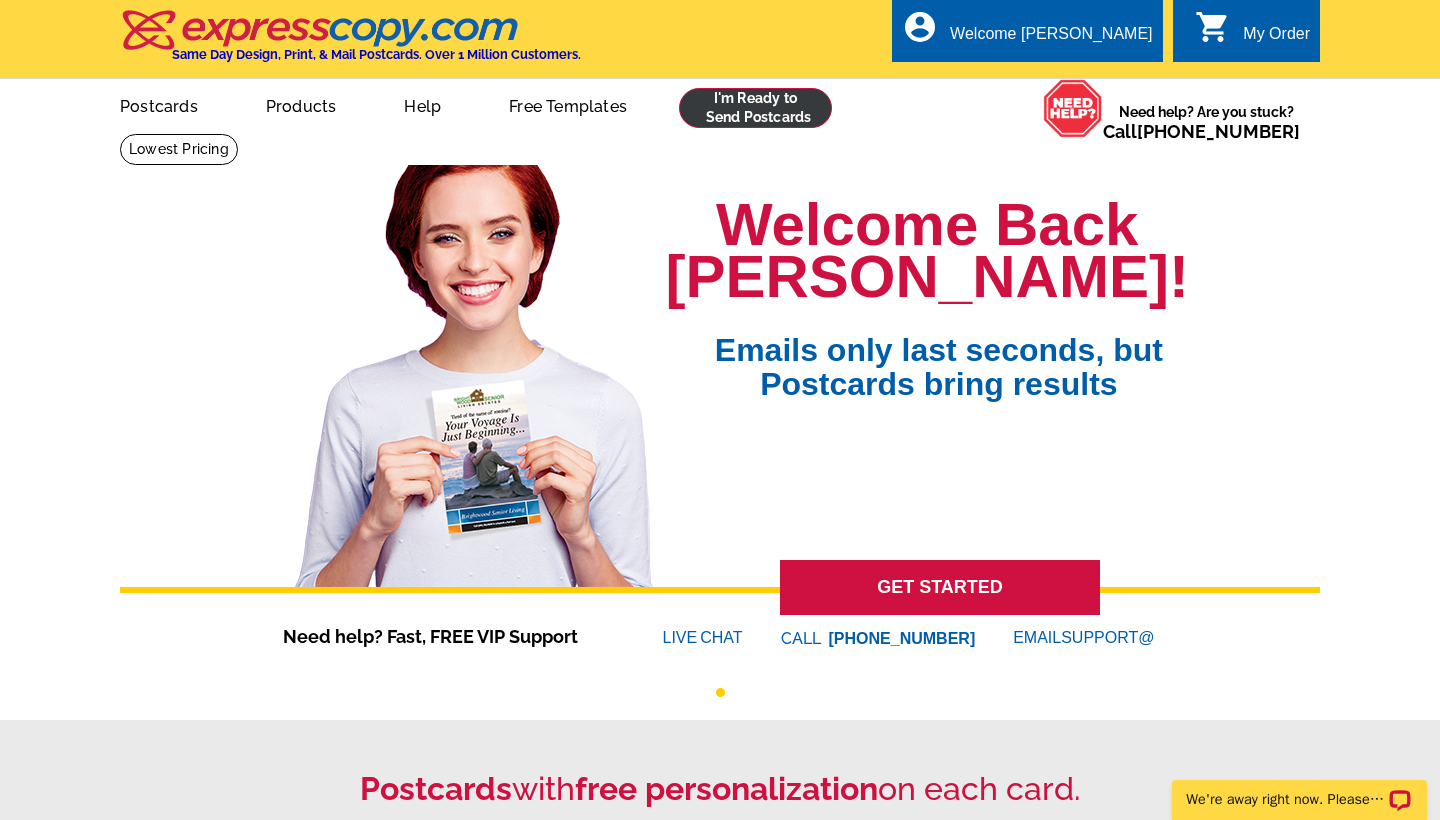 click at bounding box center [755, 108] 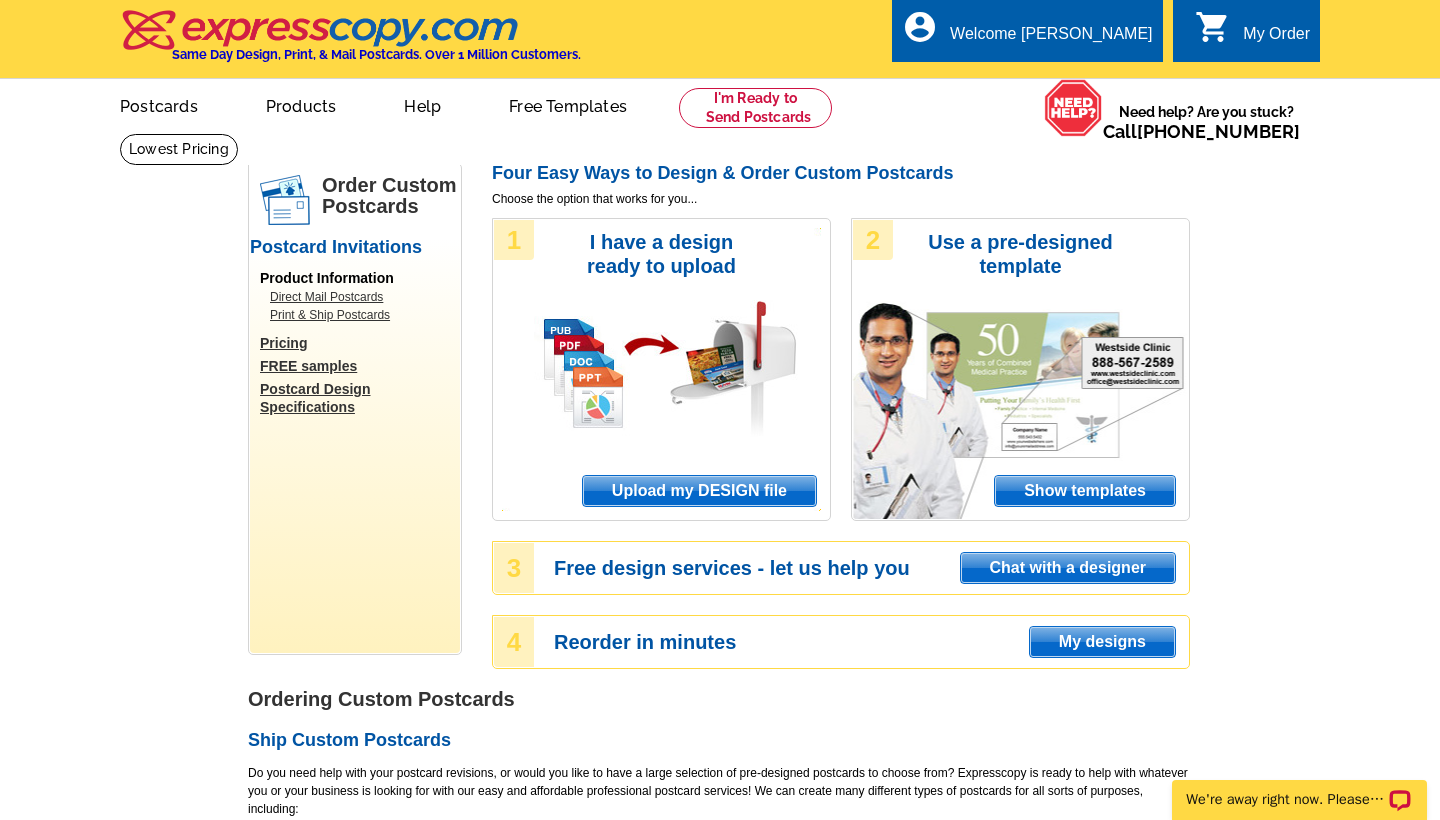 scroll, scrollTop: 0, scrollLeft: 0, axis: both 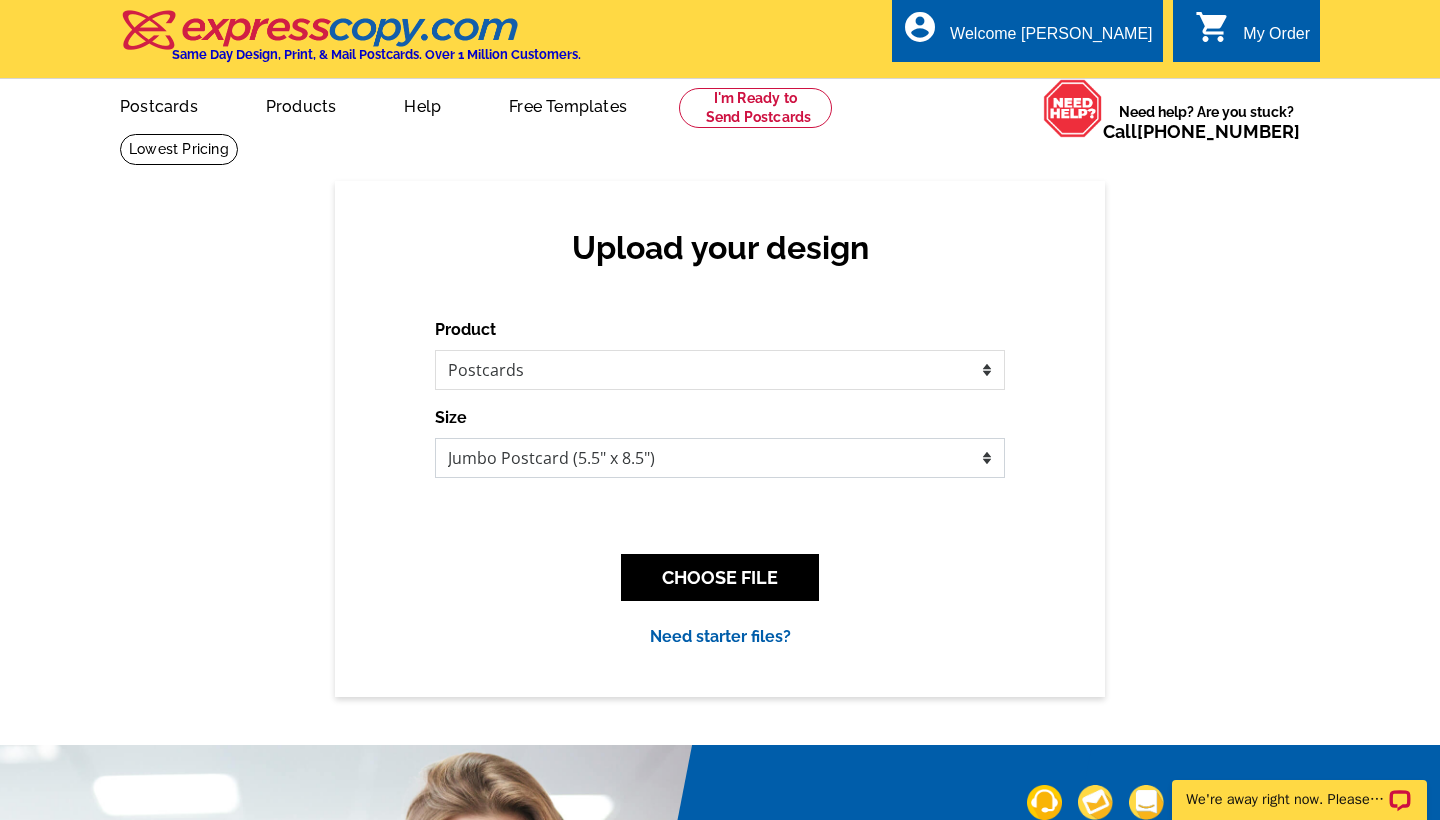 select on "1" 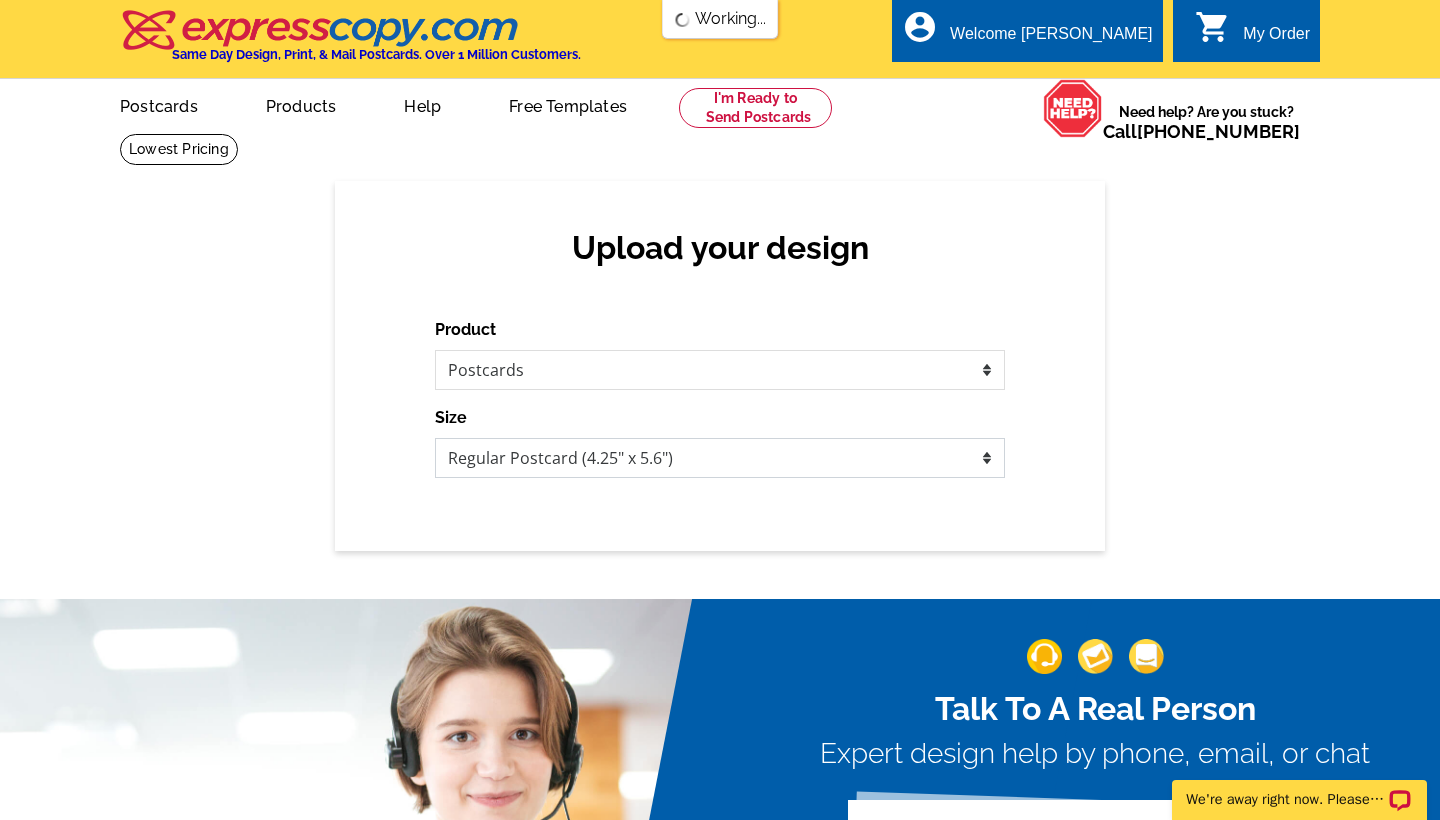 scroll, scrollTop: 0, scrollLeft: 0, axis: both 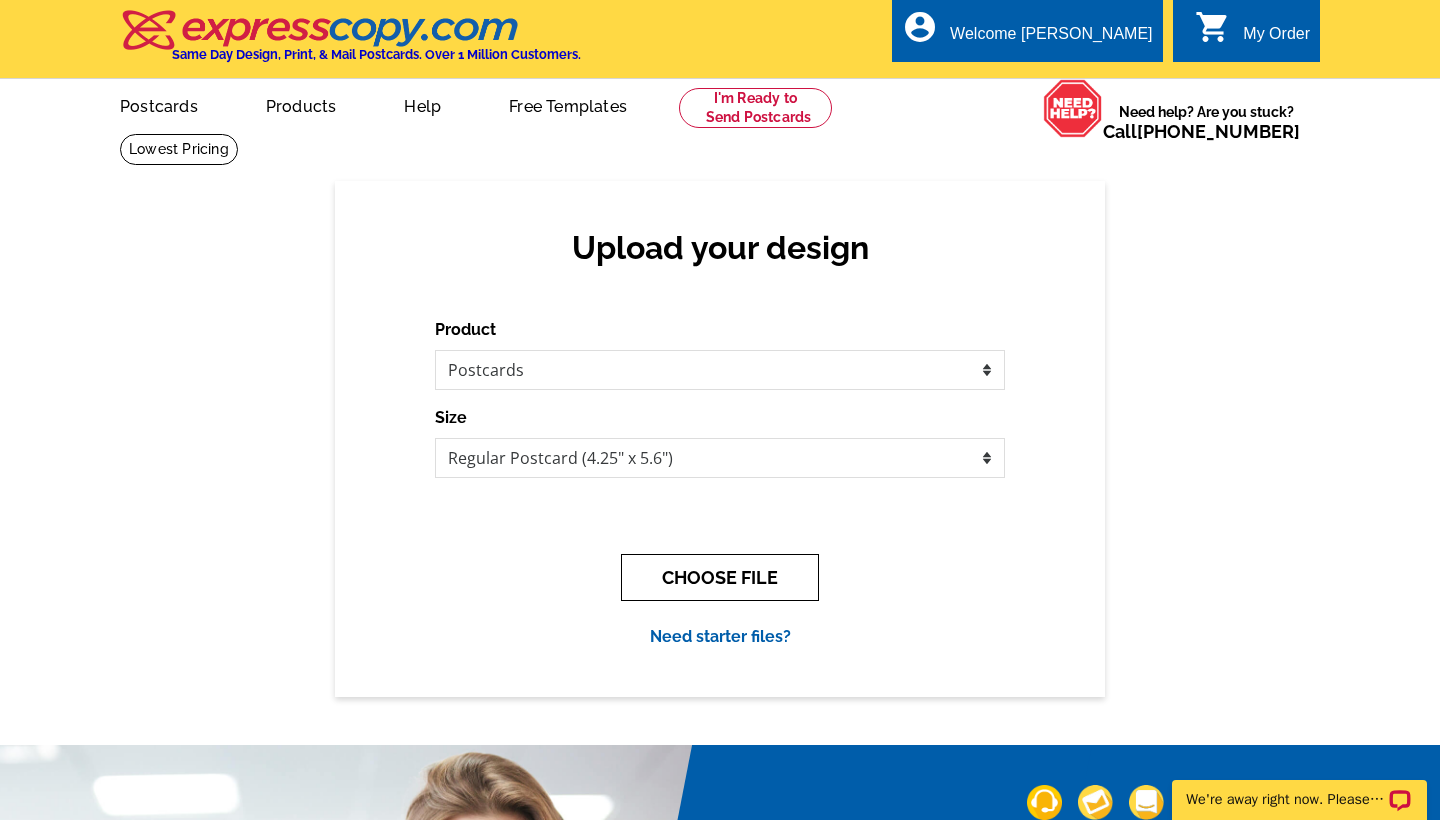 click on "CHOOSE FILE" at bounding box center (720, 577) 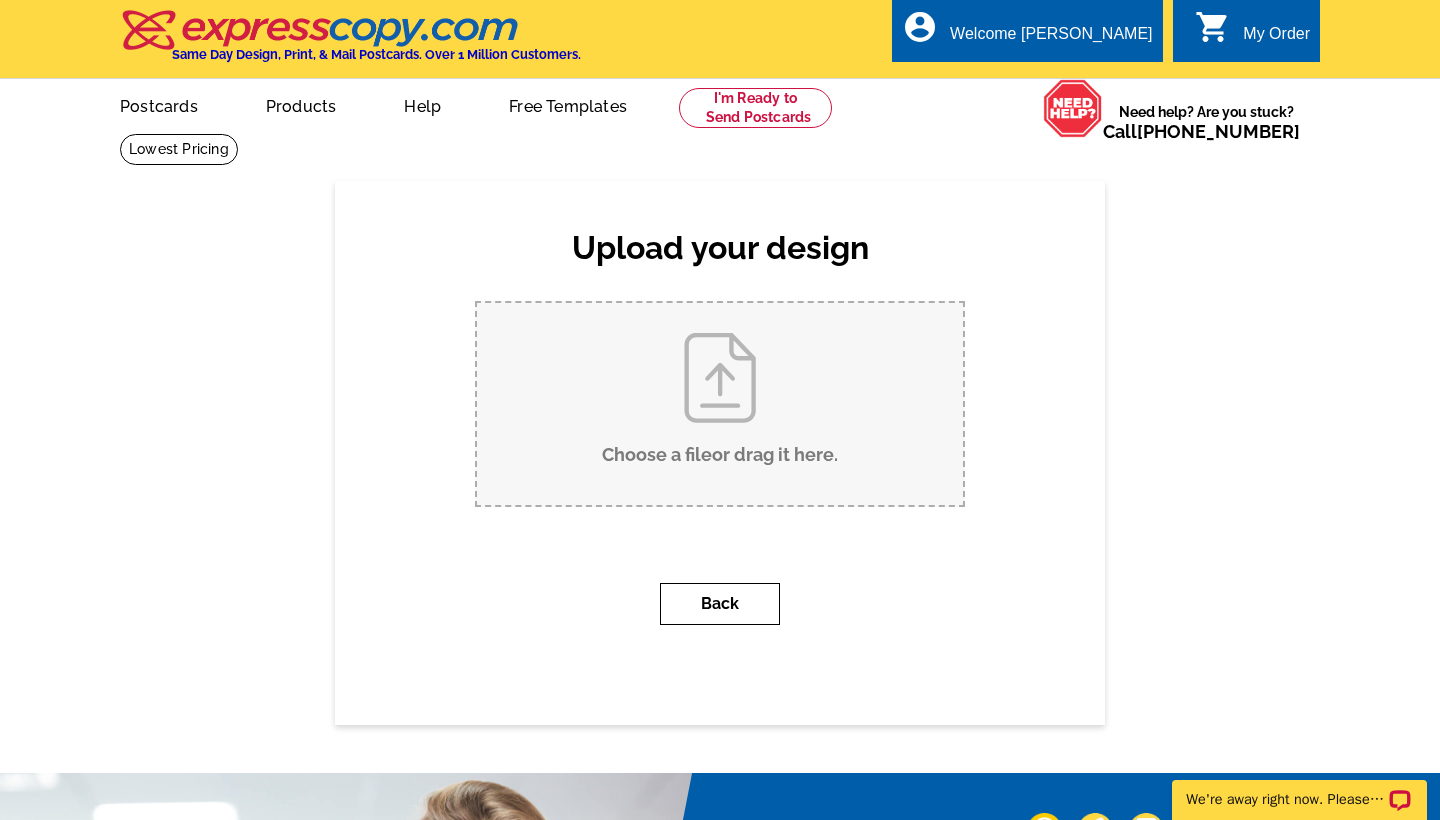 click on "Back" at bounding box center [720, 604] 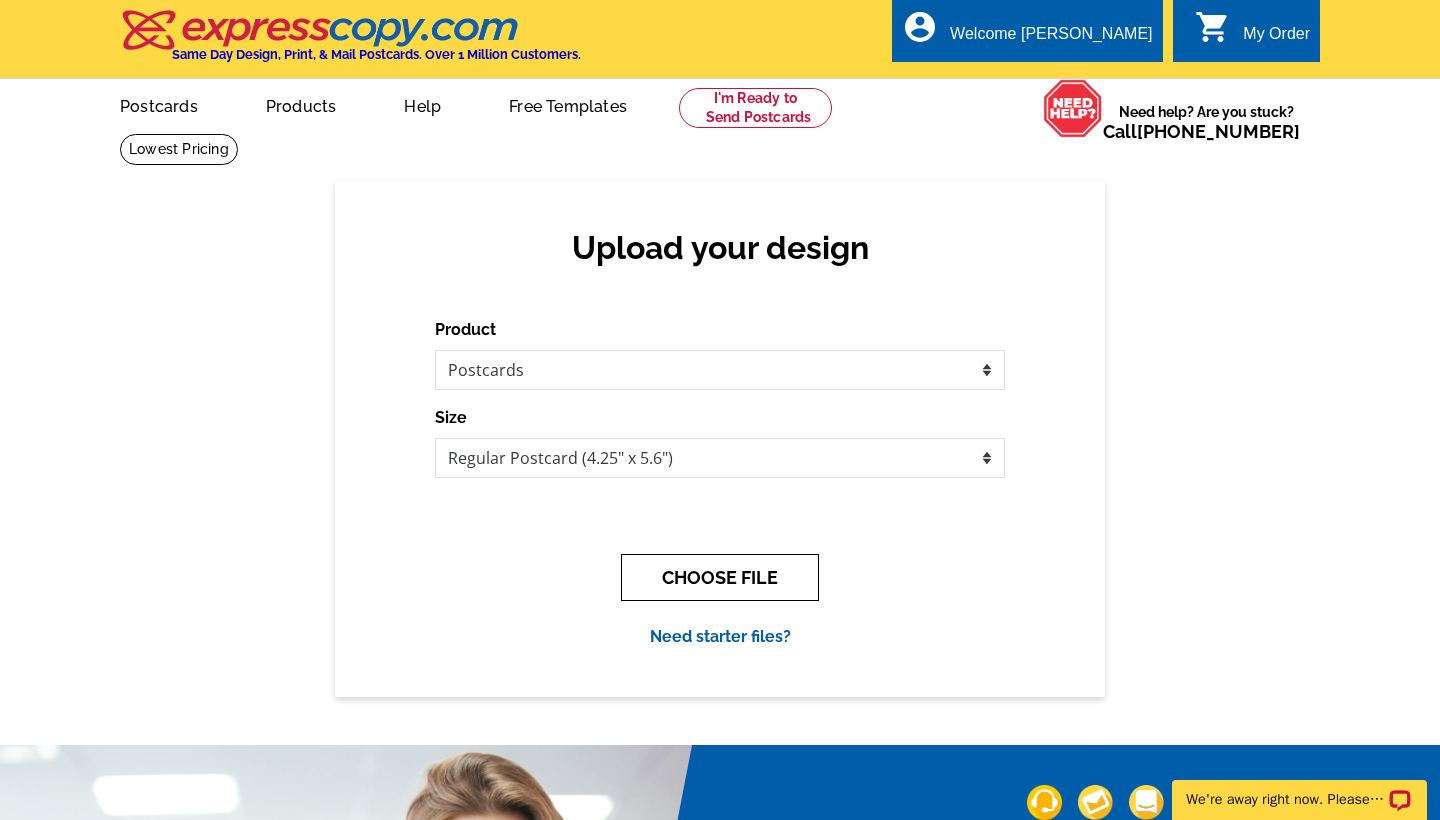 click on "CHOOSE FILE" at bounding box center [720, 577] 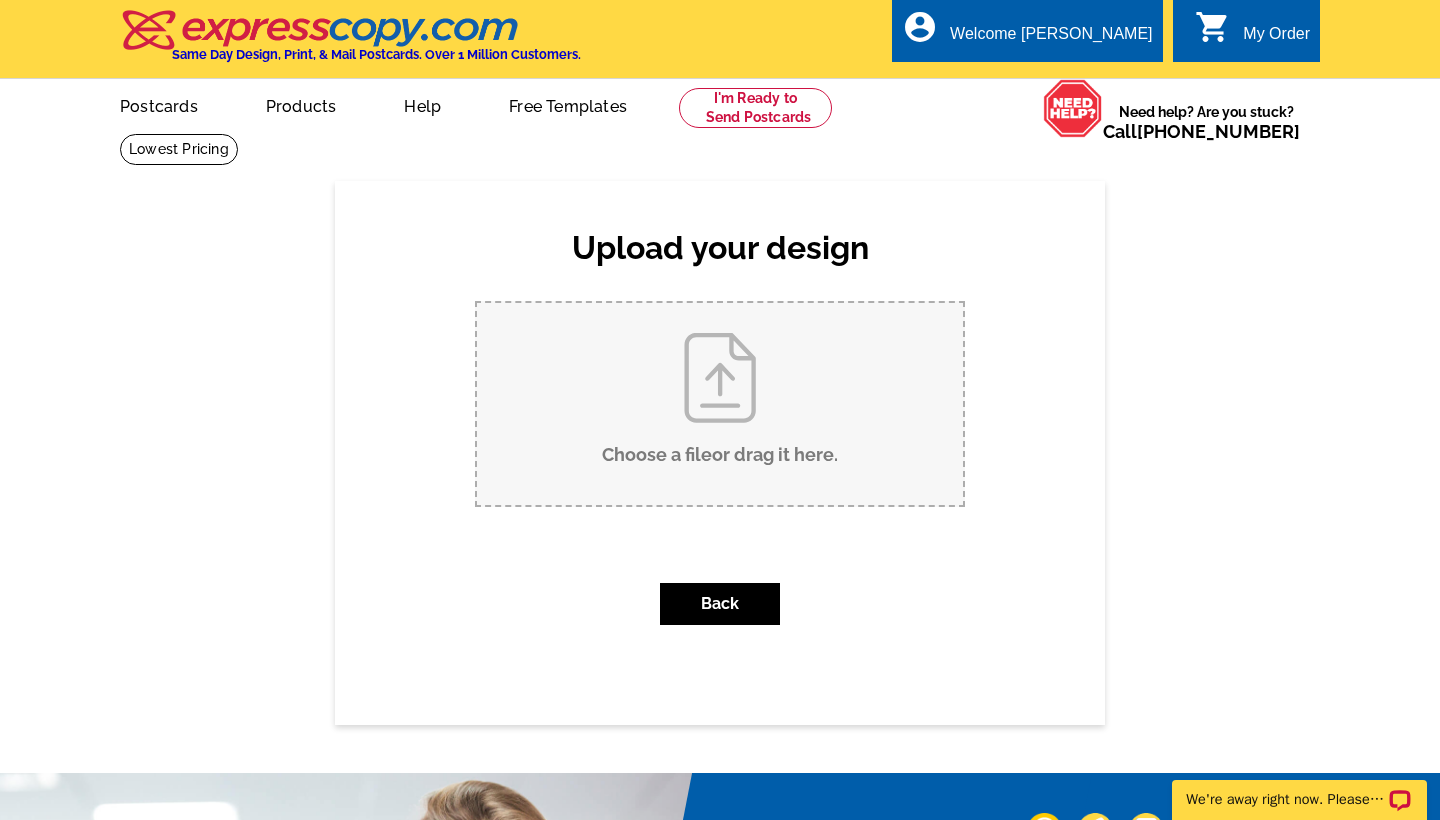 click on "Choose a file  or drag it here ." at bounding box center [720, 404] 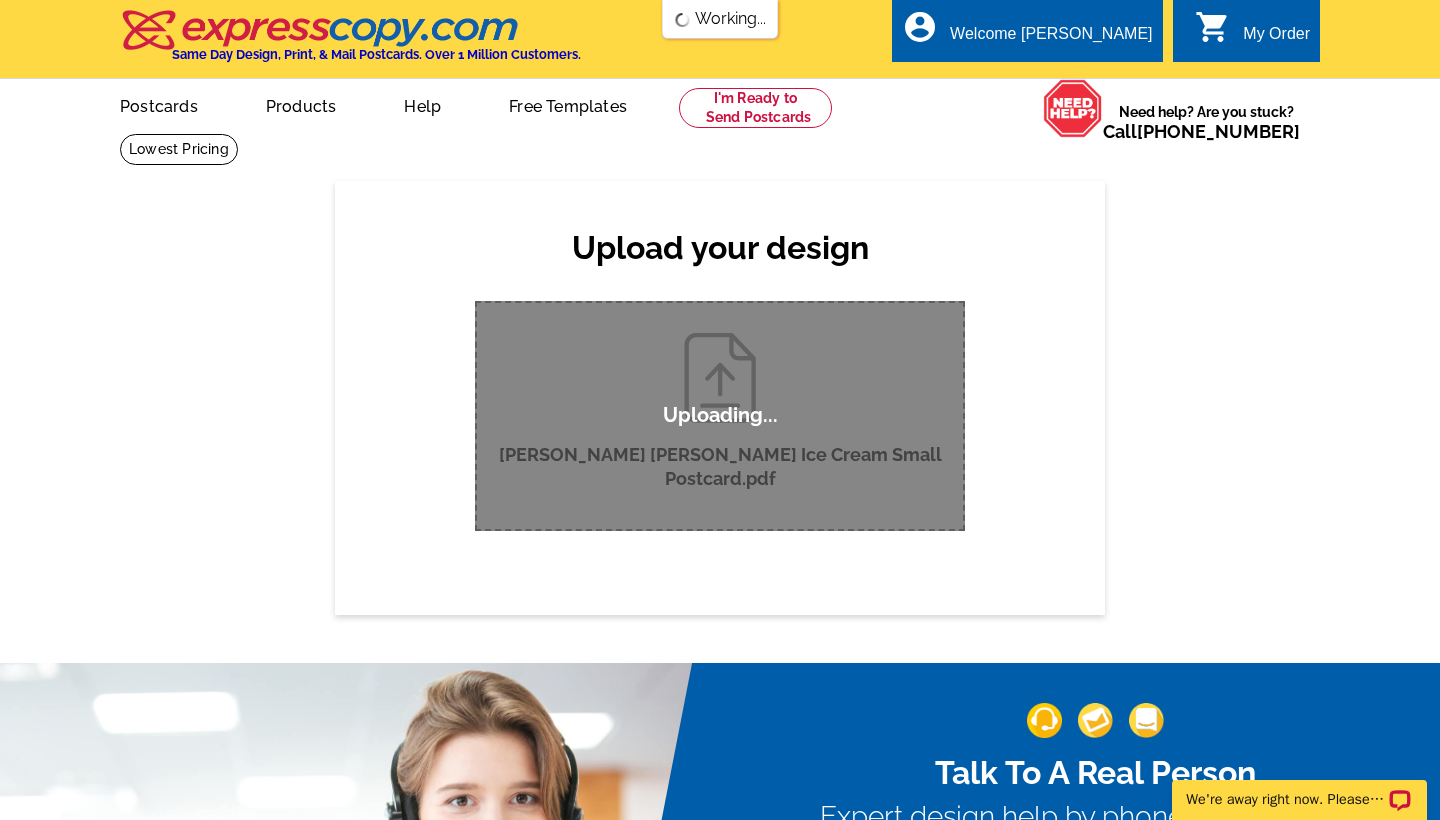 click on "Upload your design
Product
Please select the type of file...
Postcards
Business Cards
Letters and flyers
Greeting Cards" at bounding box center (720, 397) 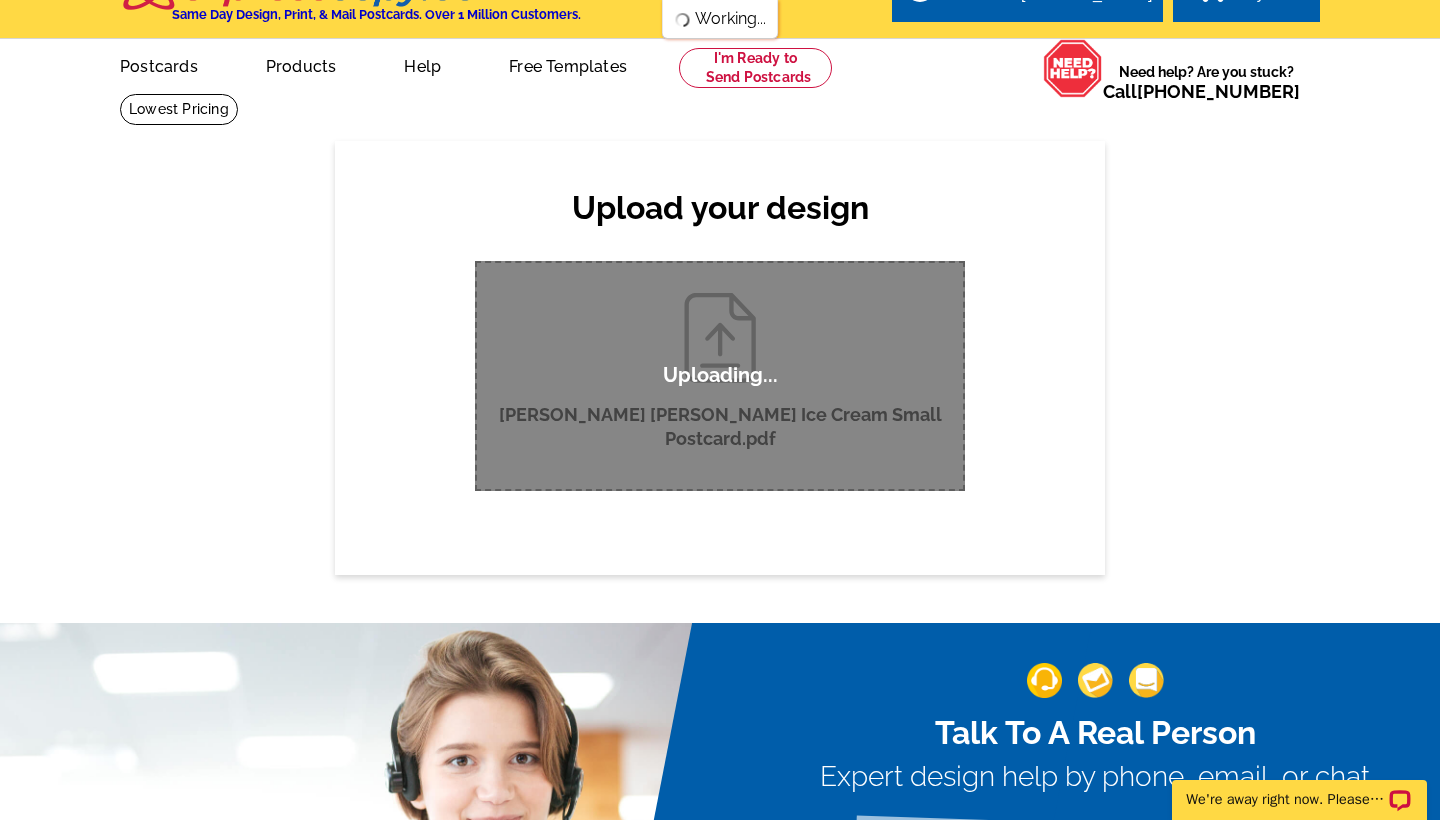 scroll, scrollTop: 0, scrollLeft: 0, axis: both 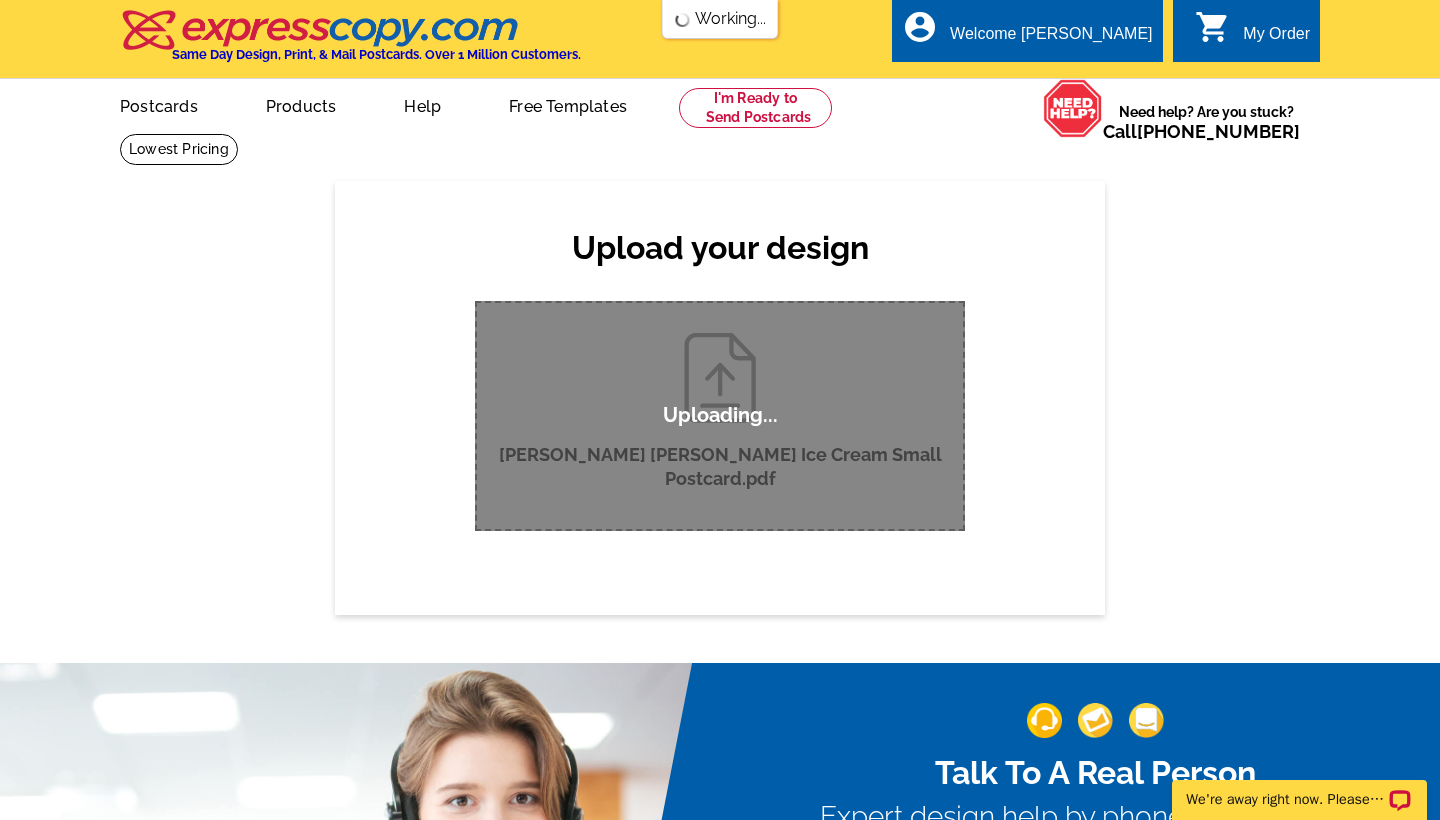type 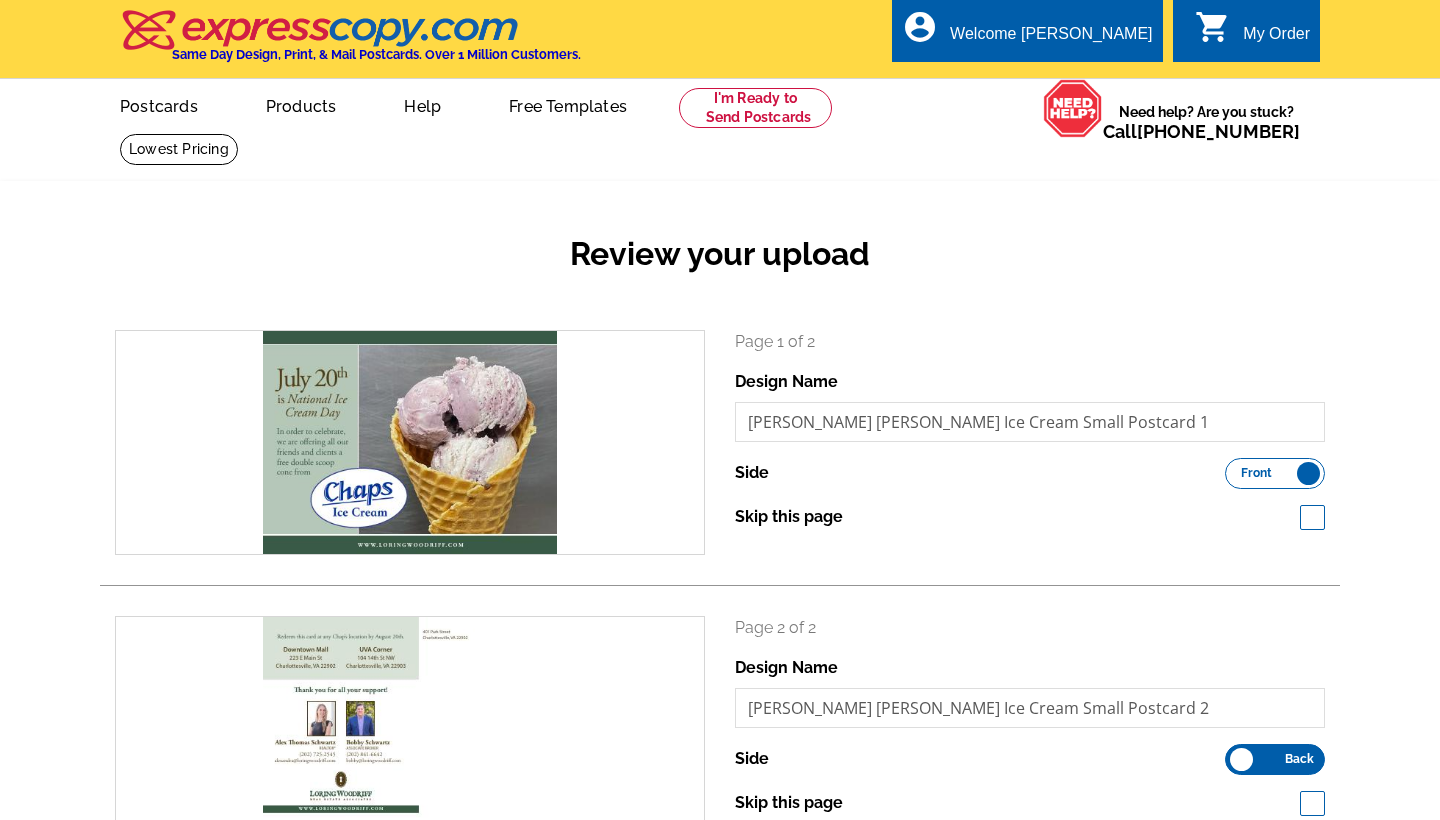 scroll, scrollTop: 0, scrollLeft: 0, axis: both 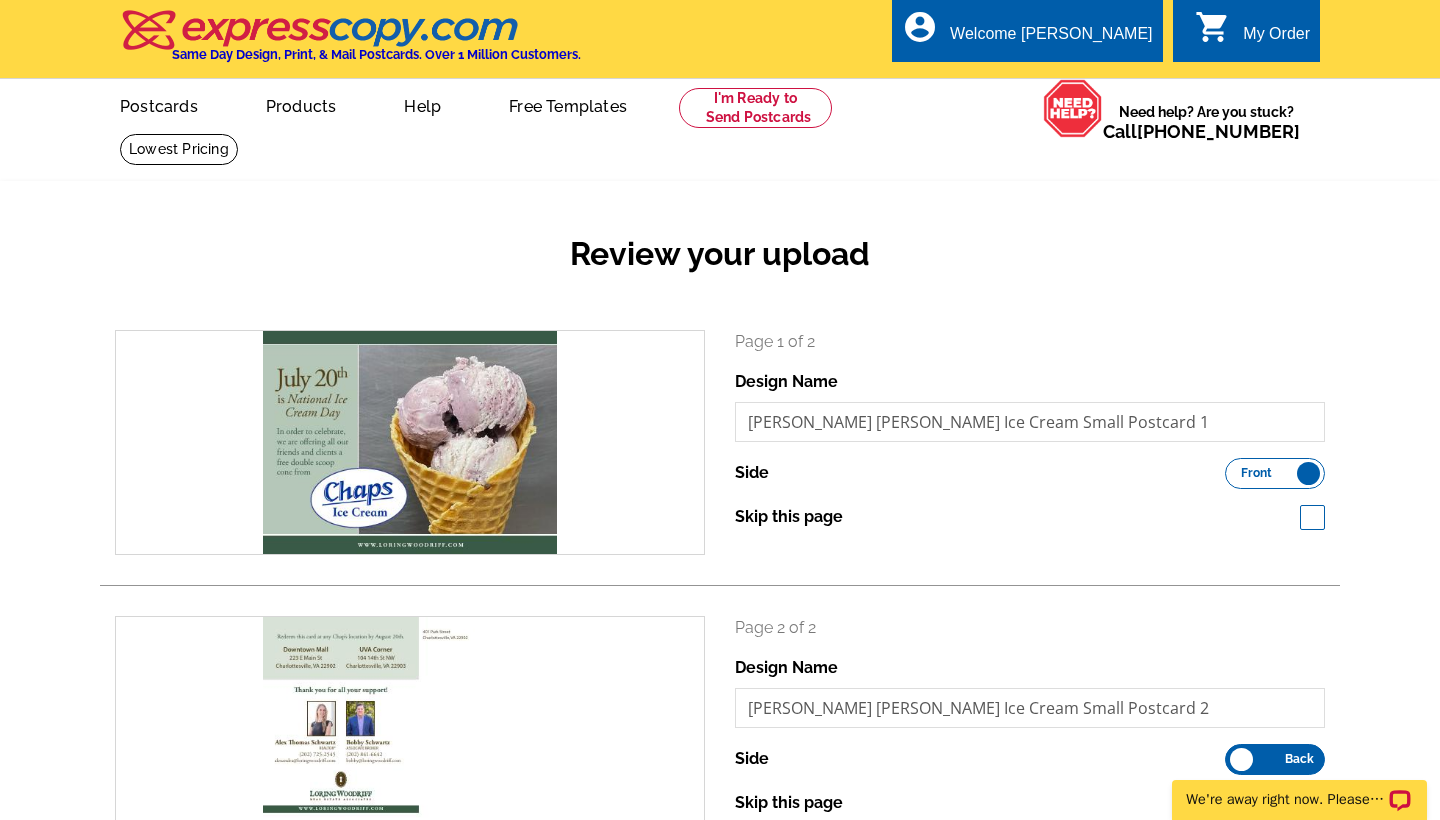 click on "Review your upload
search
Page 1 of 2
Design Name
Alex Bobby Ice Cream Small Postcard 1
Side" at bounding box center [720, 579] 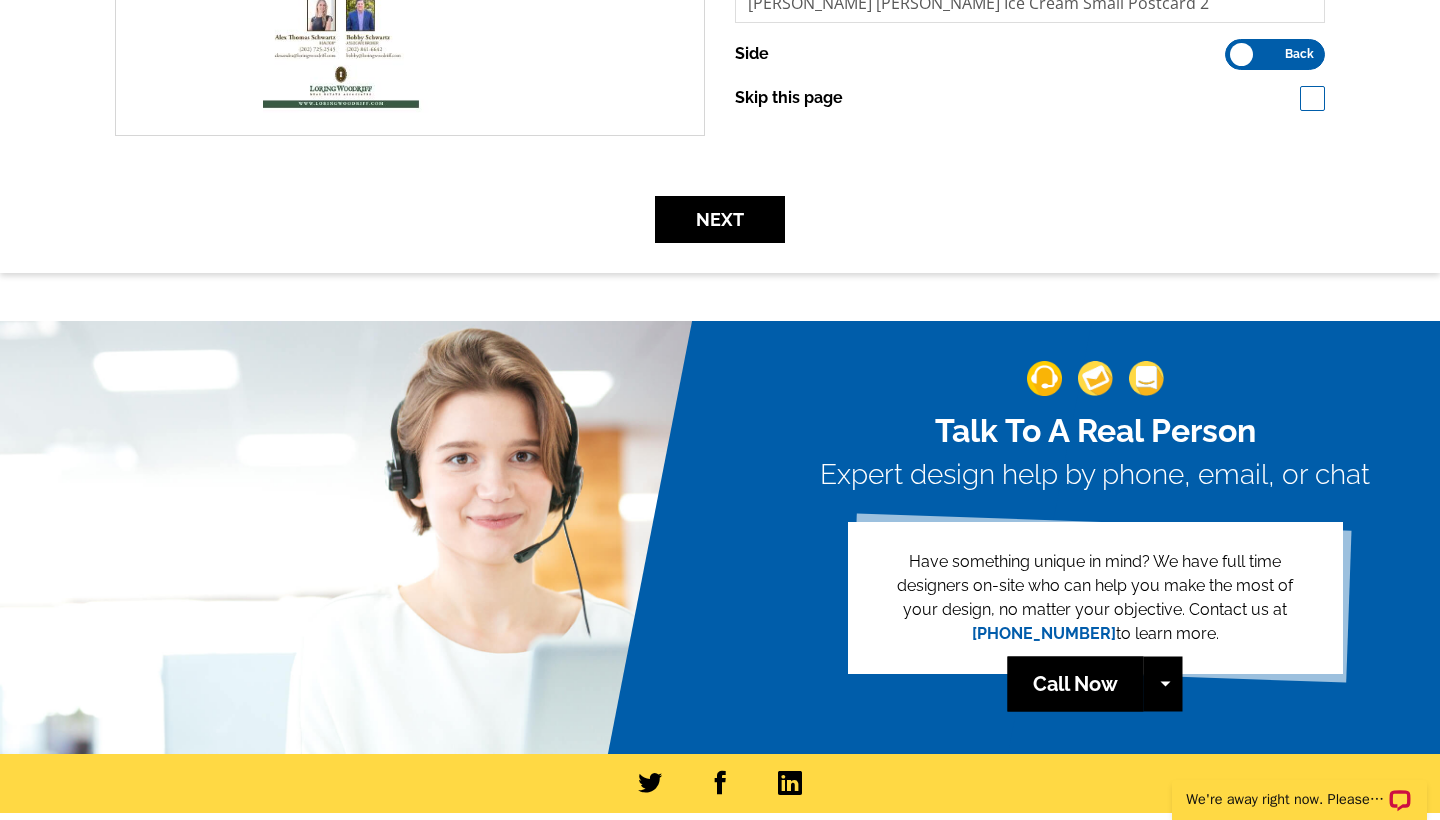 scroll, scrollTop: 696, scrollLeft: 0, axis: vertical 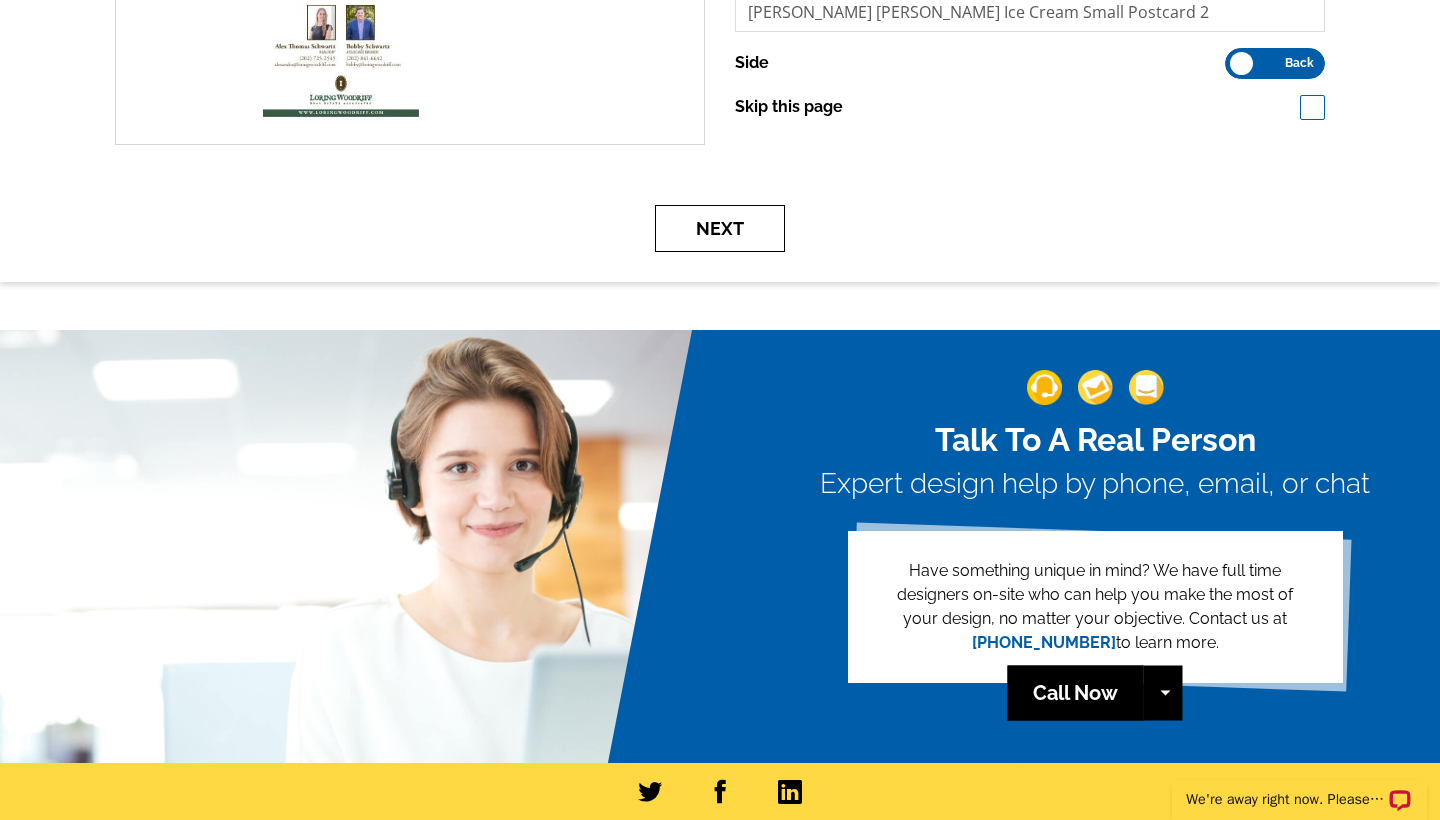 click on "Next" at bounding box center (720, 228) 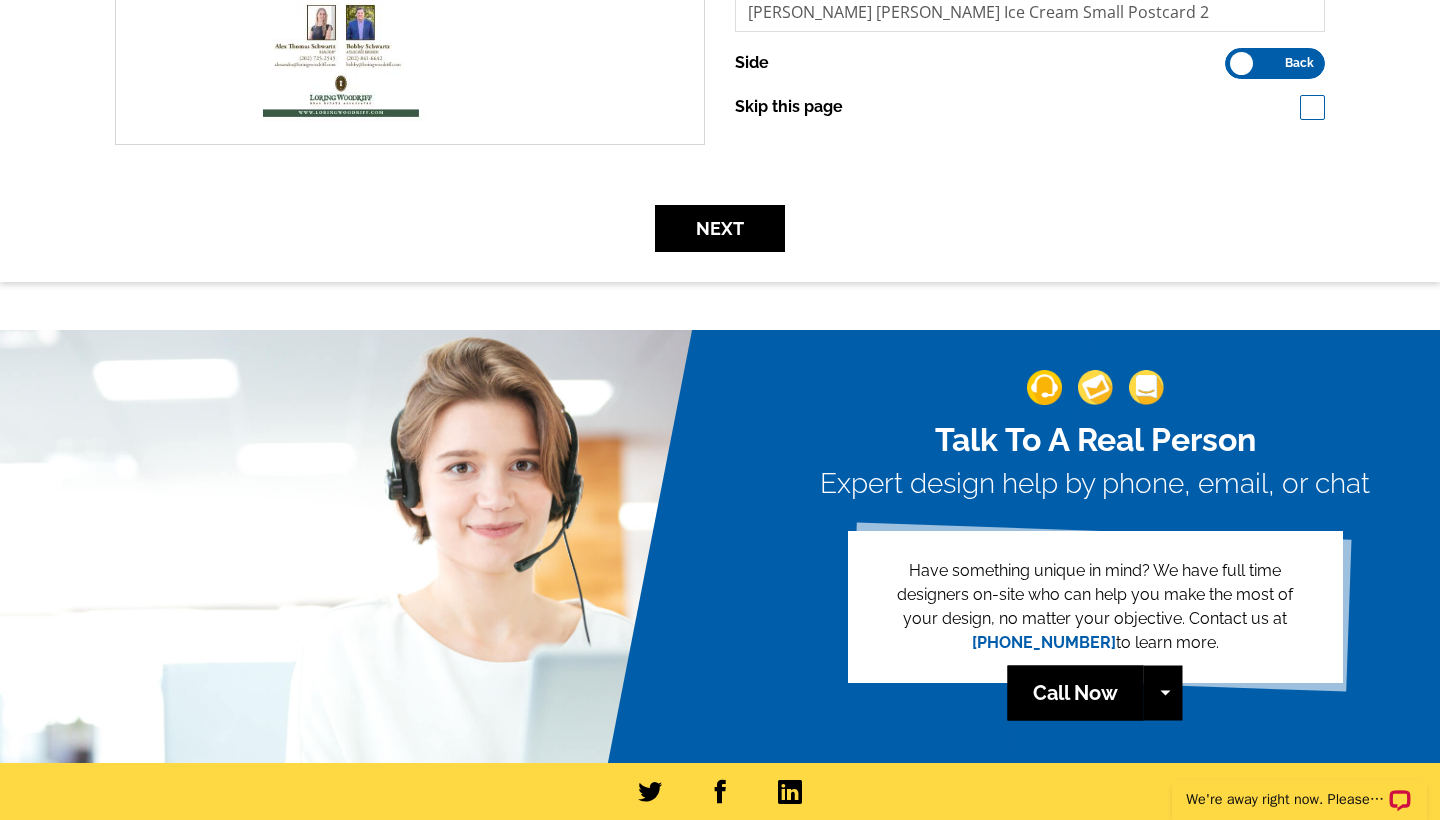 click on "Review your upload
search
Page 1 of 2
Design Name
Alex Bobby Ice Cream Small Postcard 1
Side" at bounding box center (720, -117) 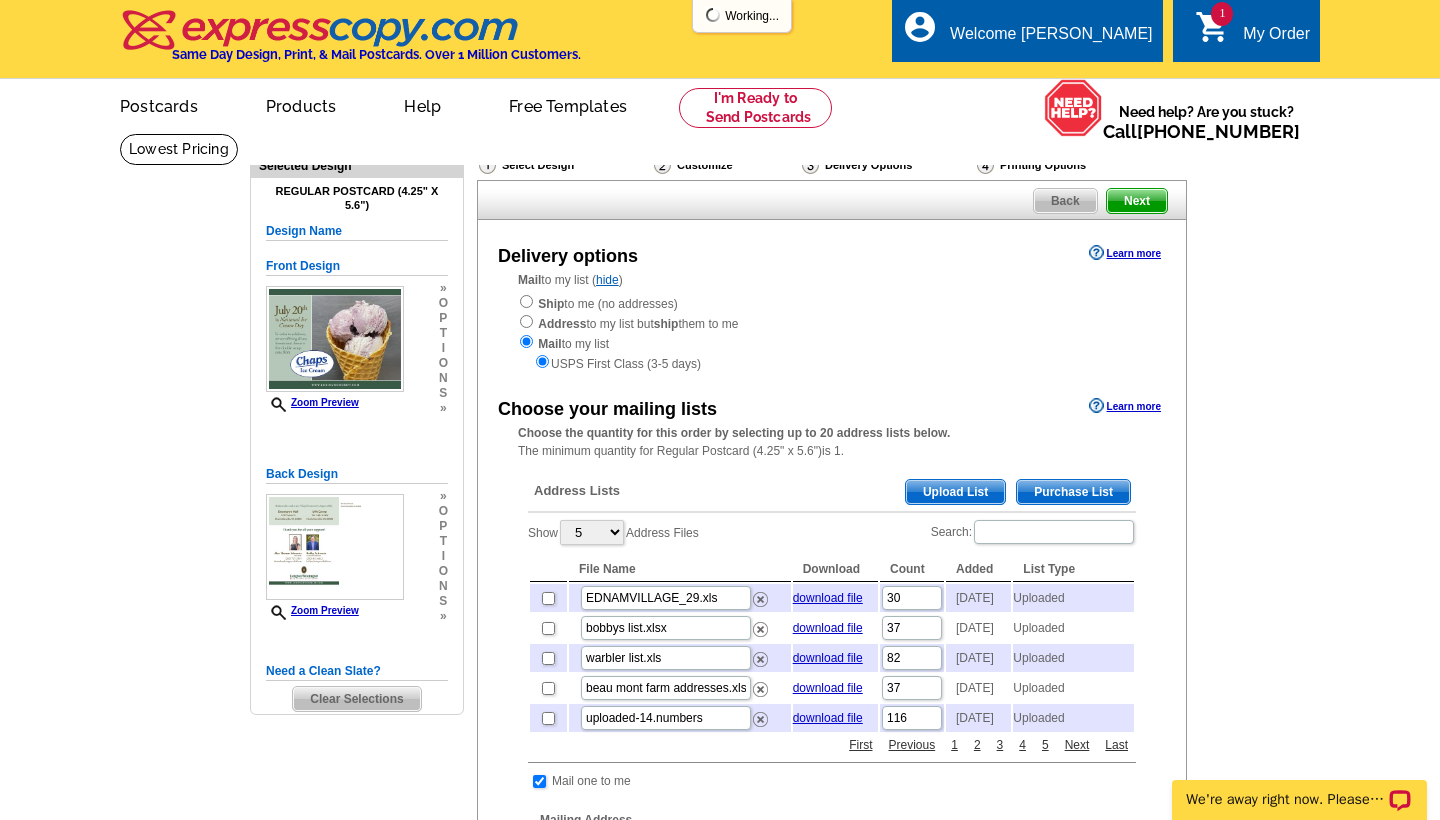scroll, scrollTop: 0, scrollLeft: 0, axis: both 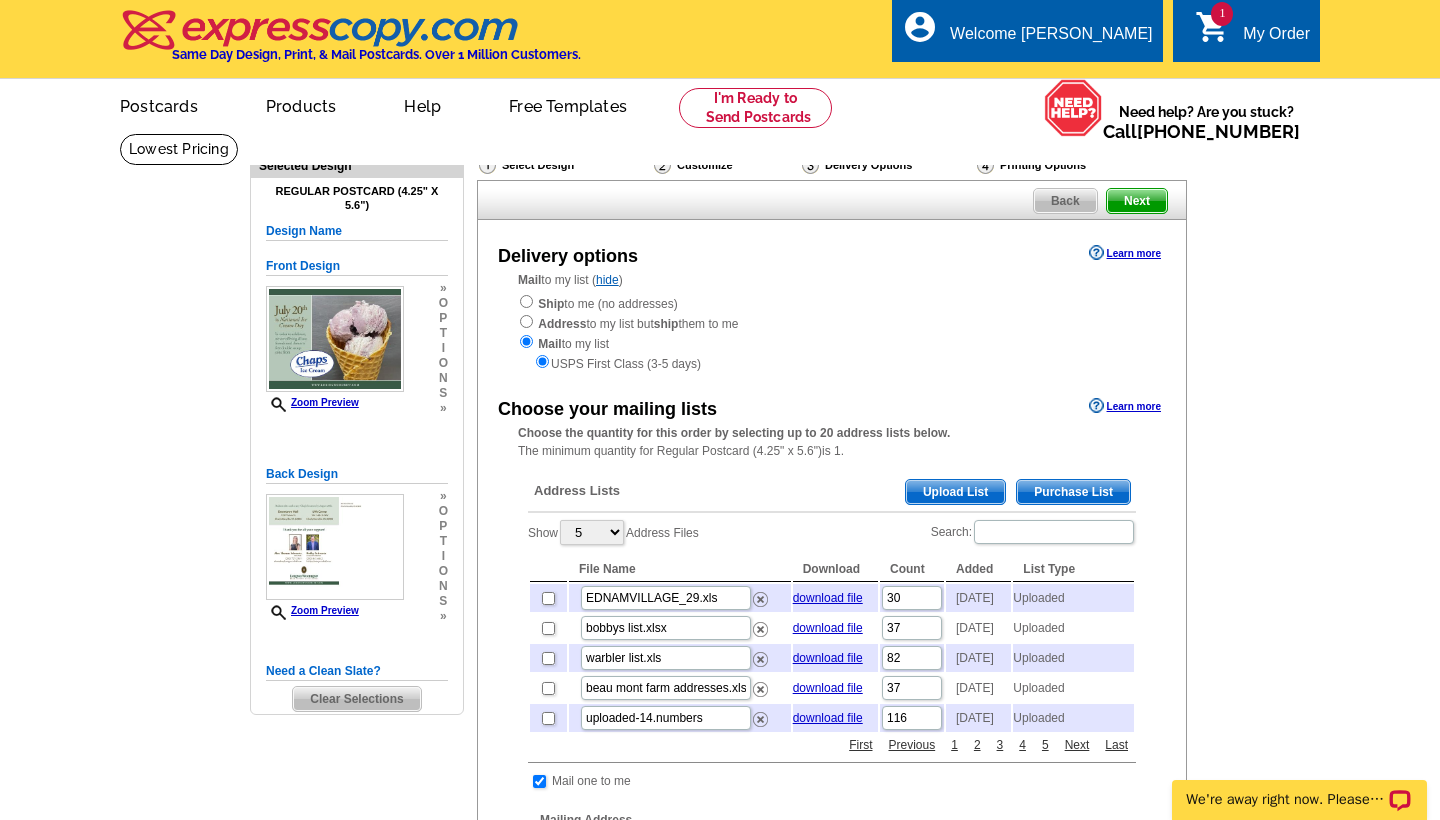 click on "Upload List" at bounding box center (955, 492) 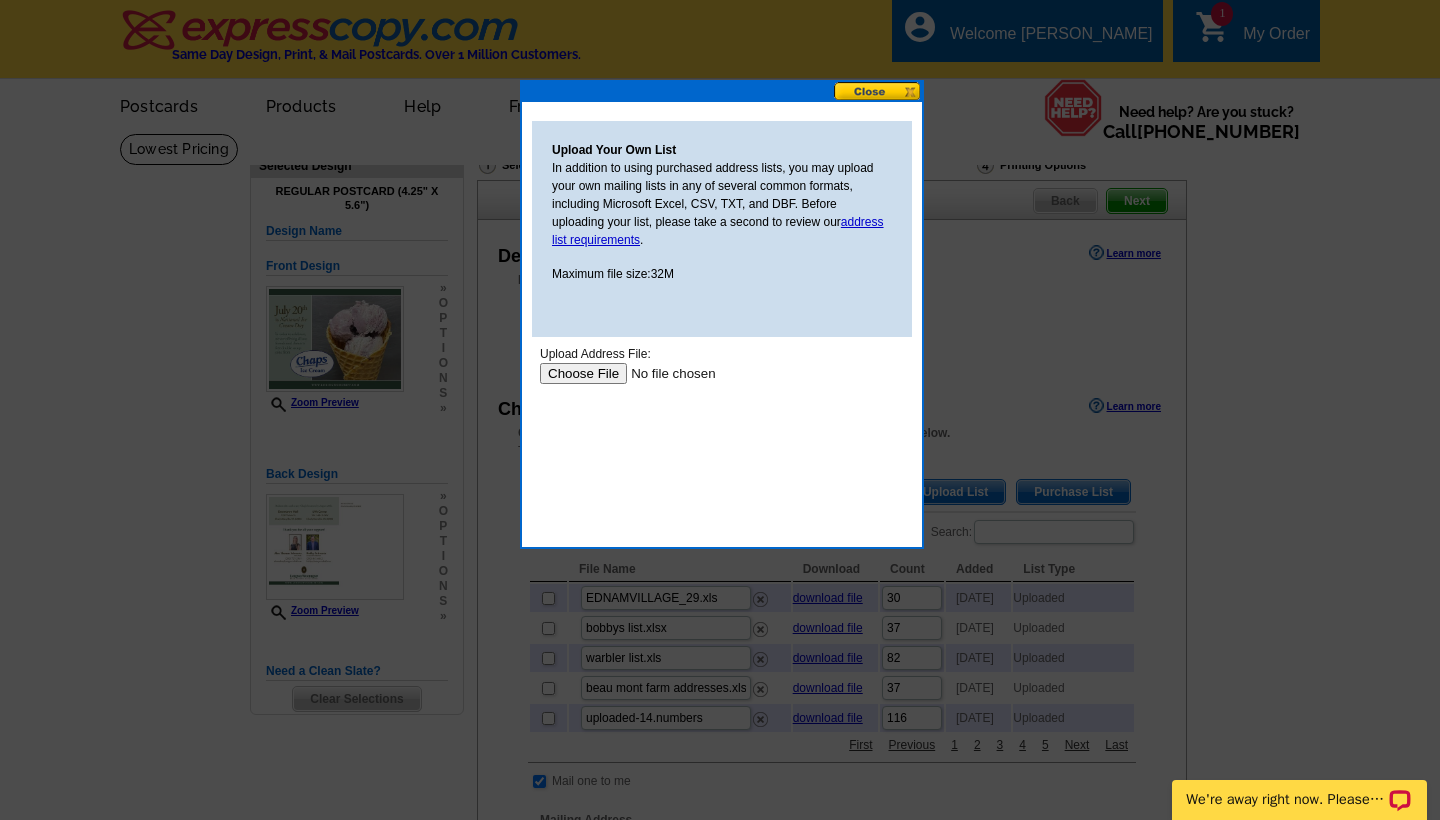 scroll, scrollTop: 0, scrollLeft: 0, axis: both 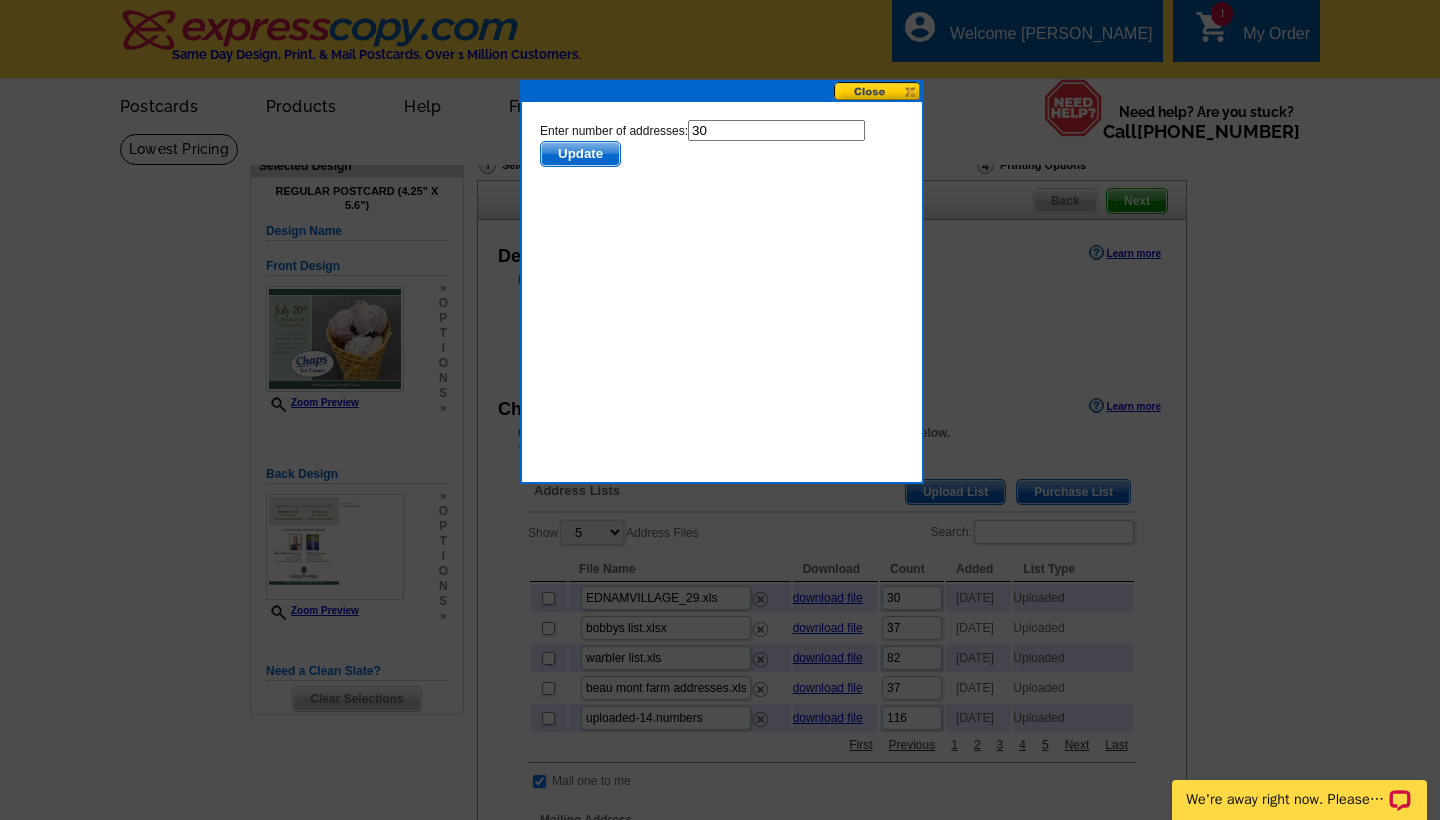 click on "Update" at bounding box center [580, 154] 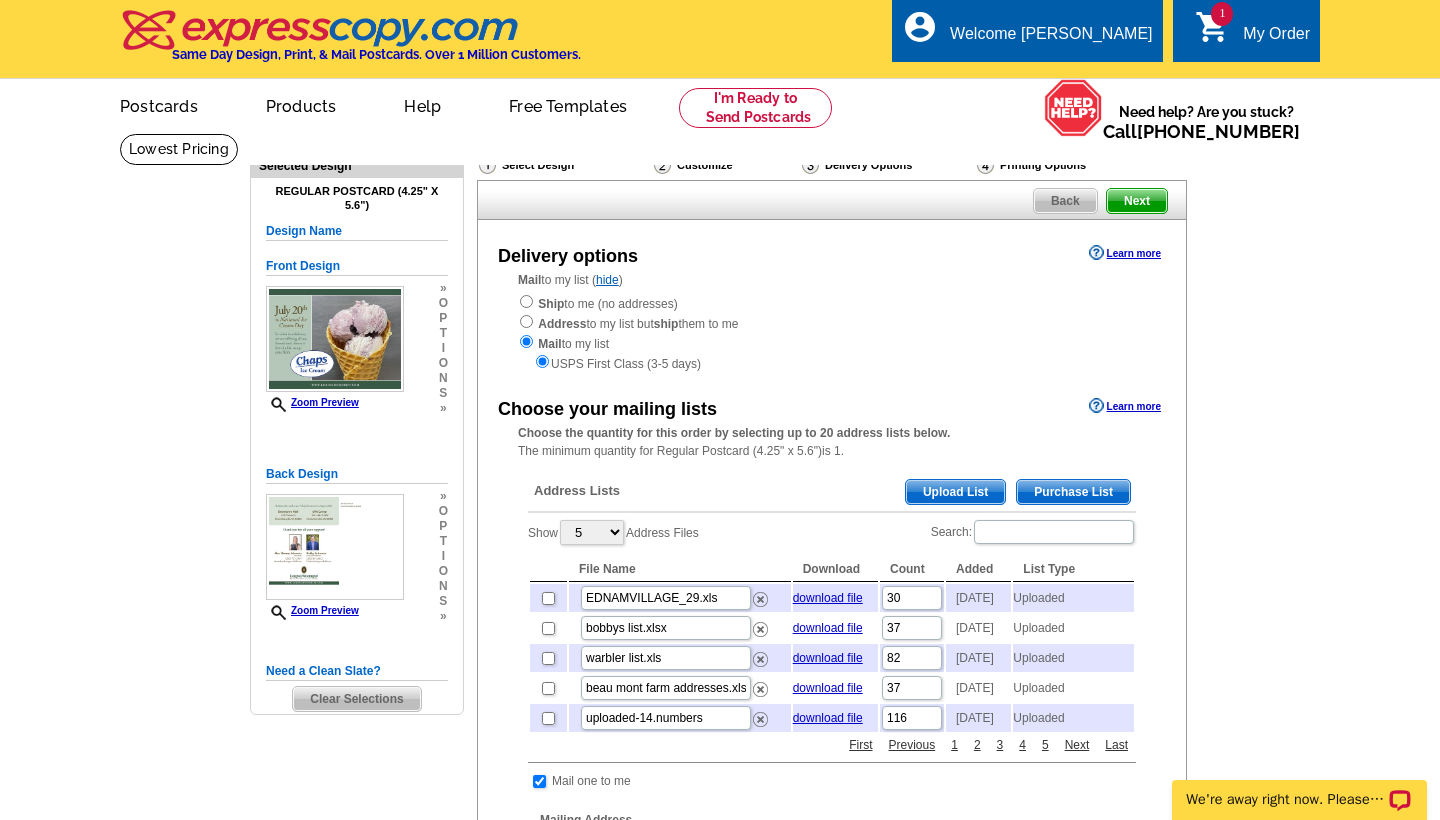 click on "Need Help? call 800-260-5887,  chat  with support, or have our designers make something custom just for you!
Got it, no need for the selection guide next time.
Show Results
Selected Design
Regular Postcard (4.25" x 5.6")
Design Name
Front Design
Zoom Preview
»
o
p
t
i
o
n
s
»
o" at bounding box center [720, 786] 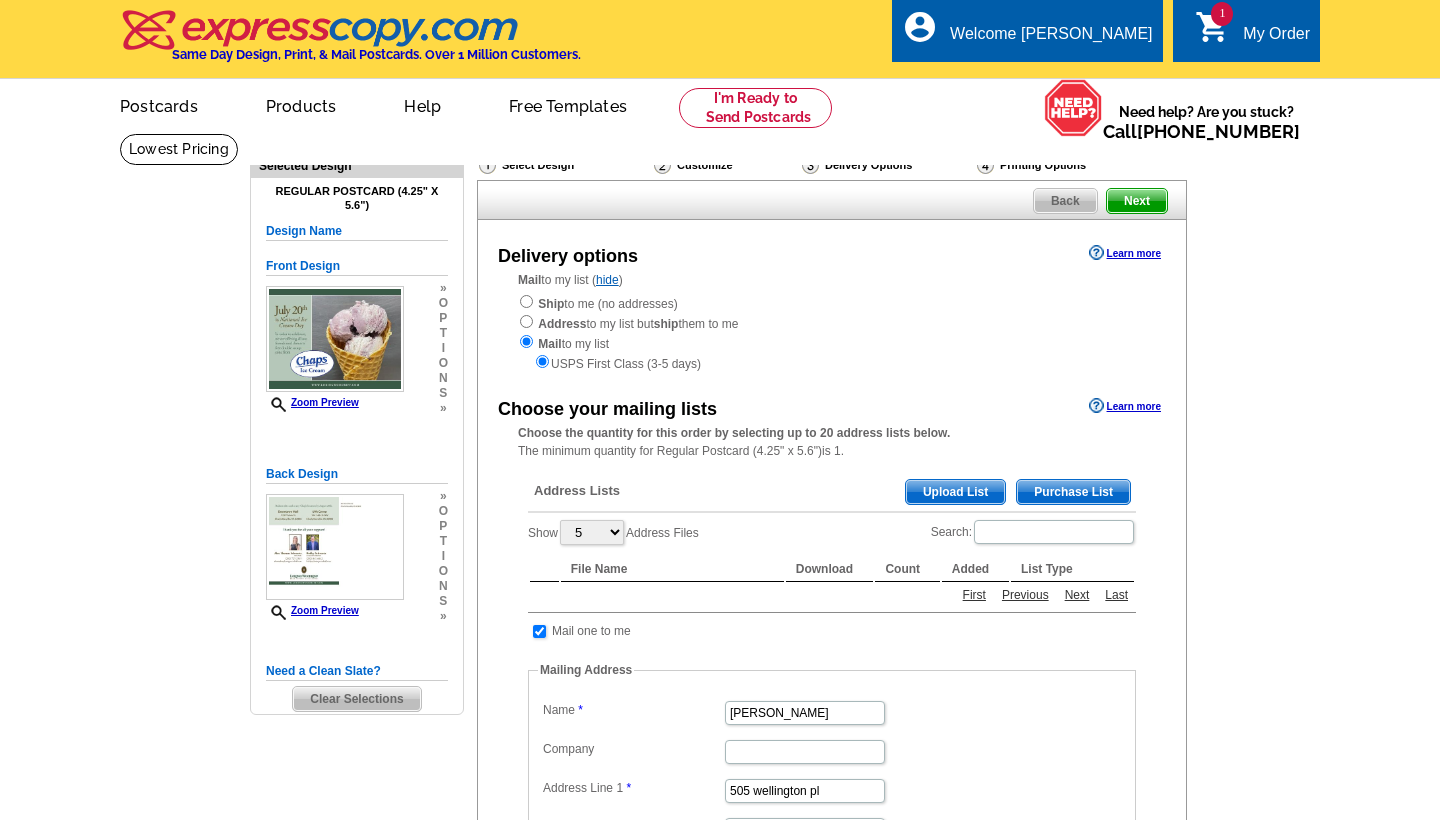 scroll, scrollTop: 0, scrollLeft: 0, axis: both 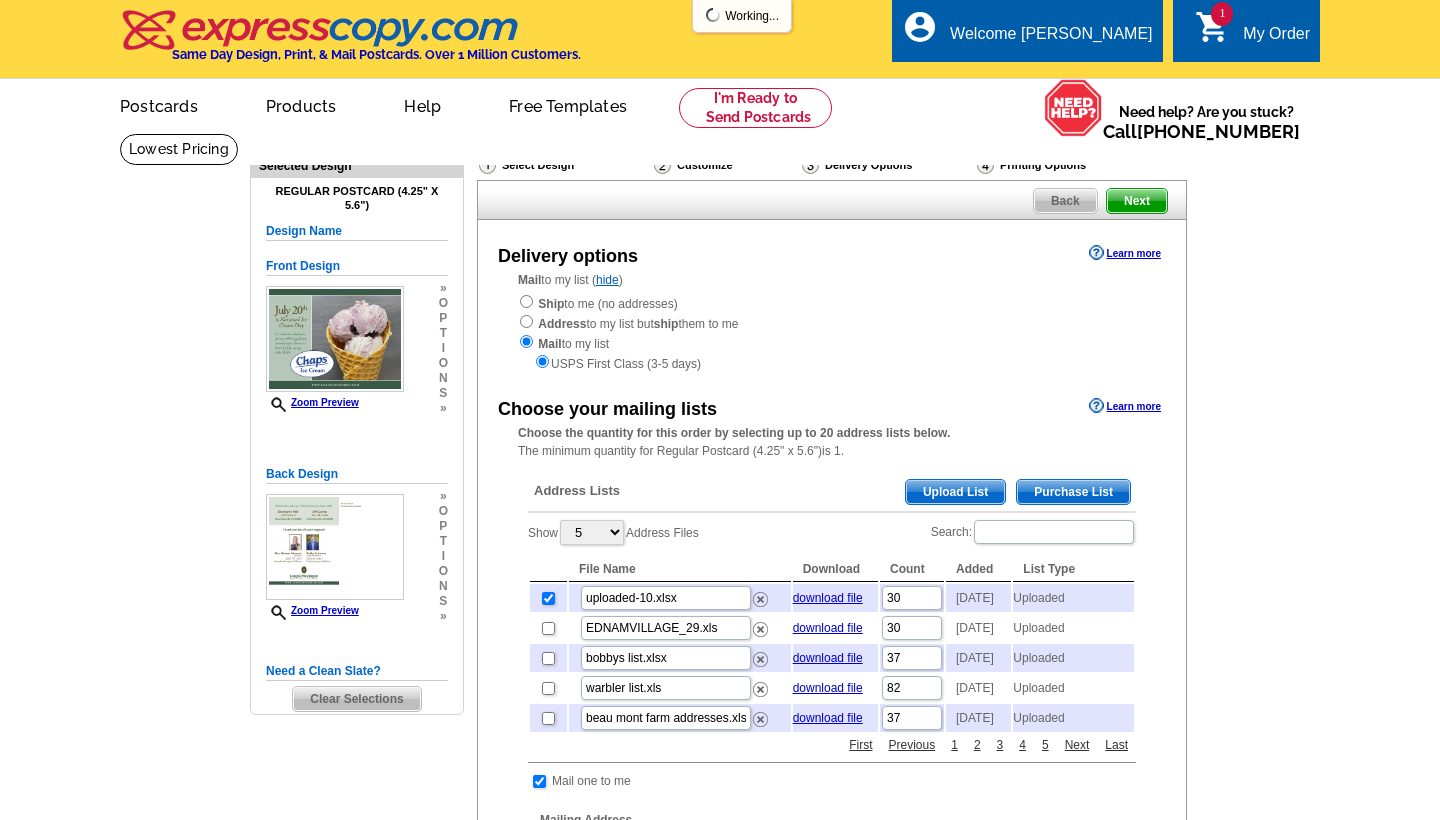 click on "Need Help? call 800-260-5887,  chat  with support, or have our designers make something custom just for you!
Got it, no need for the selection guide next time.
Show Results
Selected Design
Regular Postcard (4.25" x 5.6")
Design Name
Front Design
Zoom Preview
»
o
p
t
i
o
n
s
»
o" at bounding box center [720, 849] 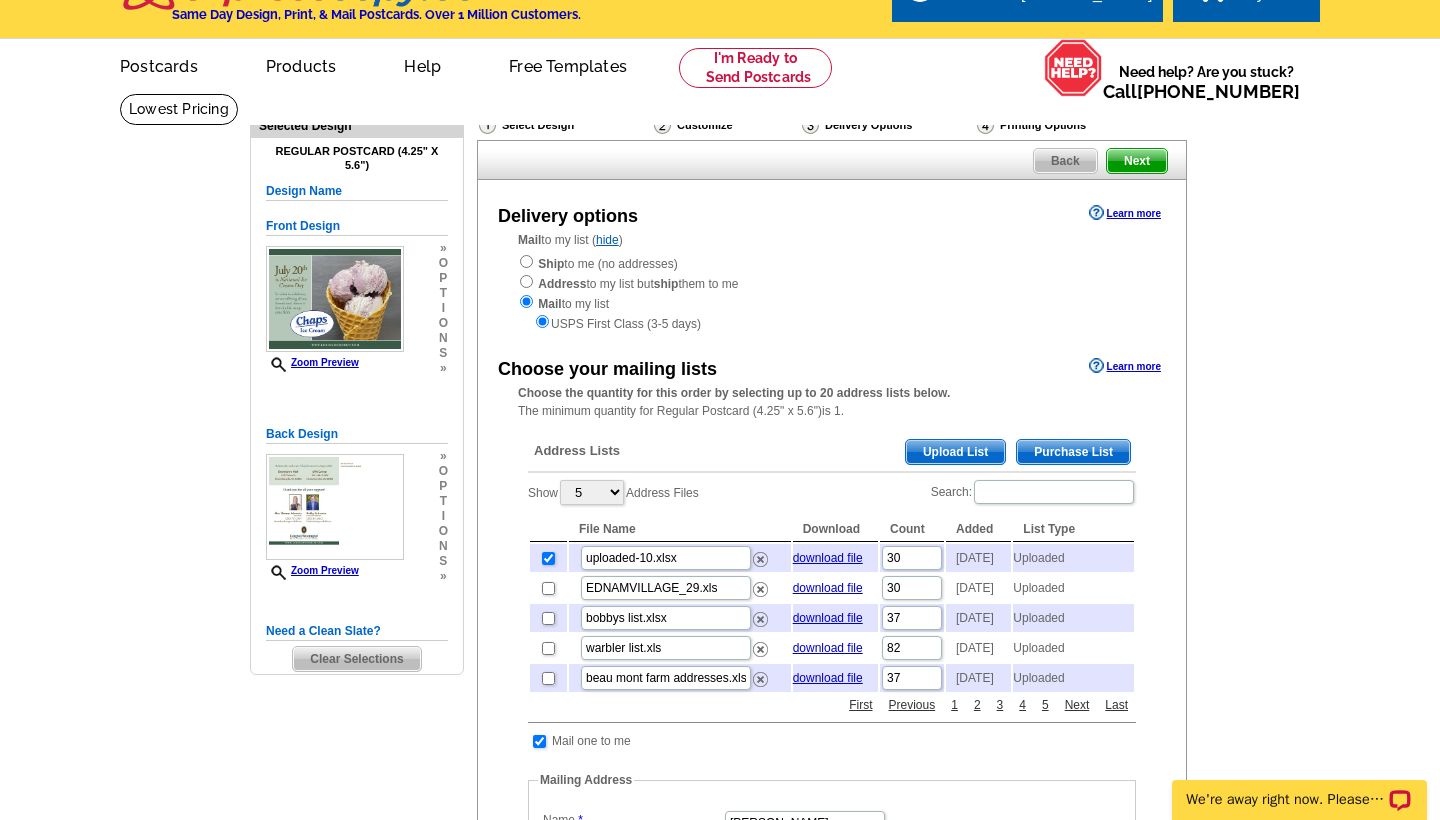 scroll, scrollTop: 120, scrollLeft: 0, axis: vertical 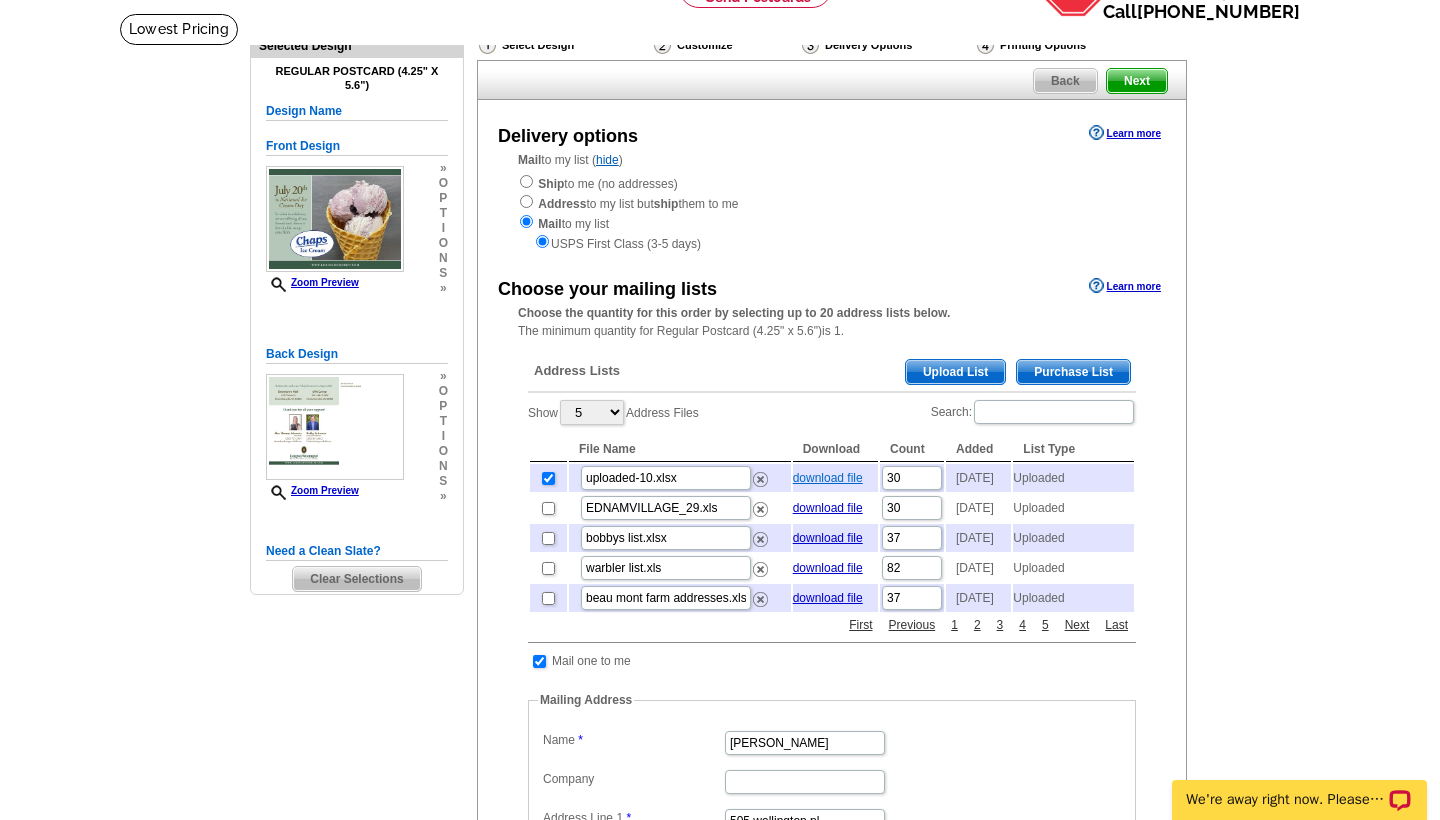 click on "download file" at bounding box center (828, 478) 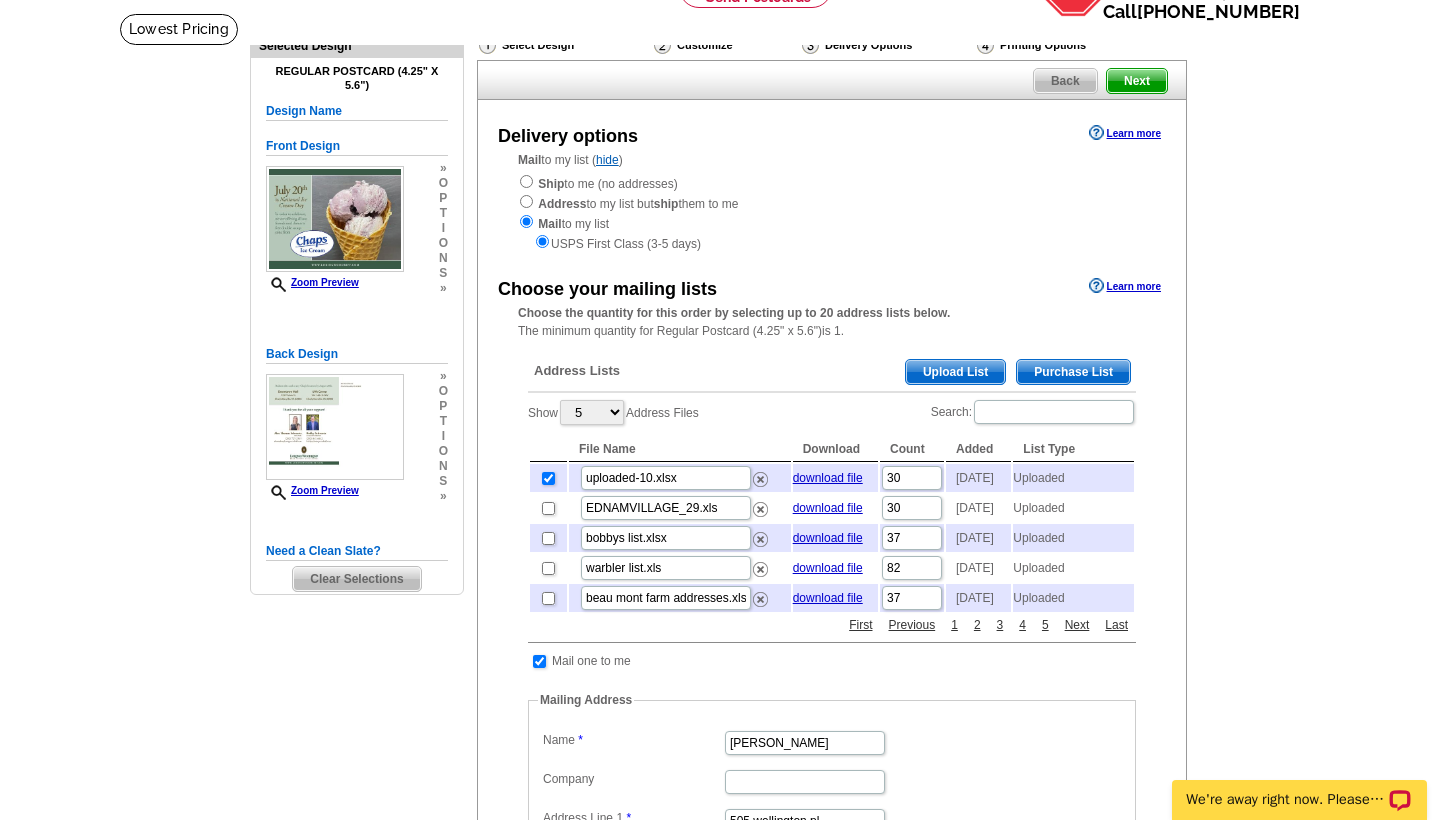 click on "Need Help? call 800-260-5887,  chat  with support, or have our designers make something custom just for you!
Got it, no need for the selection guide next time.
Show Results
Selected Design
Regular Postcard (4.25" x 5.6")
Design Name
Front Design
Zoom Preview
»
o
p
t
i
o
n
s
»
o" at bounding box center [720, 729] 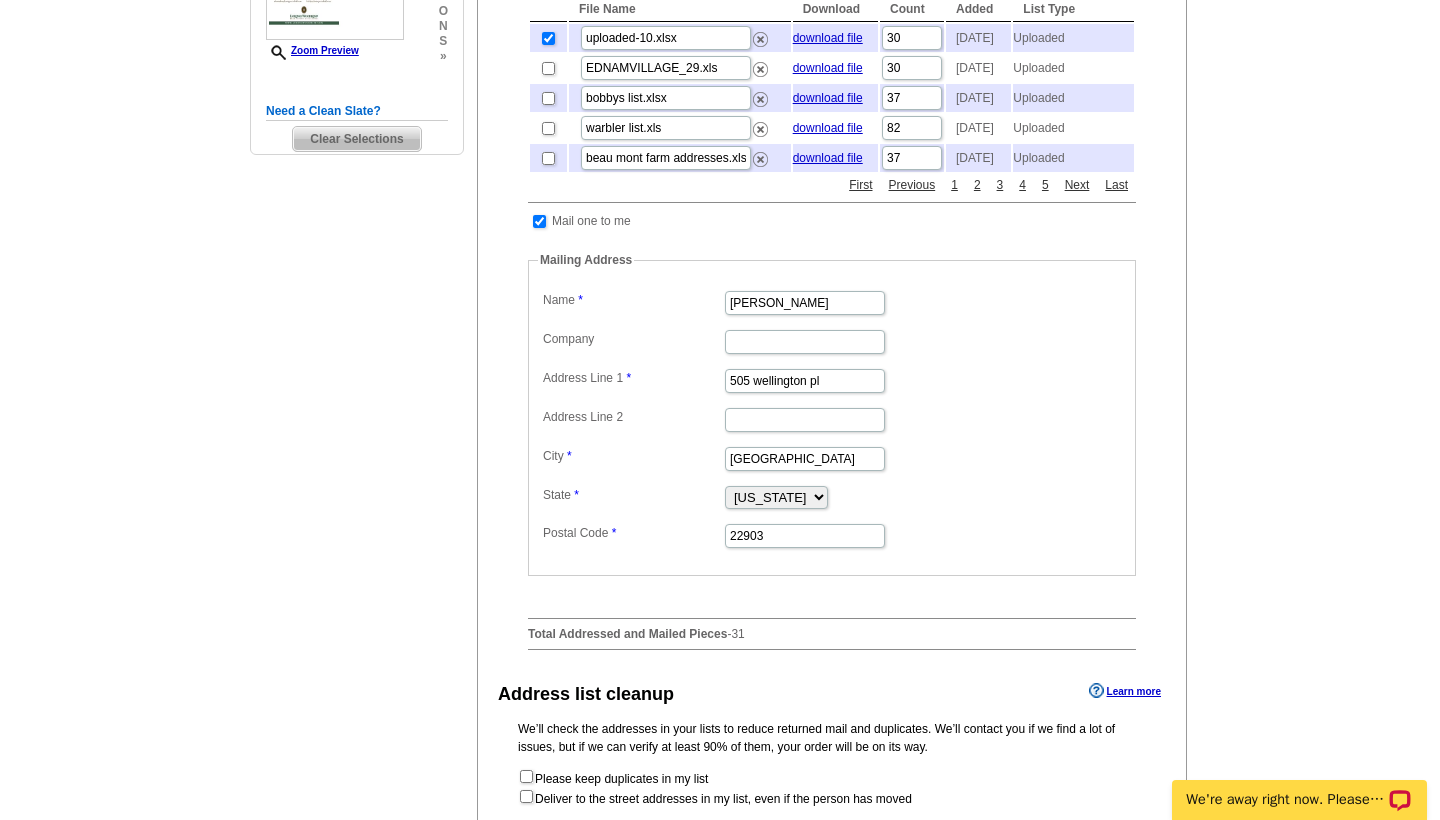 scroll, scrollTop: 600, scrollLeft: 0, axis: vertical 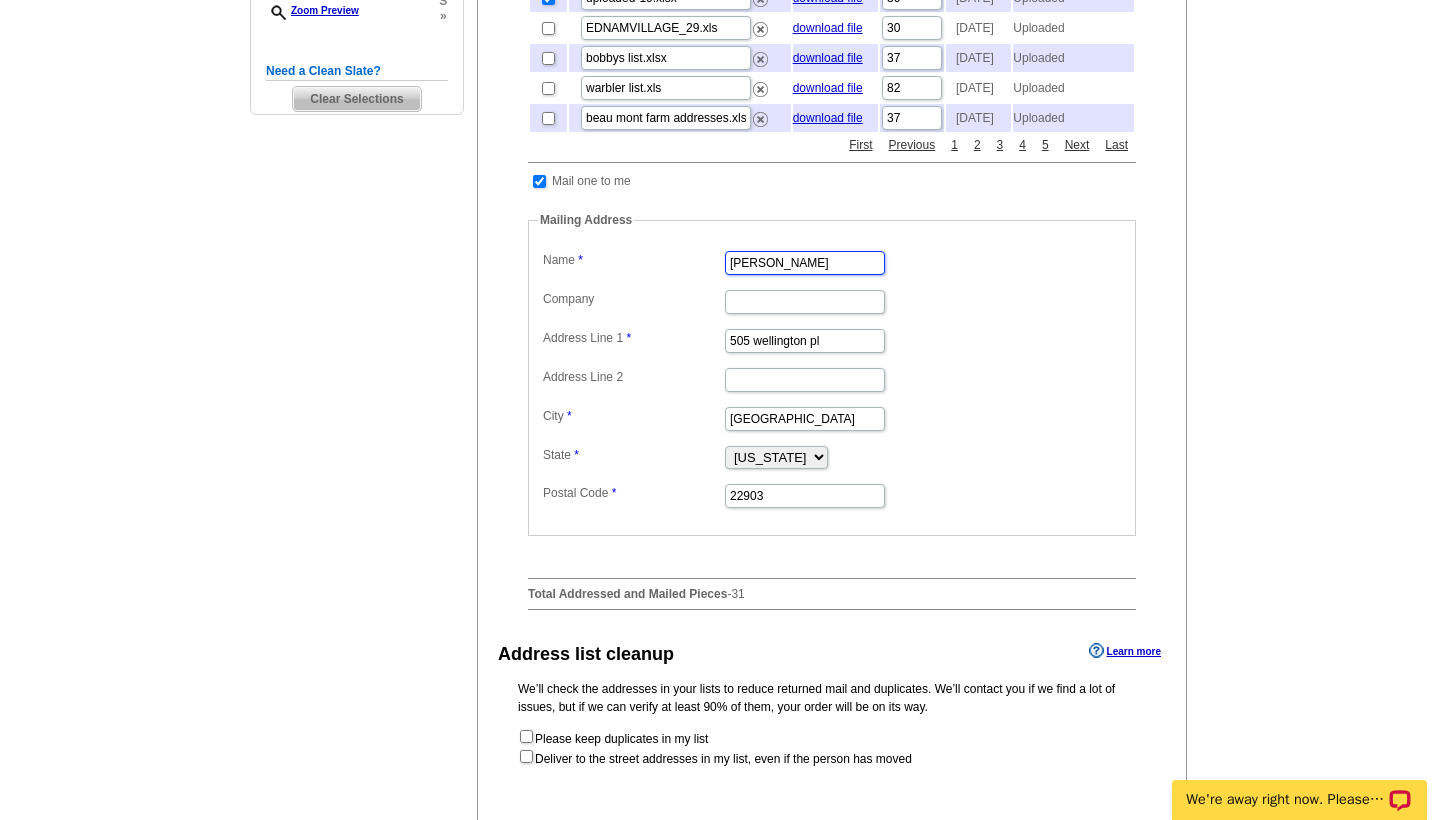 drag, startPoint x: 837, startPoint y: 290, endPoint x: 635, endPoint y: 277, distance: 202.41788 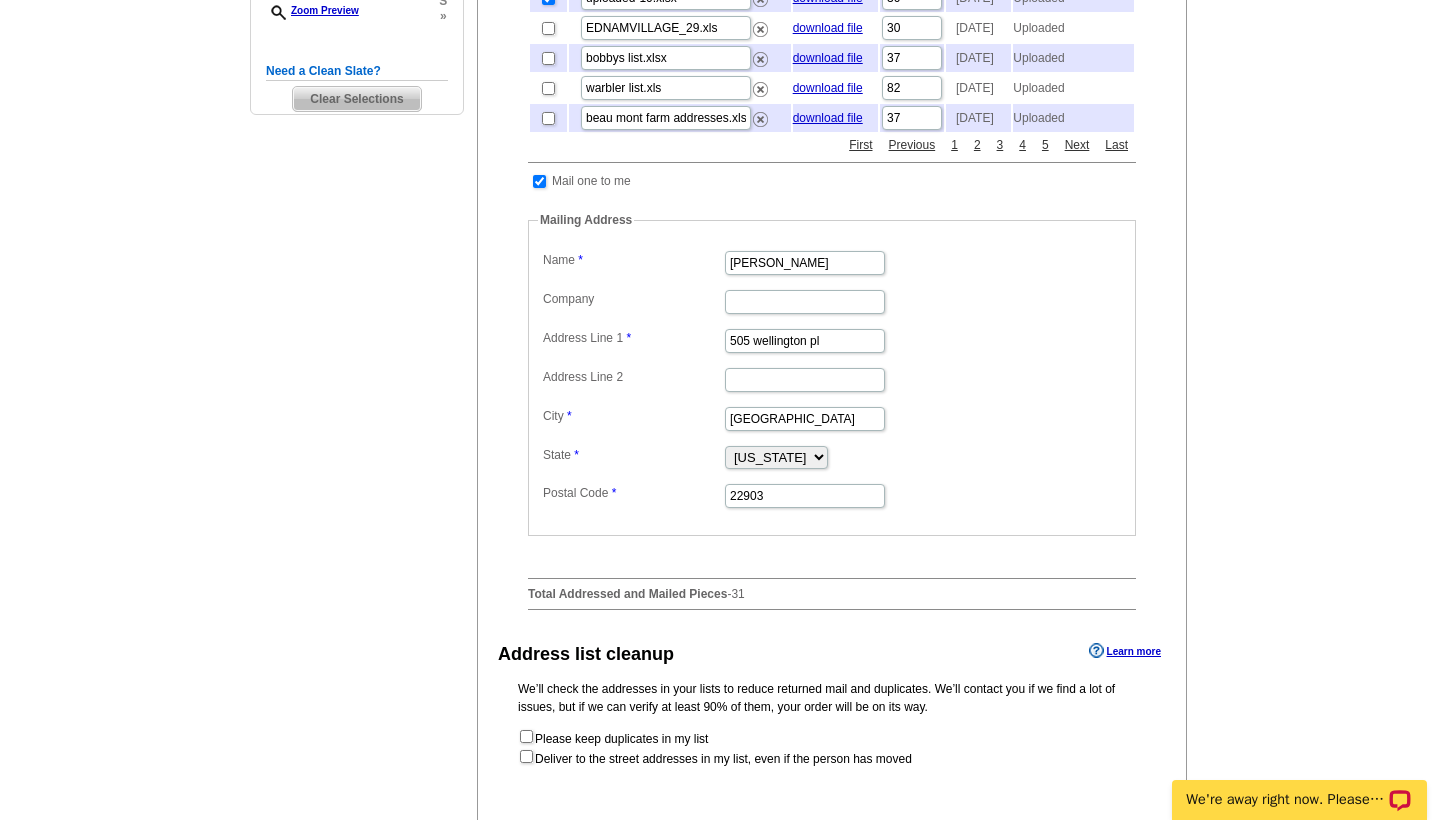 click on "Choose your mailing lists
Learn more
Choose the quantity for this order by selecting up to 20 address lists below.
The minimum quantity for Regular Postcard (4.25" x 5.6")is 1.
Address Lists
Purchase List
Upload List
Show  5 10 25 50 100  Address Files Search:  File Name Download Count Added List Type uploaded-10.xlsx download file 30 2025-07-17 Uploaded EDNAMVILLAGE_29.xls download file 30 2025-07-12 Uploaded bobbys list.xlsx download file 37 2025-07-07 Uploaded warbler list.xls download file 82 2025-05-21 Uploaded beau mont farm addresses.xls download file 37 2025-04-11 Uploaded First Previous 1 2 3 4 5 Next Last
Mail one to me
Mailing Address" at bounding box center [832, 209] 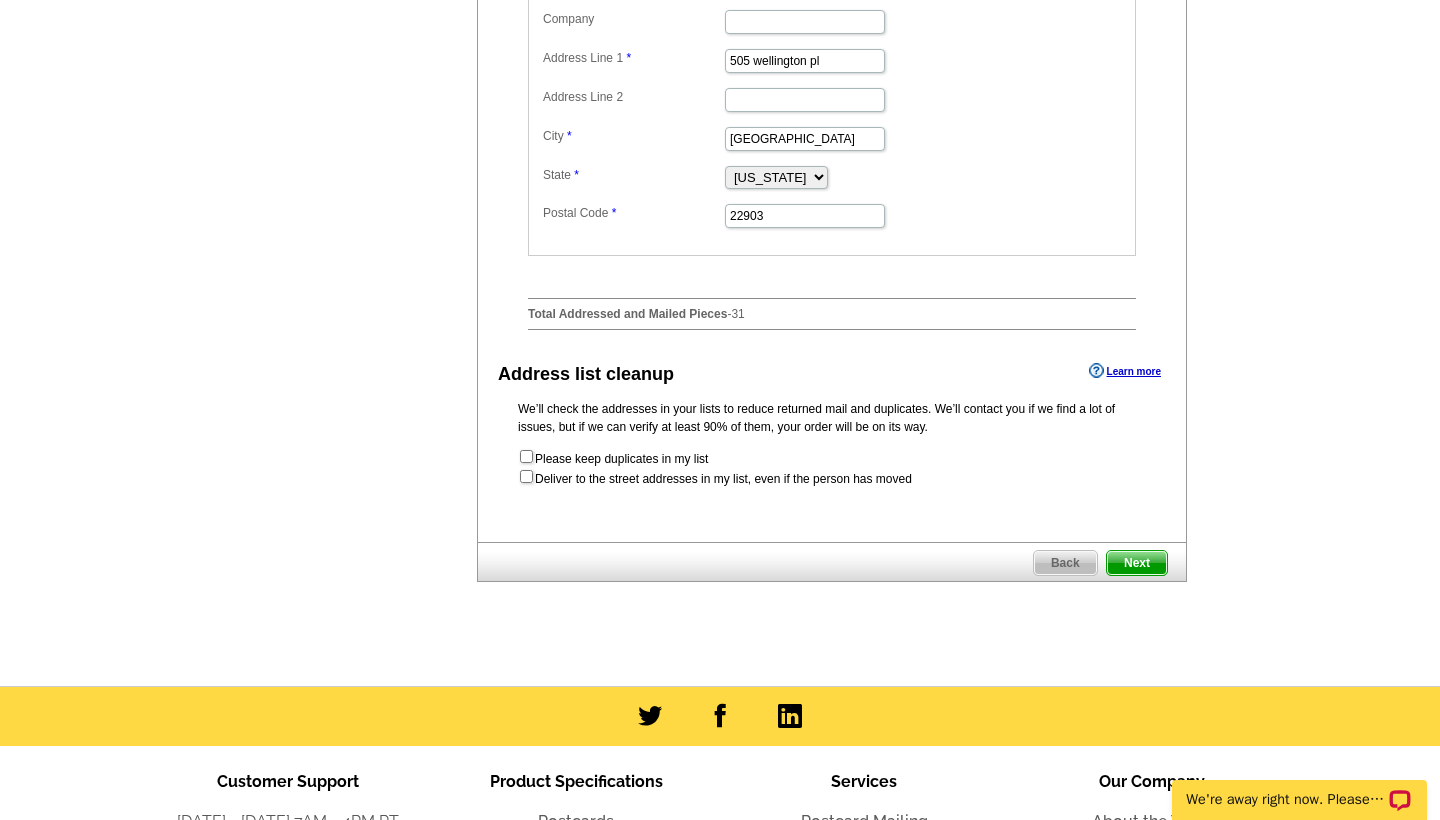 scroll, scrollTop: 920, scrollLeft: 0, axis: vertical 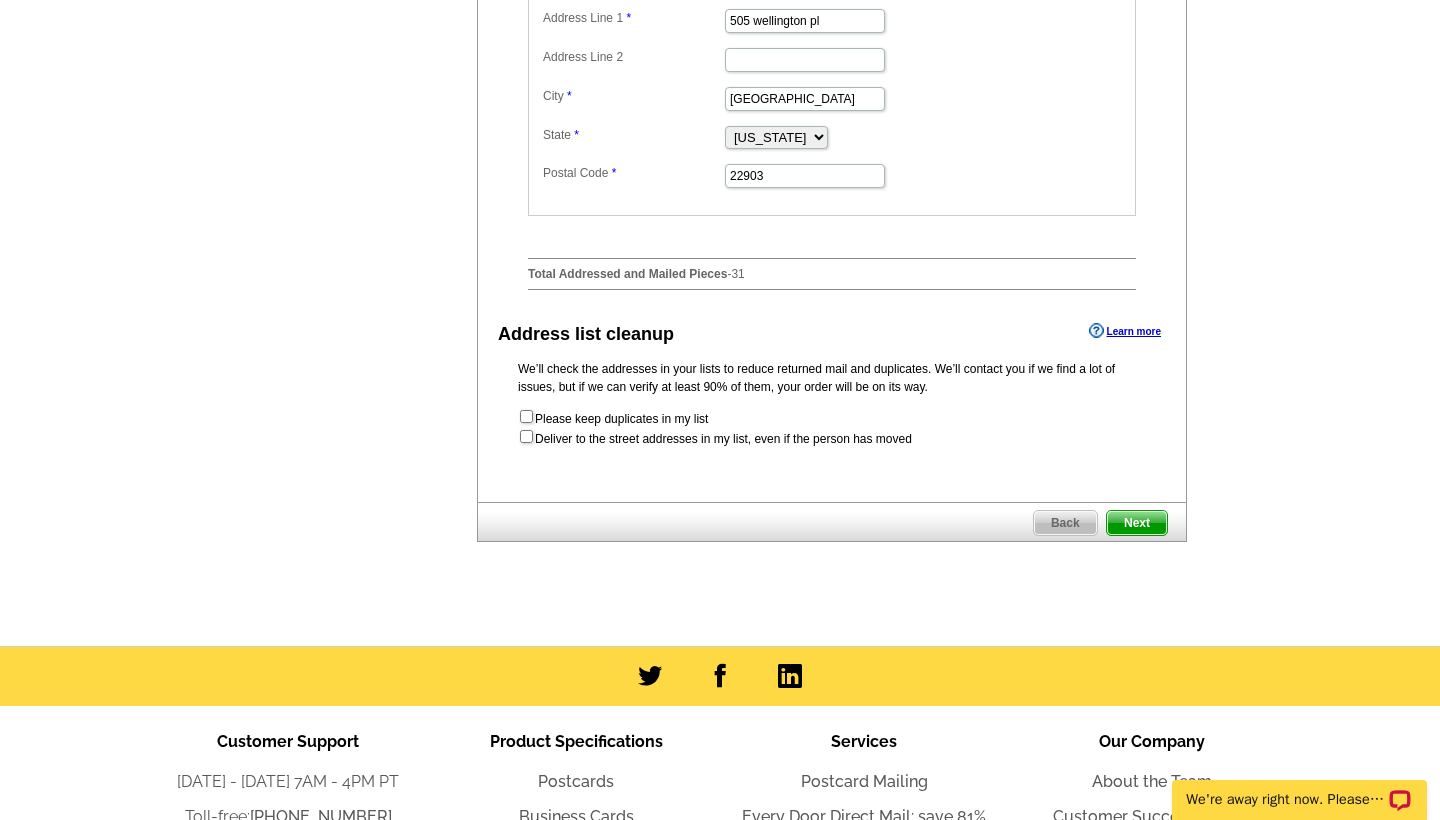 click at bounding box center (526, 436) 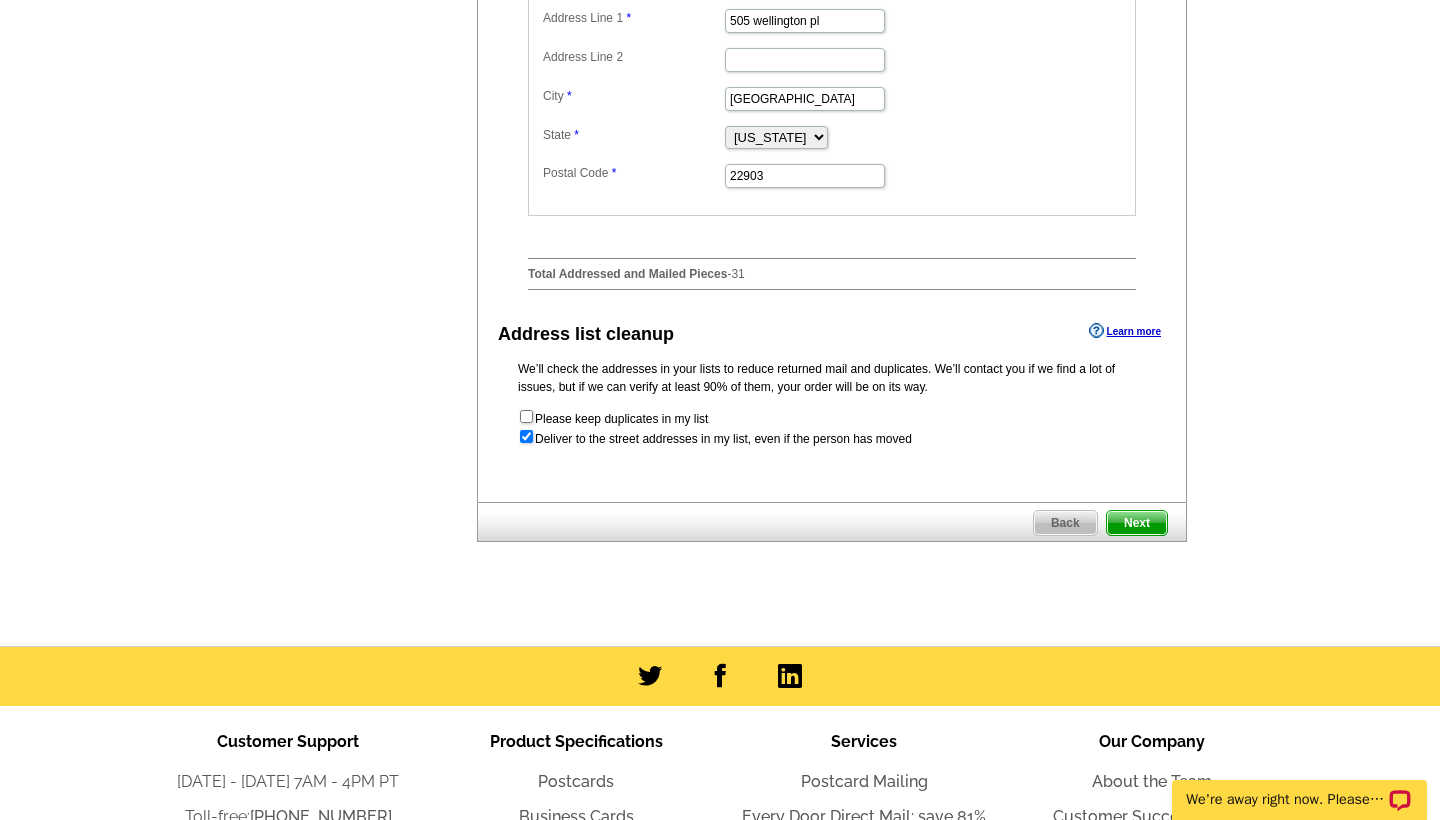 radio on "true" 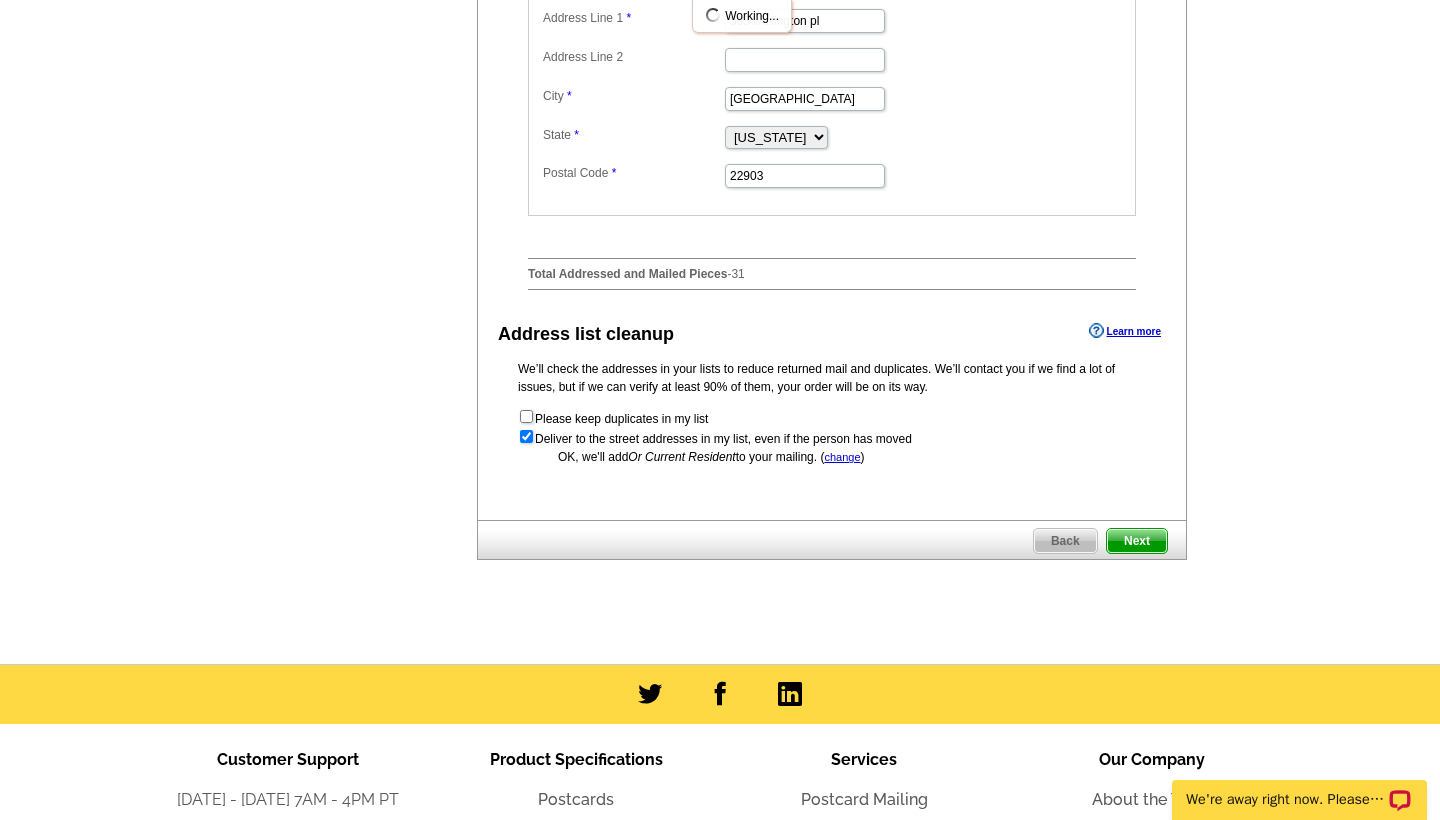 scroll, scrollTop: 0, scrollLeft: 0, axis: both 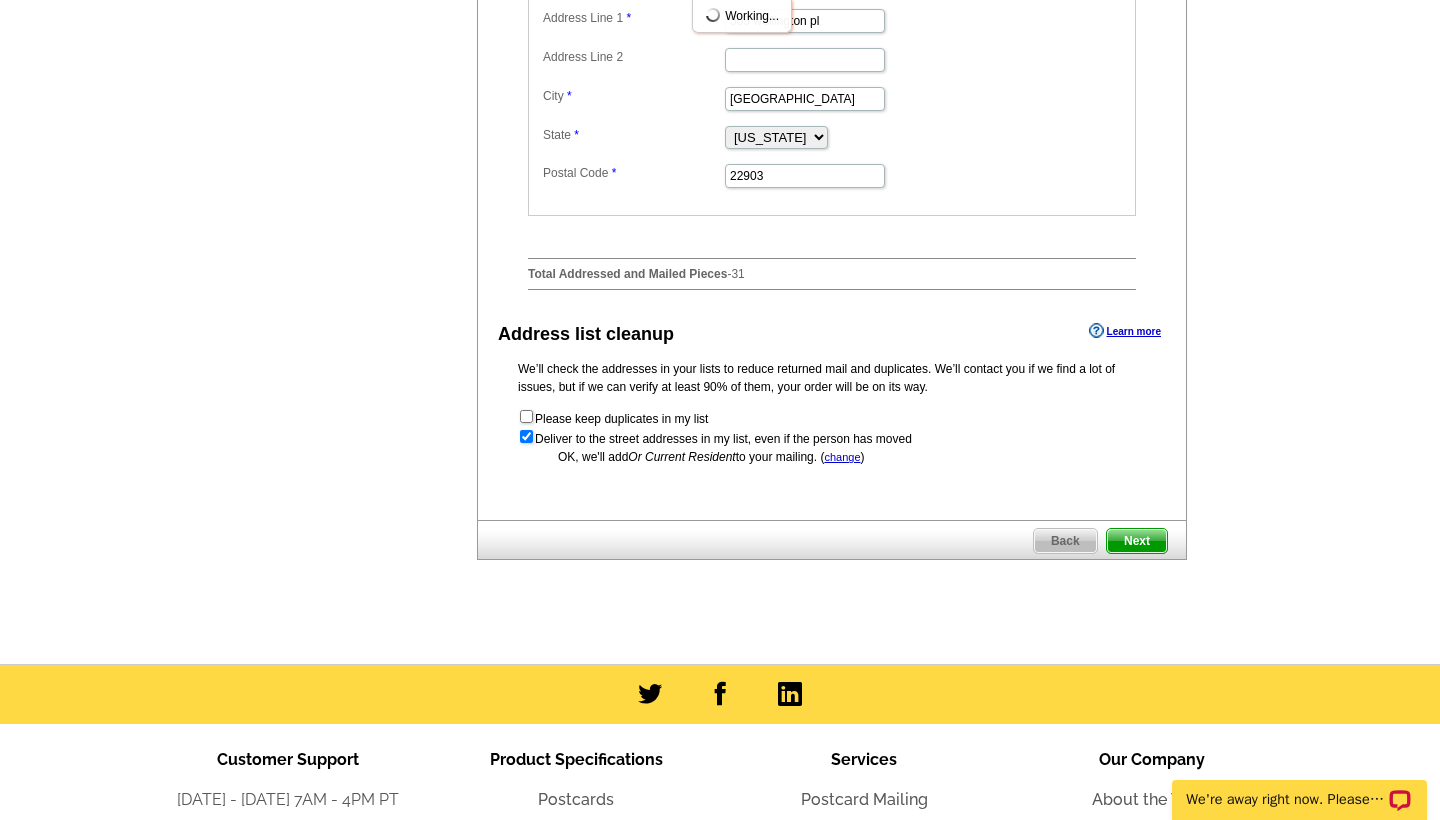 click on "Need Help? call 800-260-5887,  chat  with support, or have our designers make something custom just for you!
Got it, no need for the selection guide next time.
Show Results
Selected Design
Regular Postcard (4.25" x 5.6")
Design Name
Front Design
Zoom Preview
»
o
p
t
i
o
n
s
»
o" at bounding box center (720, -62) 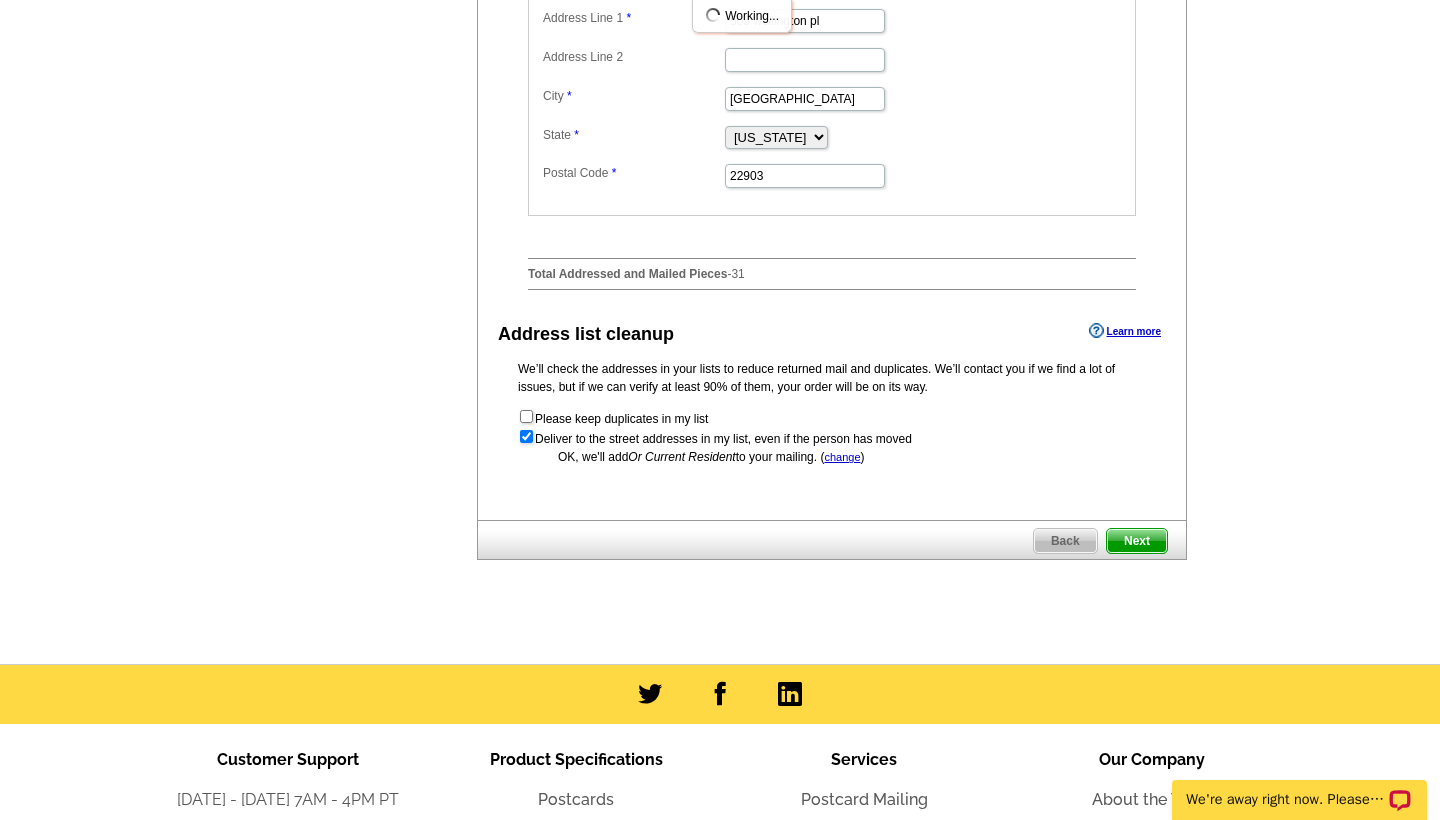 scroll, scrollTop: 960, scrollLeft: 0, axis: vertical 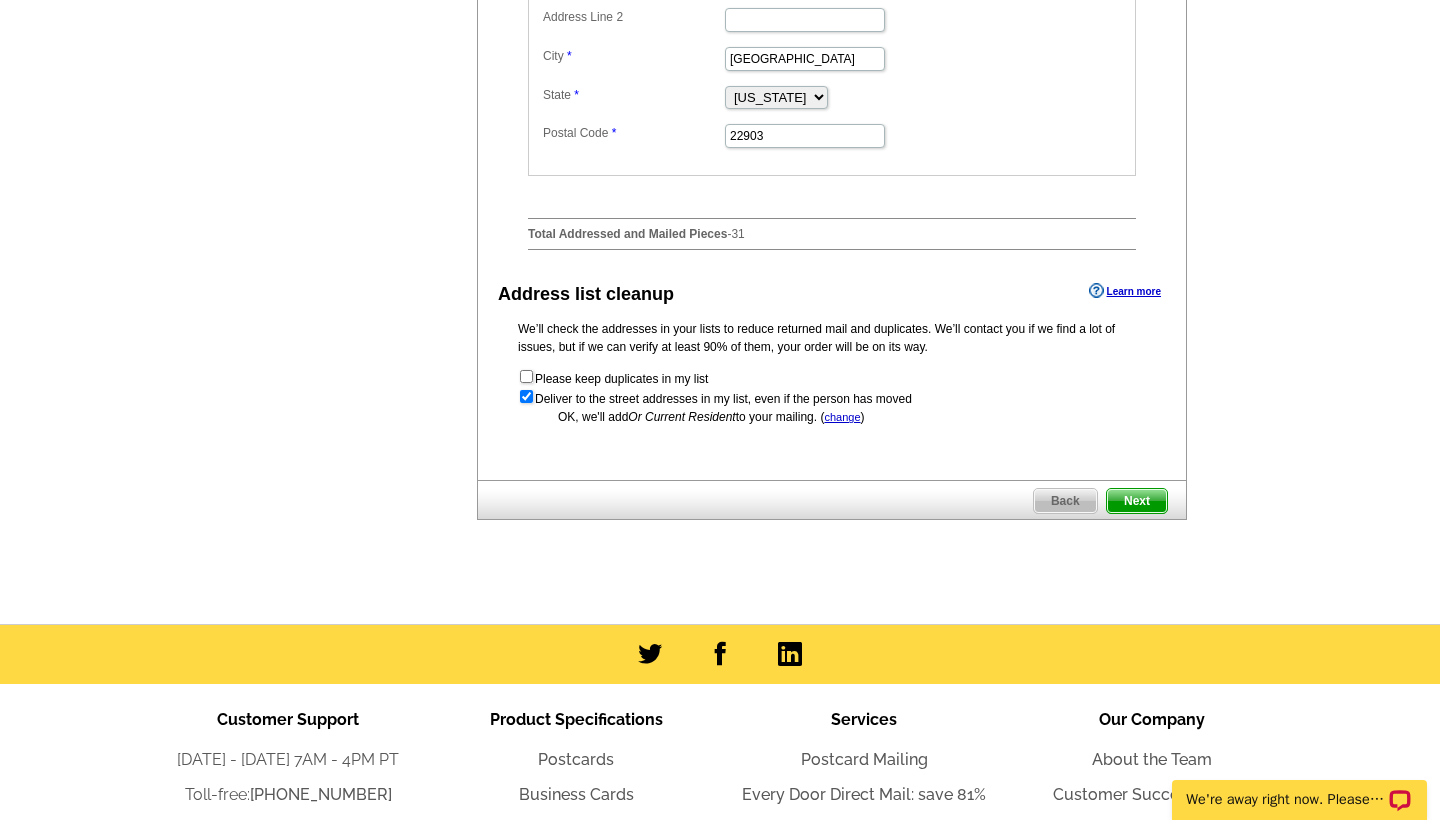 click on "Next" at bounding box center [1137, 501] 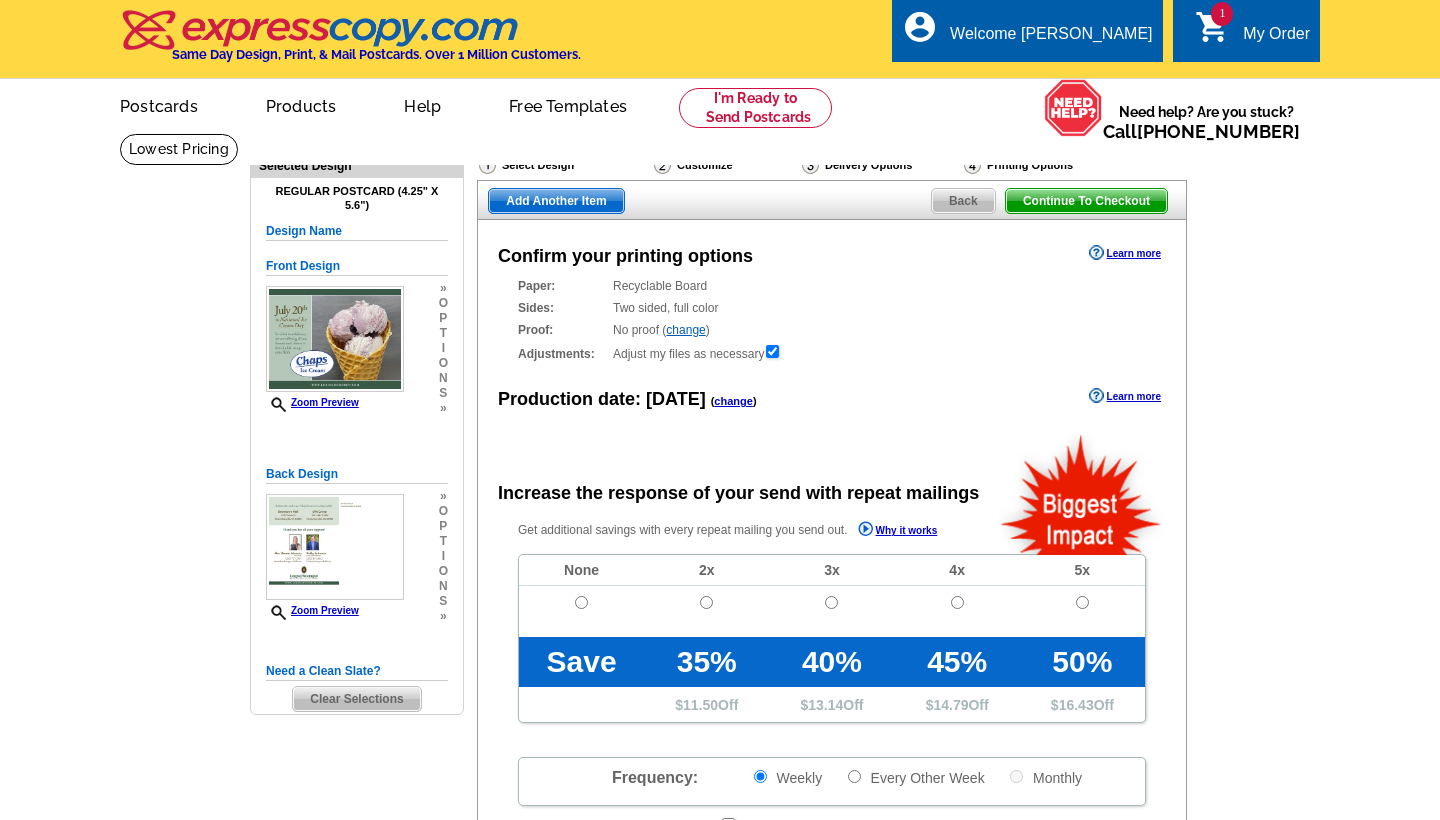 scroll, scrollTop: 0, scrollLeft: 0, axis: both 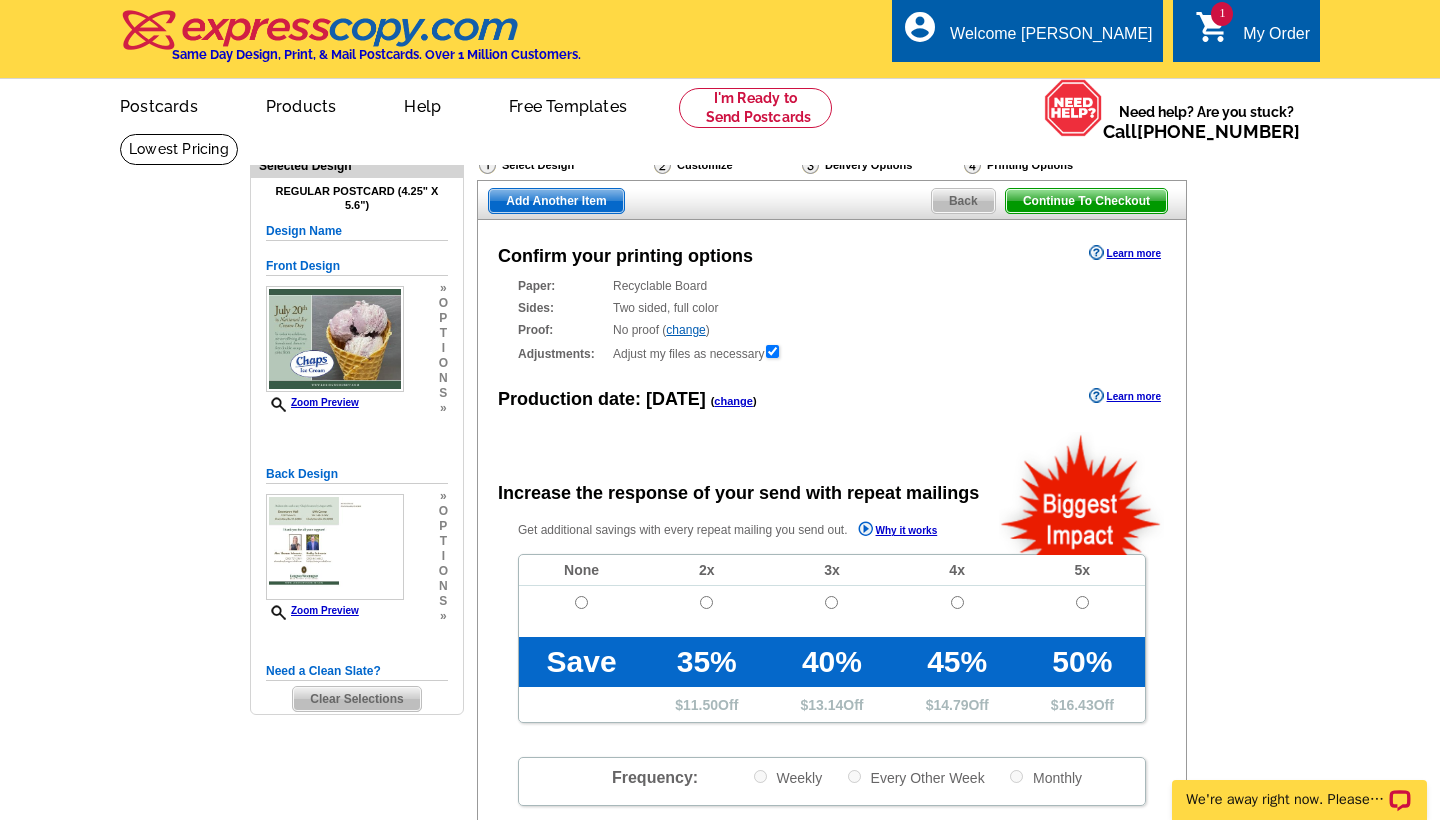 click on "Need Help? call 800-260-5887,  chat  with support, or have our designers make something custom just for you!
Got it, no need for the selection guide next time.
Show Results
Selected Design
Regular Postcard (4.25" x 5.6")
Design Name
Front Design
Zoom Preview
»
o
p
t
i
o
n
s
»
o" at bounding box center [720, 676] 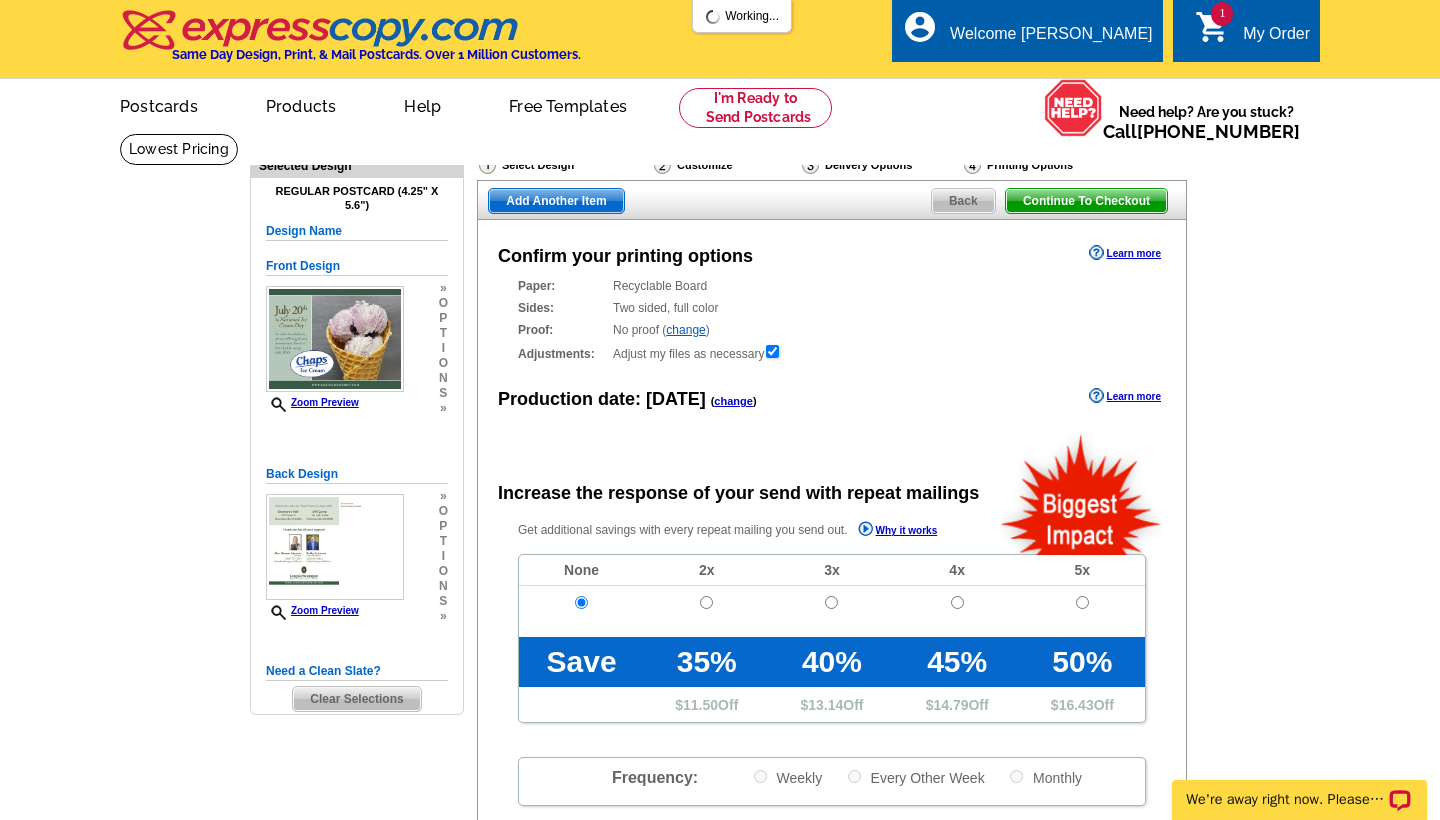 click on "Need Help? call 800-260-5887,  chat  with support, or have our designers make something custom just for you!
Got it, no need for the selection guide next time.
Show Results
Selected Design
Regular Postcard (4.25" x 5.6")
Design Name
Front Design
Zoom Preview
»
o
p
t
i
o
n
s
»
o" at bounding box center (720, 676) 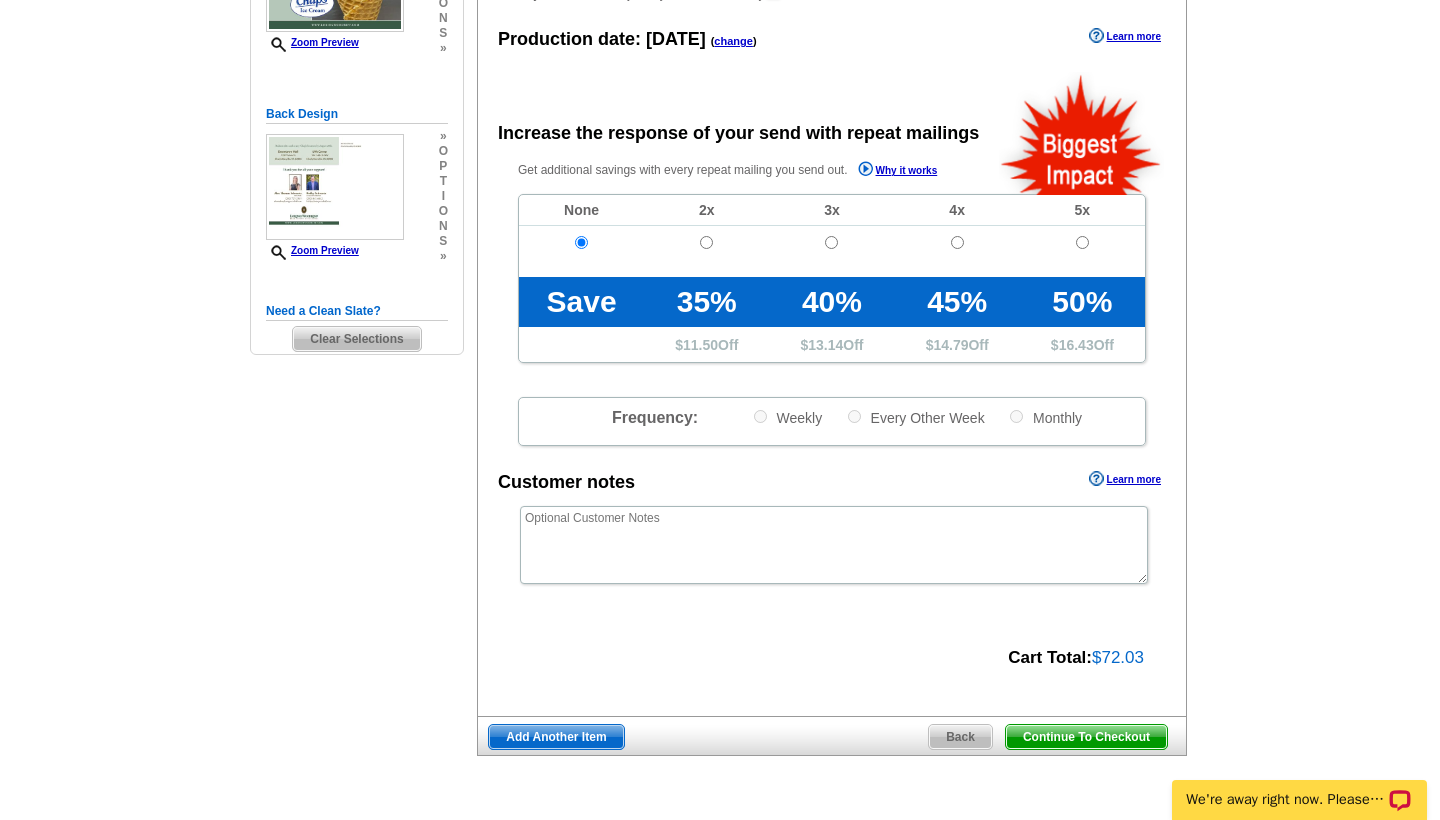 scroll, scrollTop: 400, scrollLeft: 0, axis: vertical 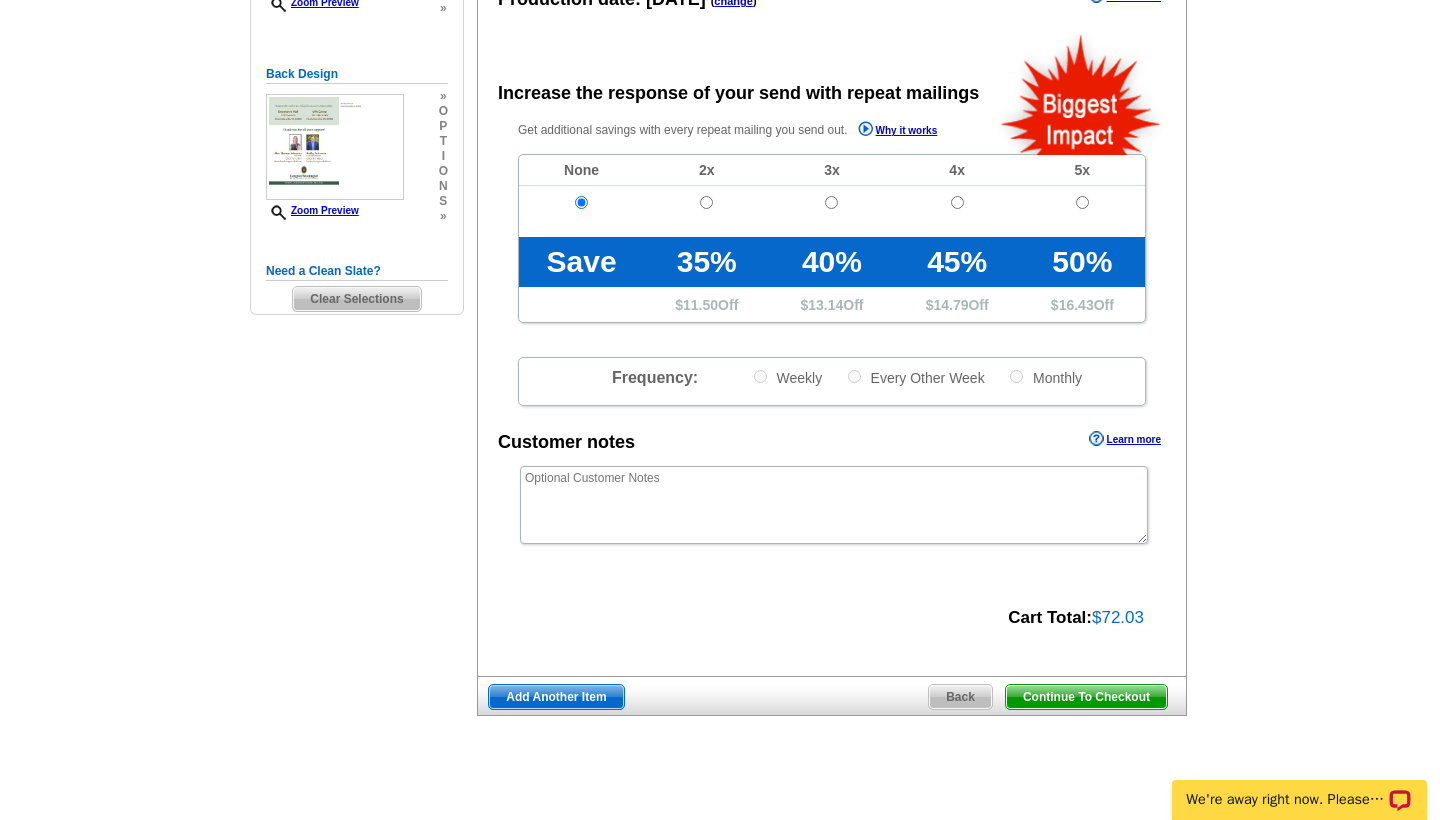 click on "Continue To Checkout" at bounding box center (1086, 697) 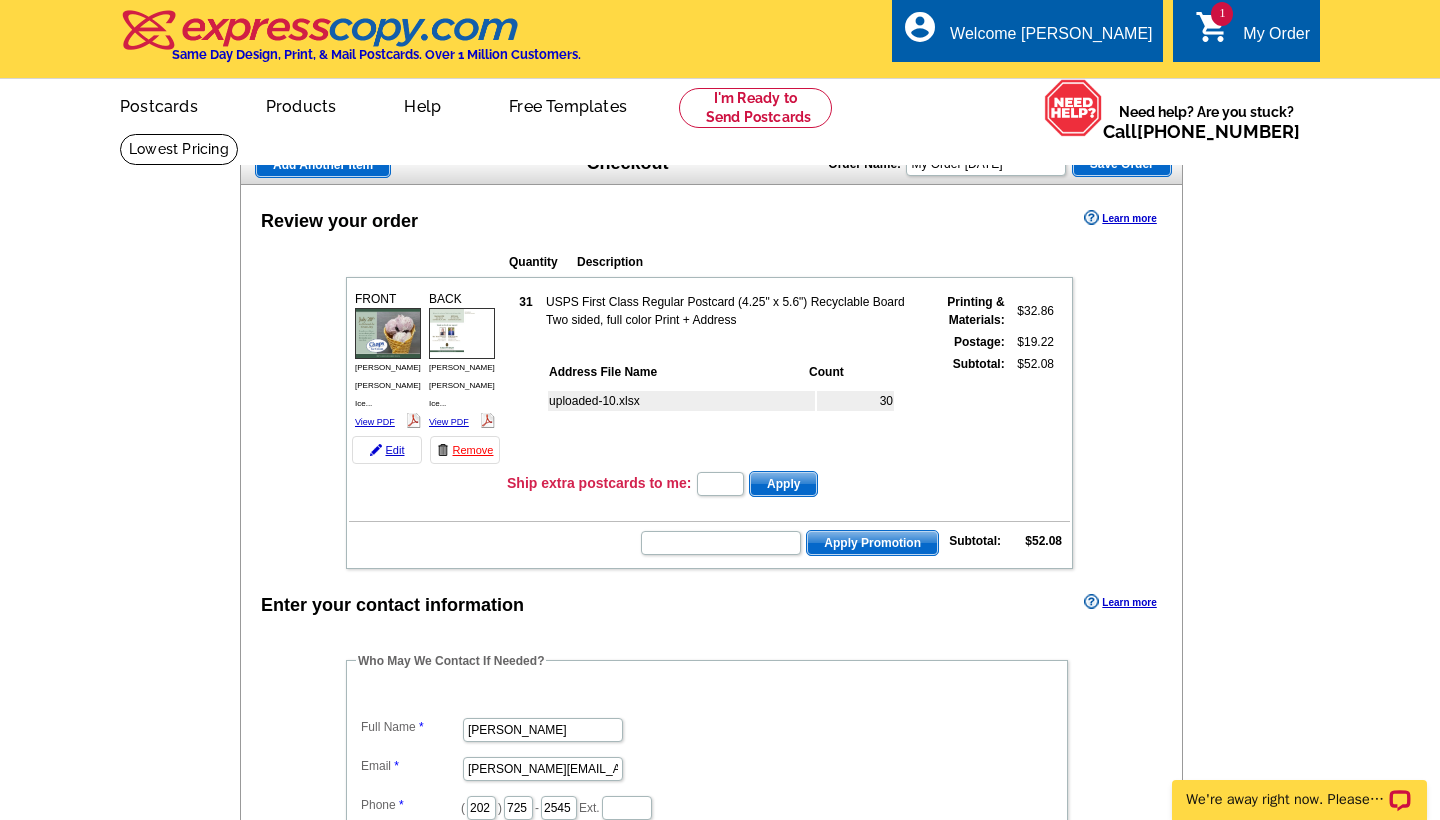 scroll, scrollTop: 0, scrollLeft: 0, axis: both 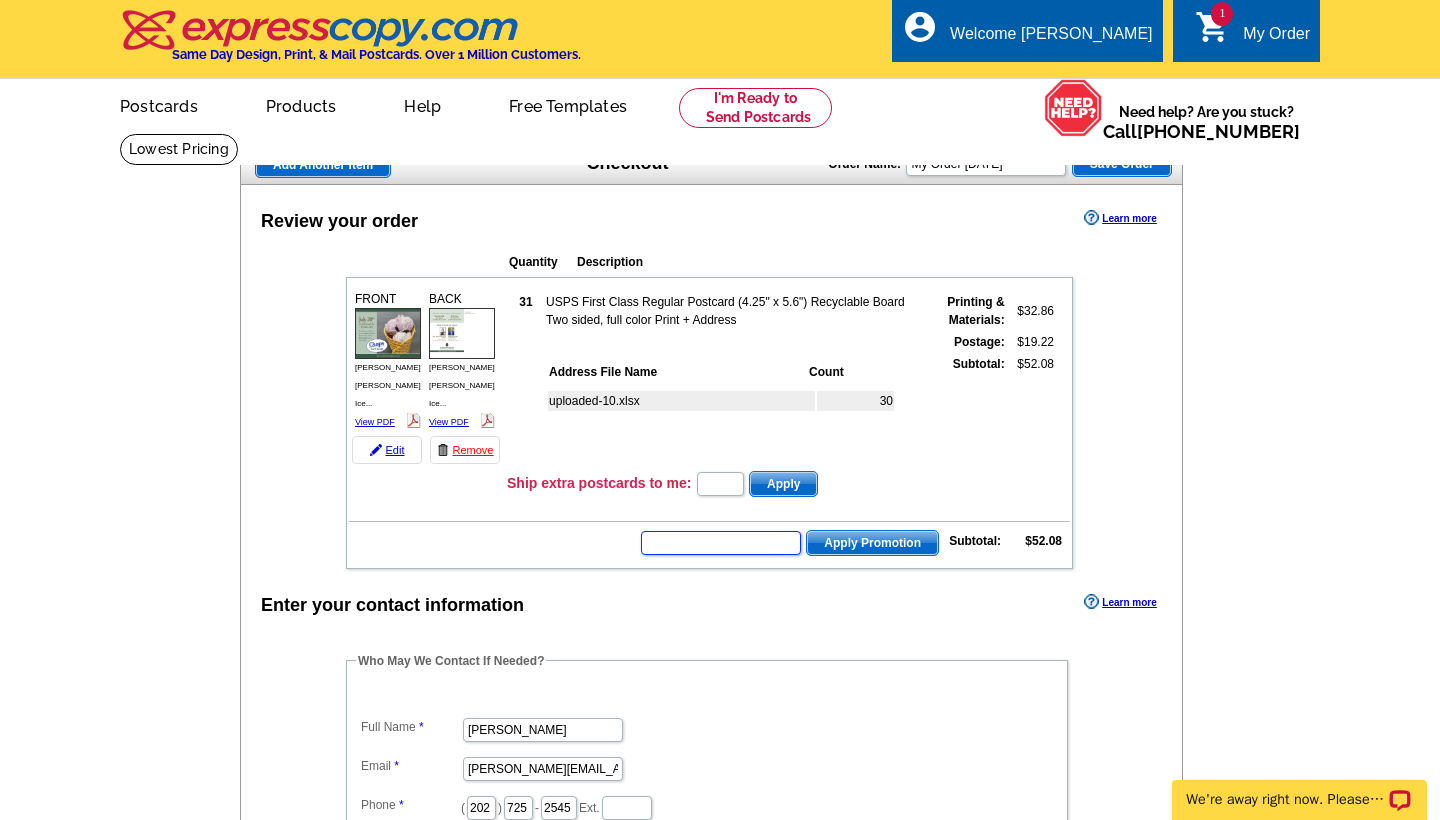 click at bounding box center [721, 543] 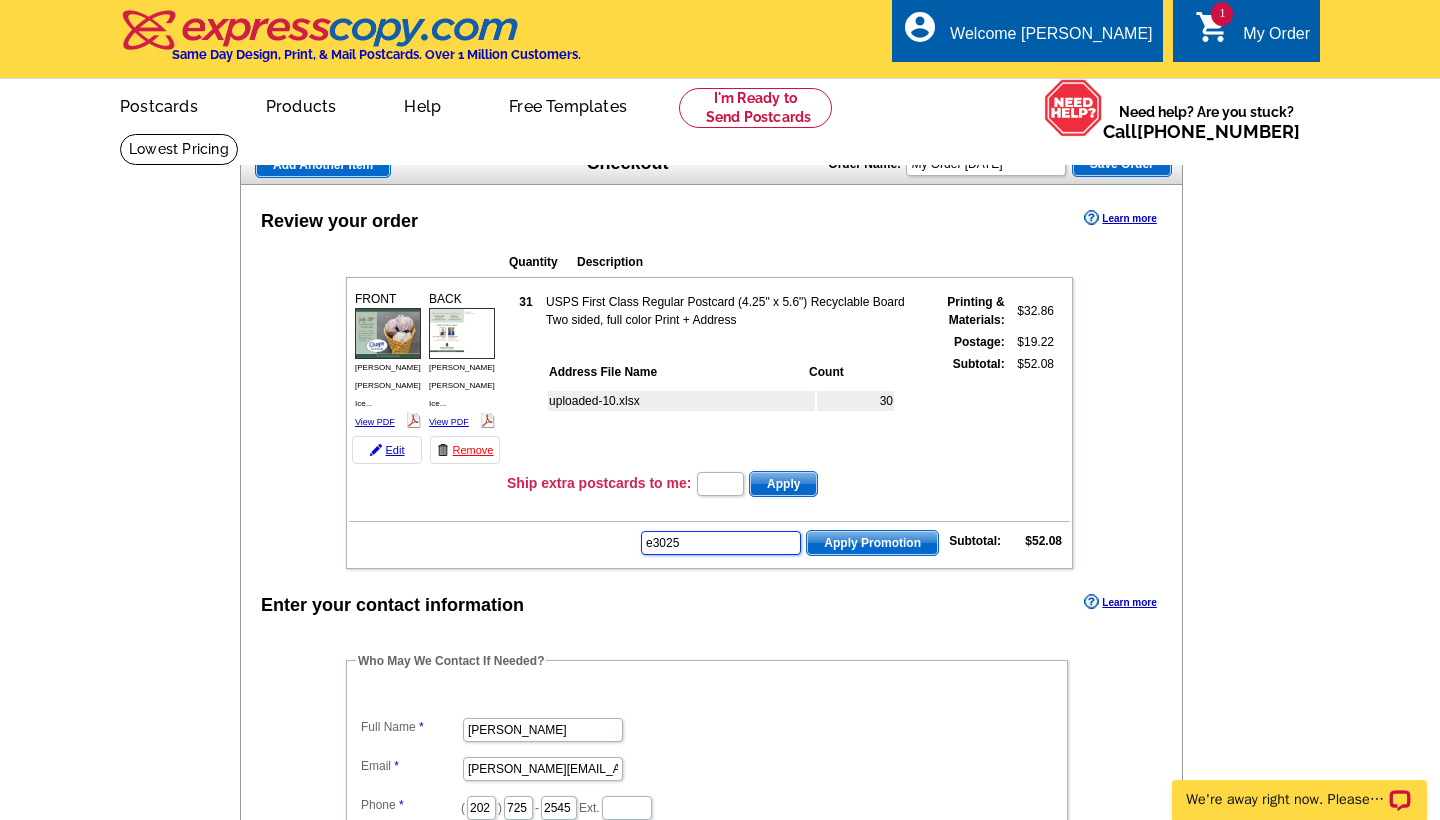 type on "e3025" 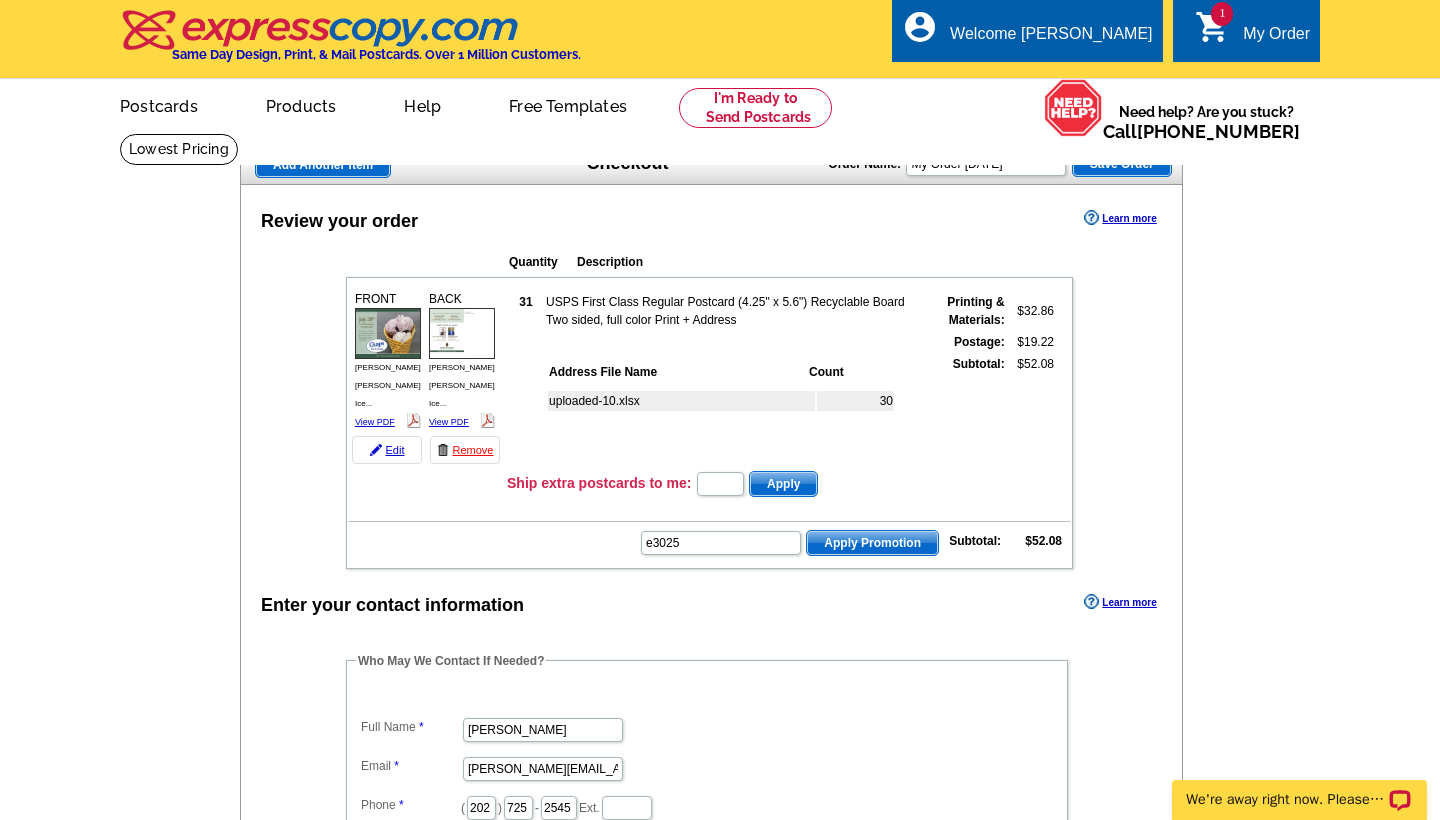 click on "Apply Promotion" at bounding box center [872, 543] 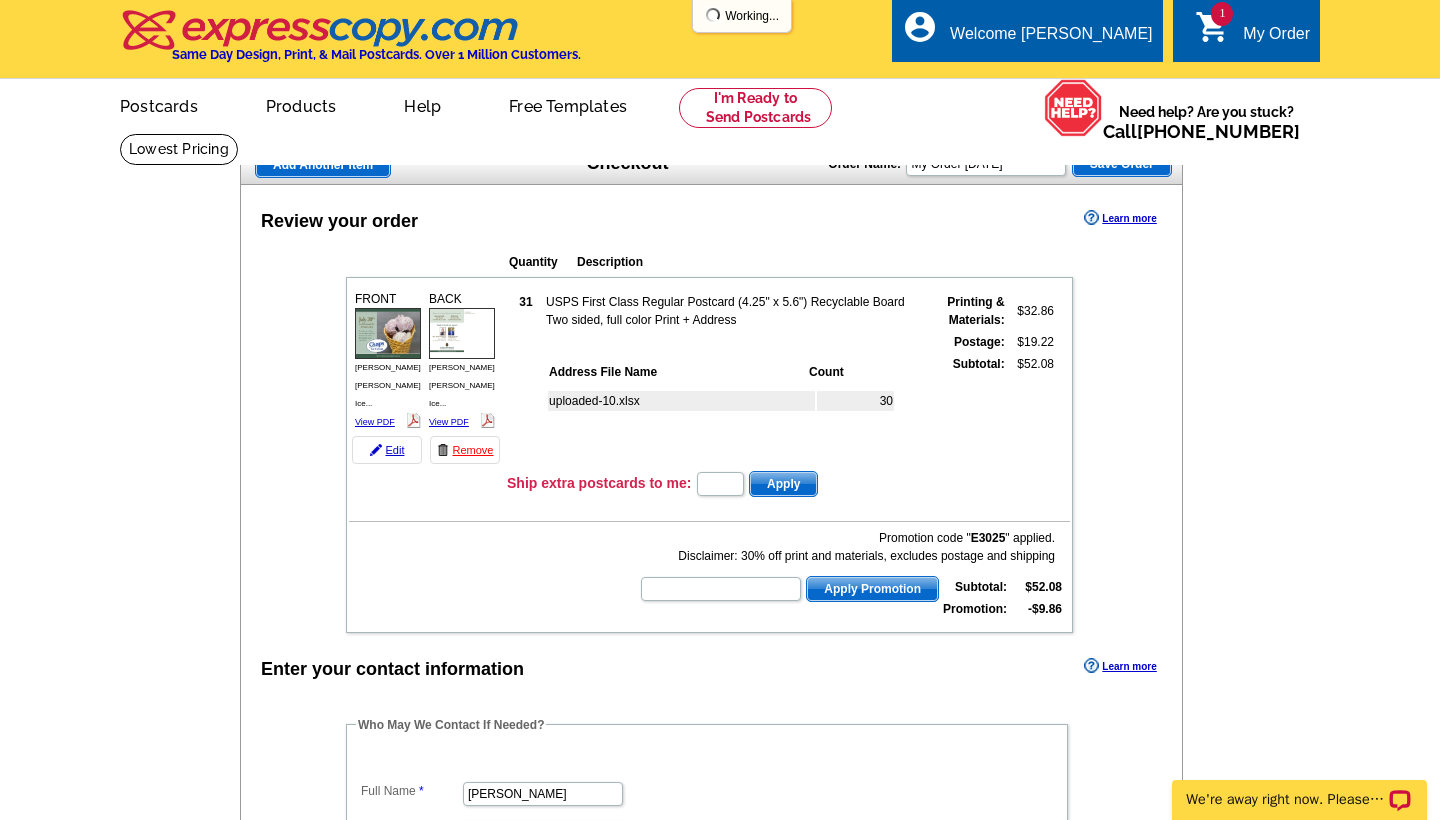 click on "Add Another Item
Checkout
Order Name:
My Order 2025-07-17
Save Order
Review your order
Learn more
Quantity
Description
31   30" at bounding box center (720, 872) 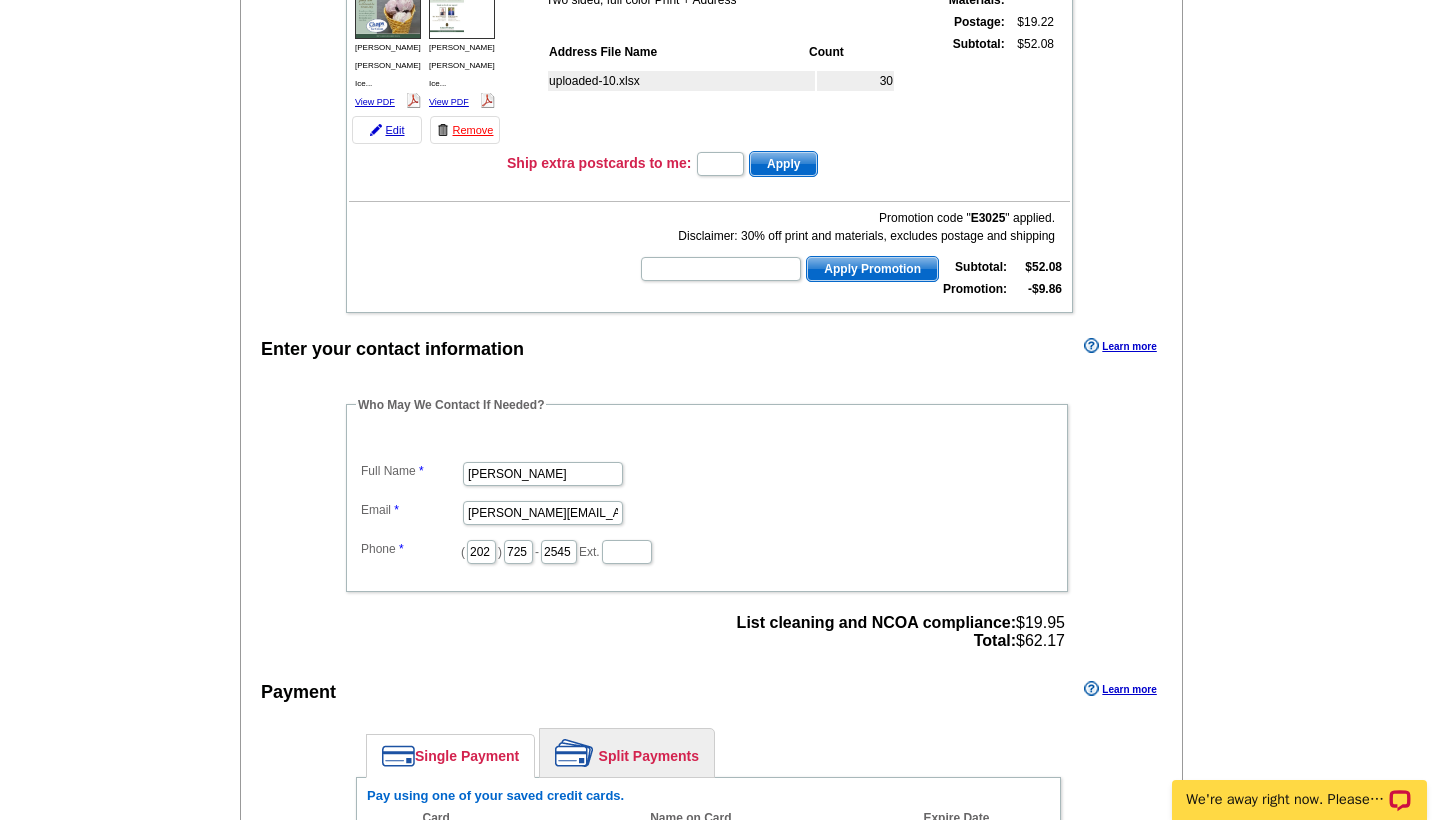 scroll, scrollTop: 360, scrollLeft: 0, axis: vertical 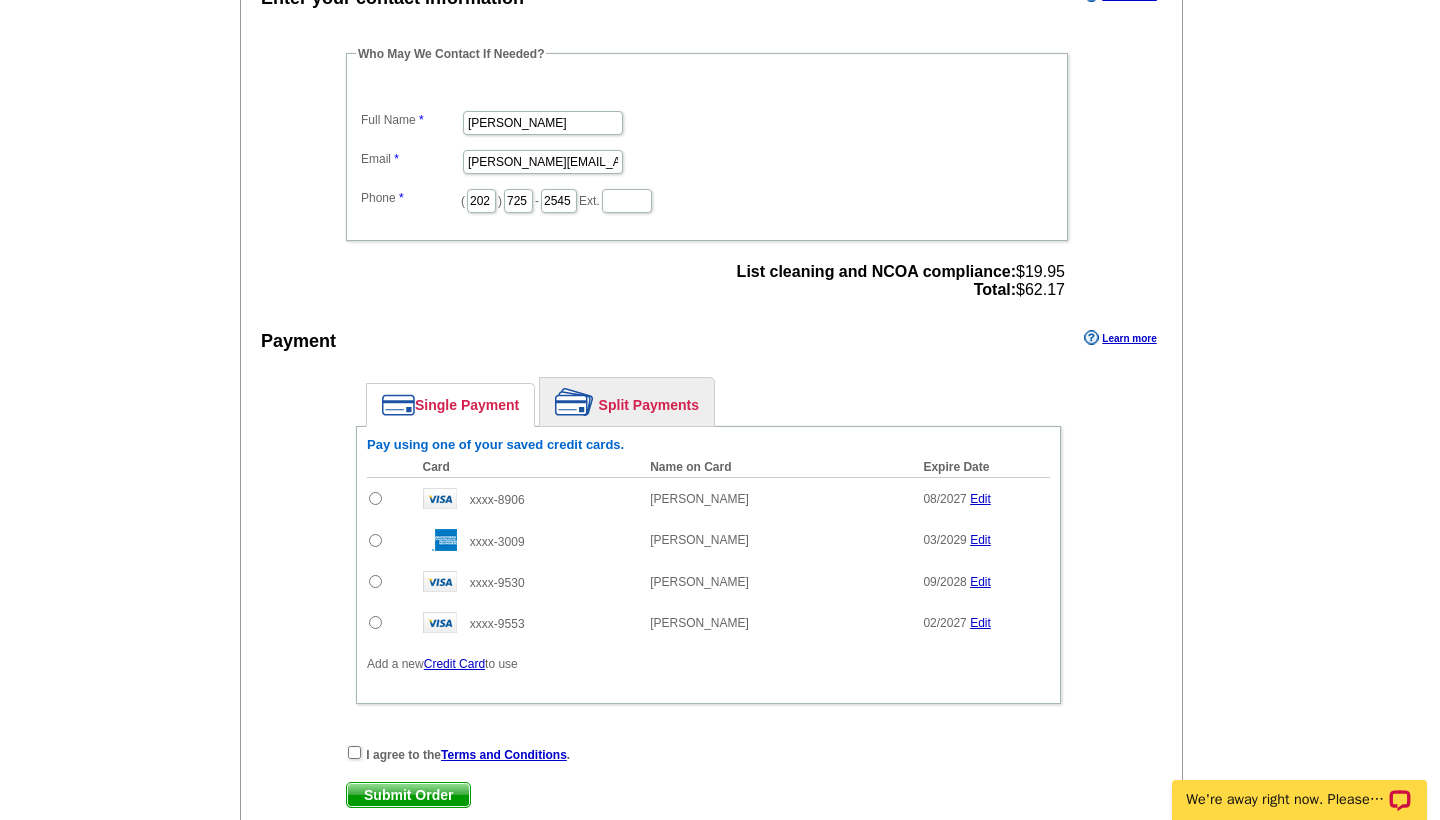 click on "Credit Card" at bounding box center [454, 664] 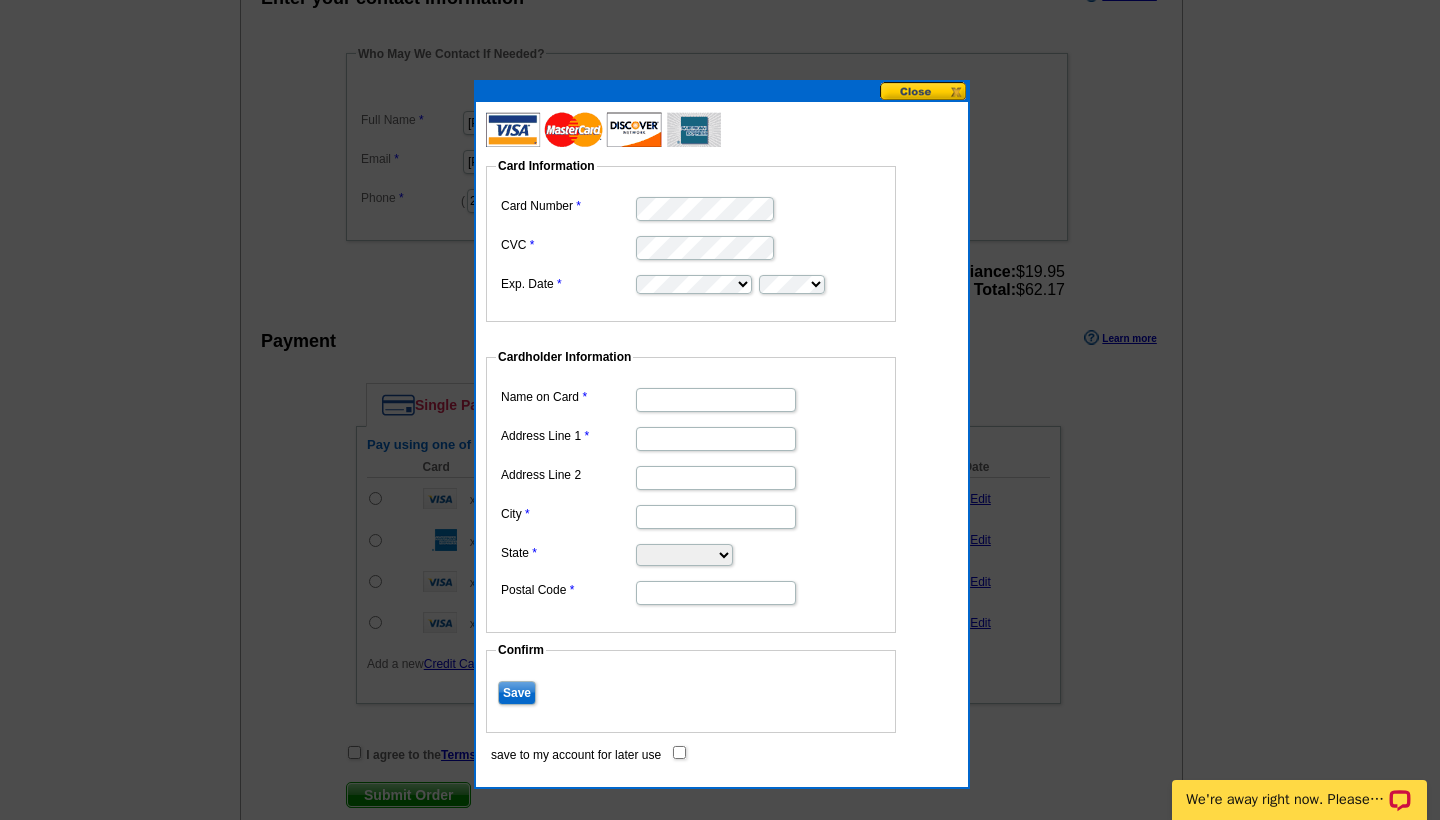 click on "Name on Card" at bounding box center (716, 400) 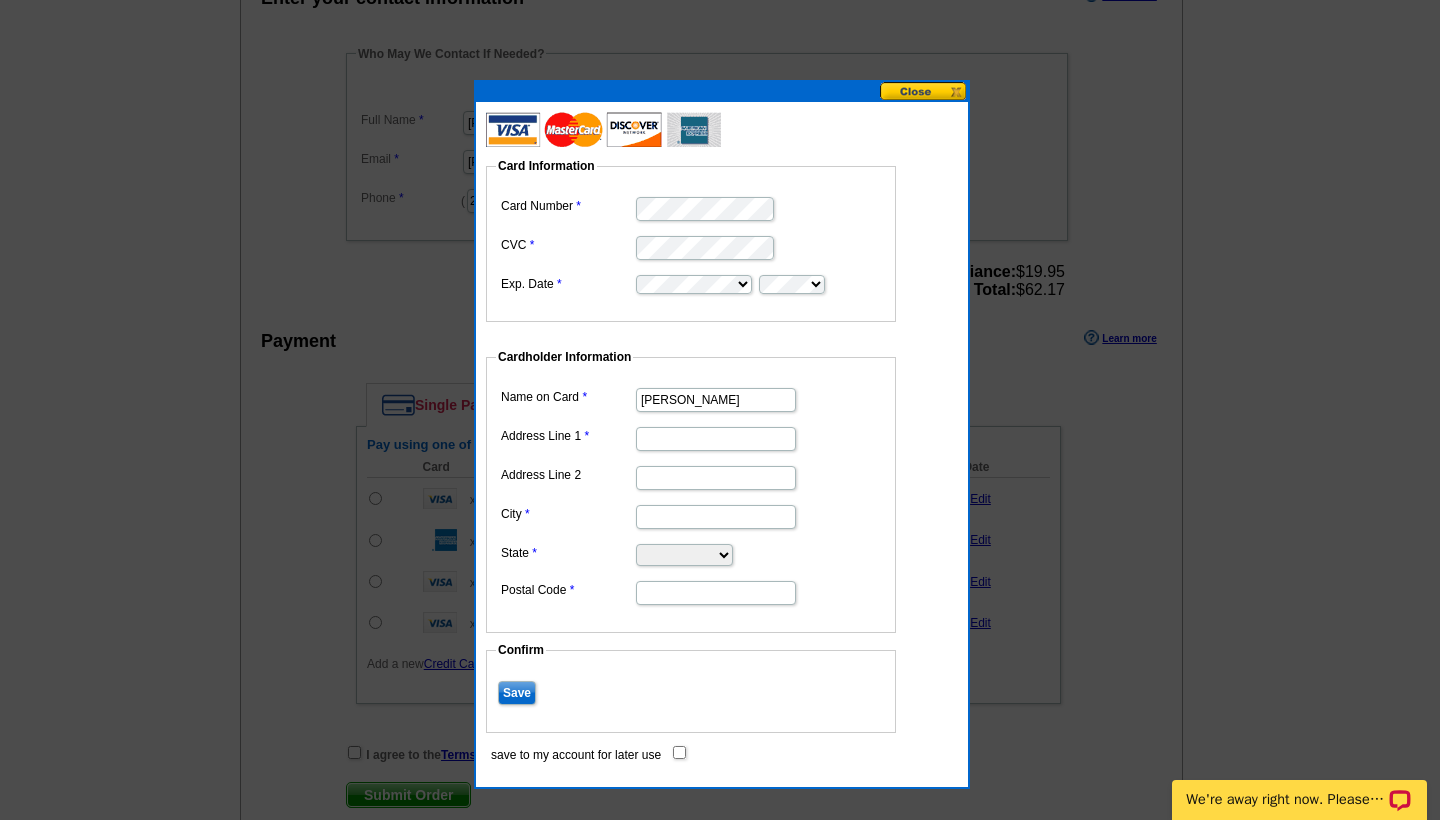 type on "alexandra thomas" 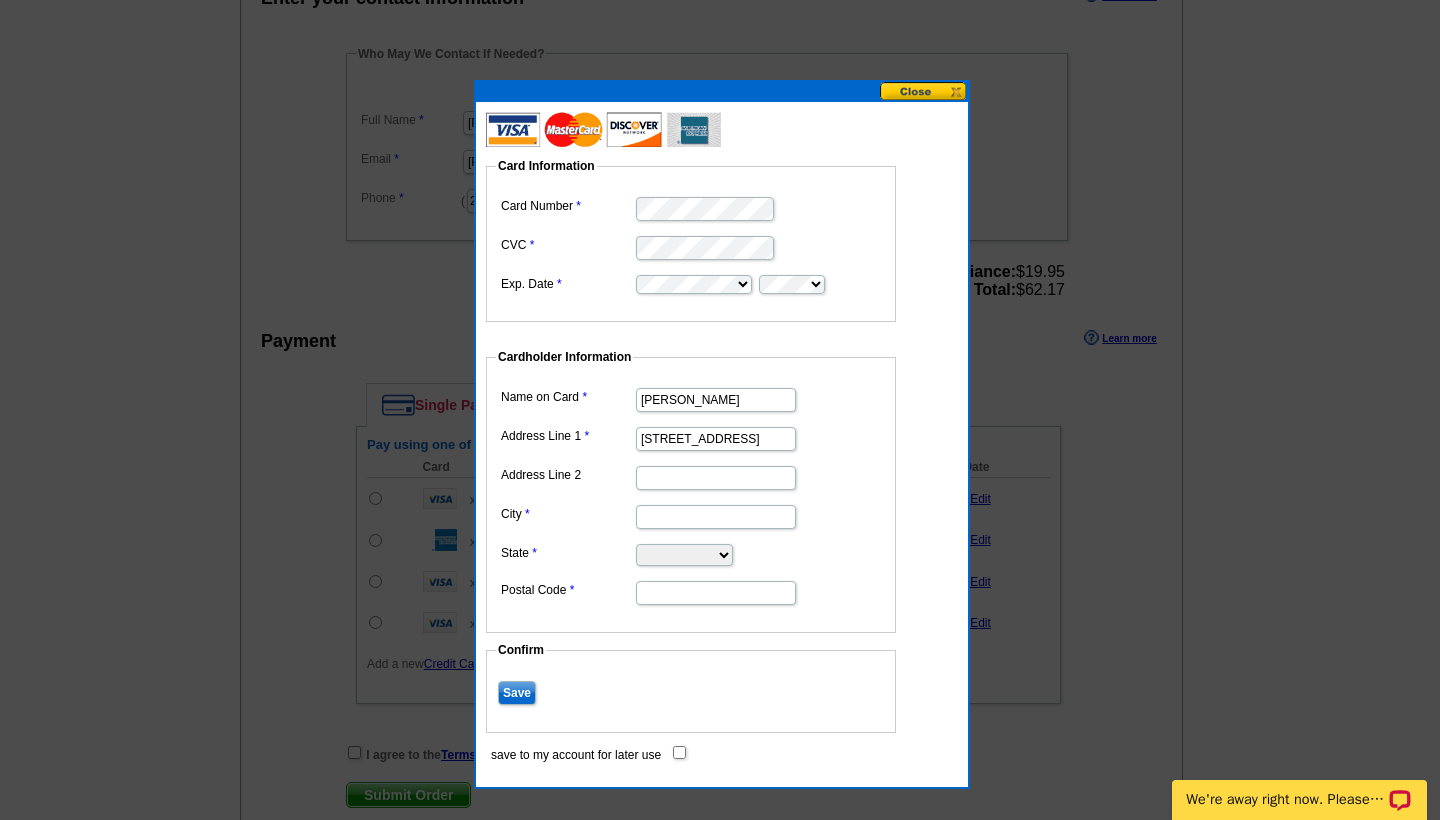 type on "[STREET_ADDRESS]" 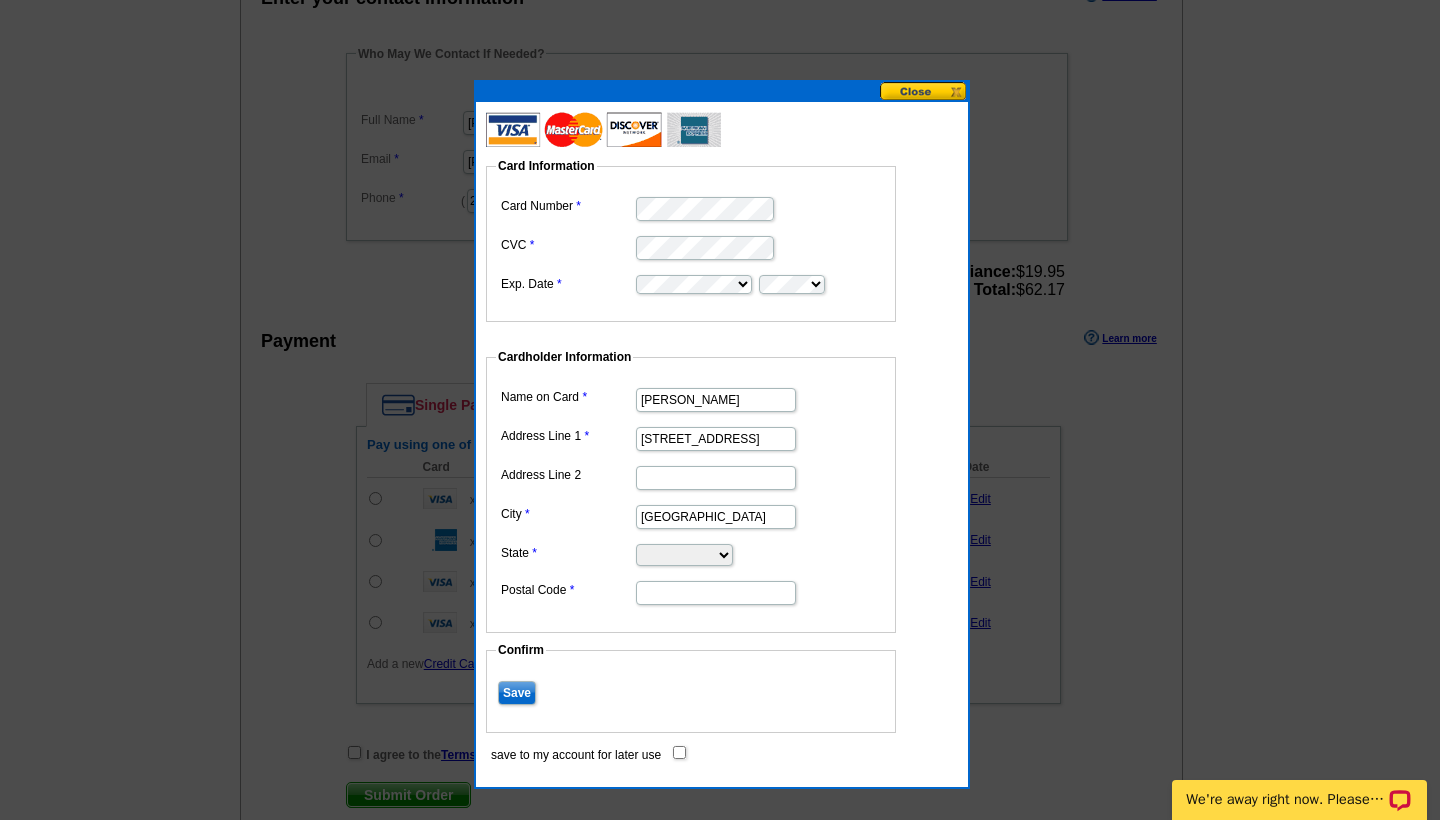 type on "charlottesville" 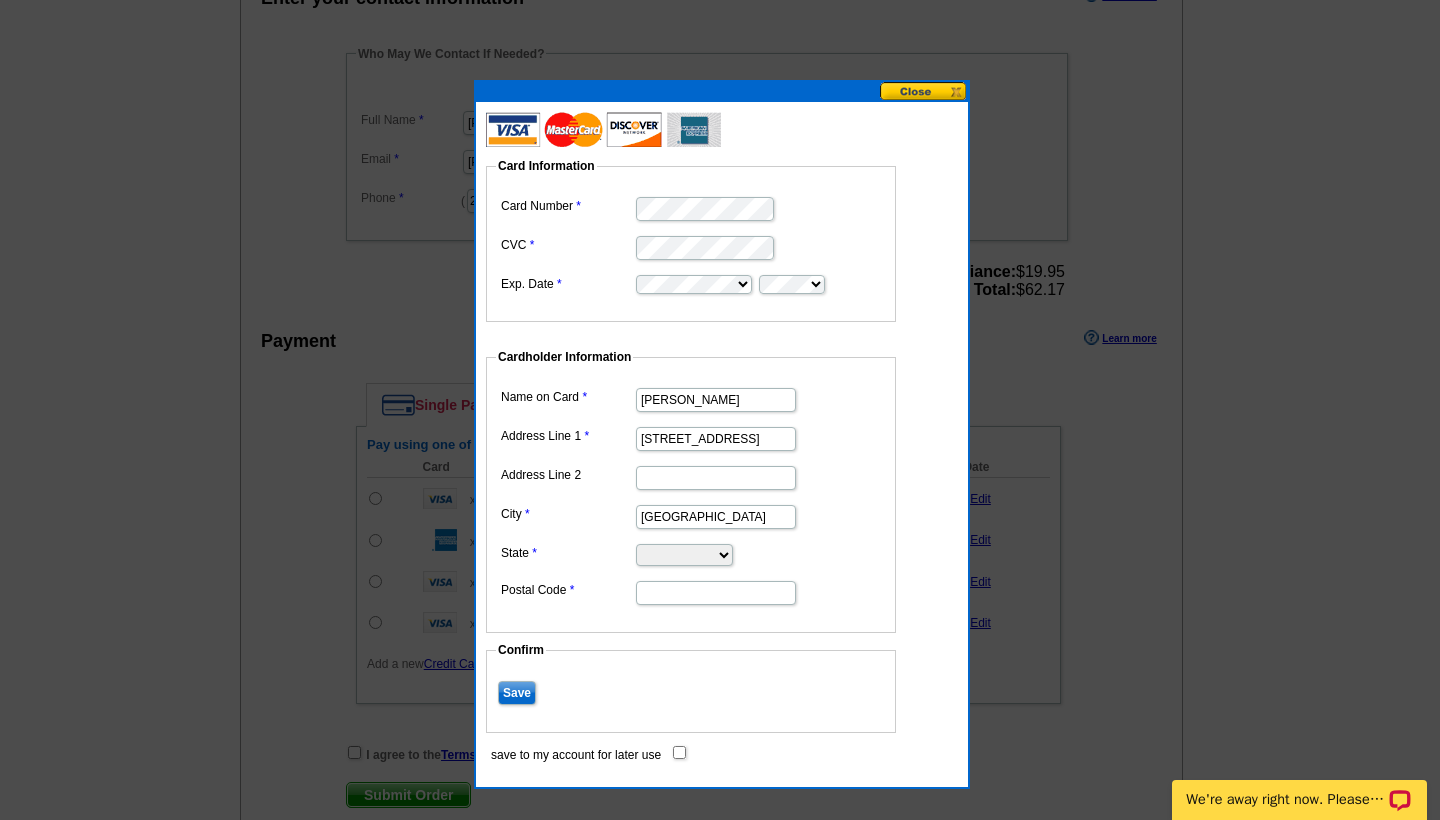 select on "VA" 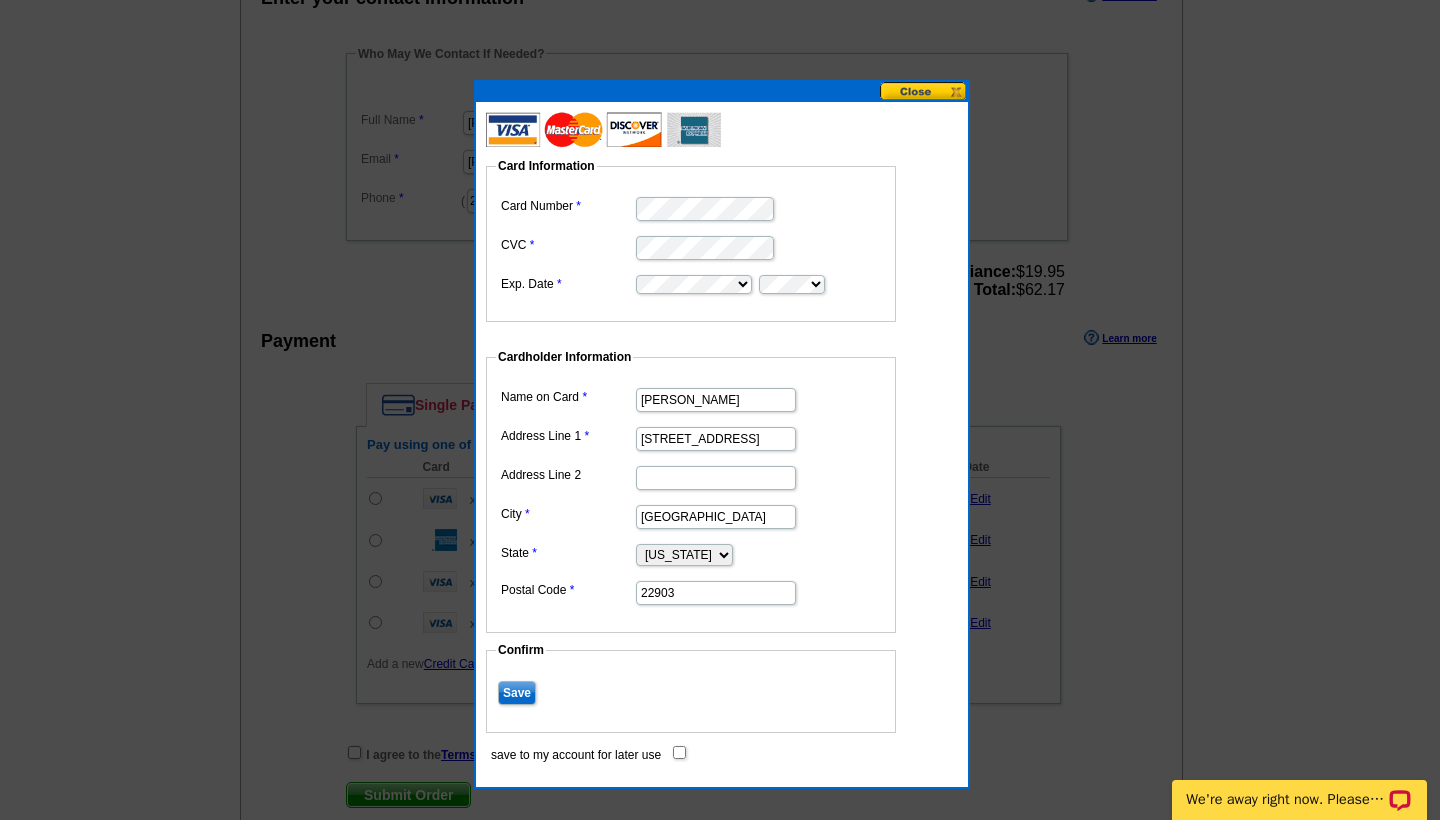 type on "22903" 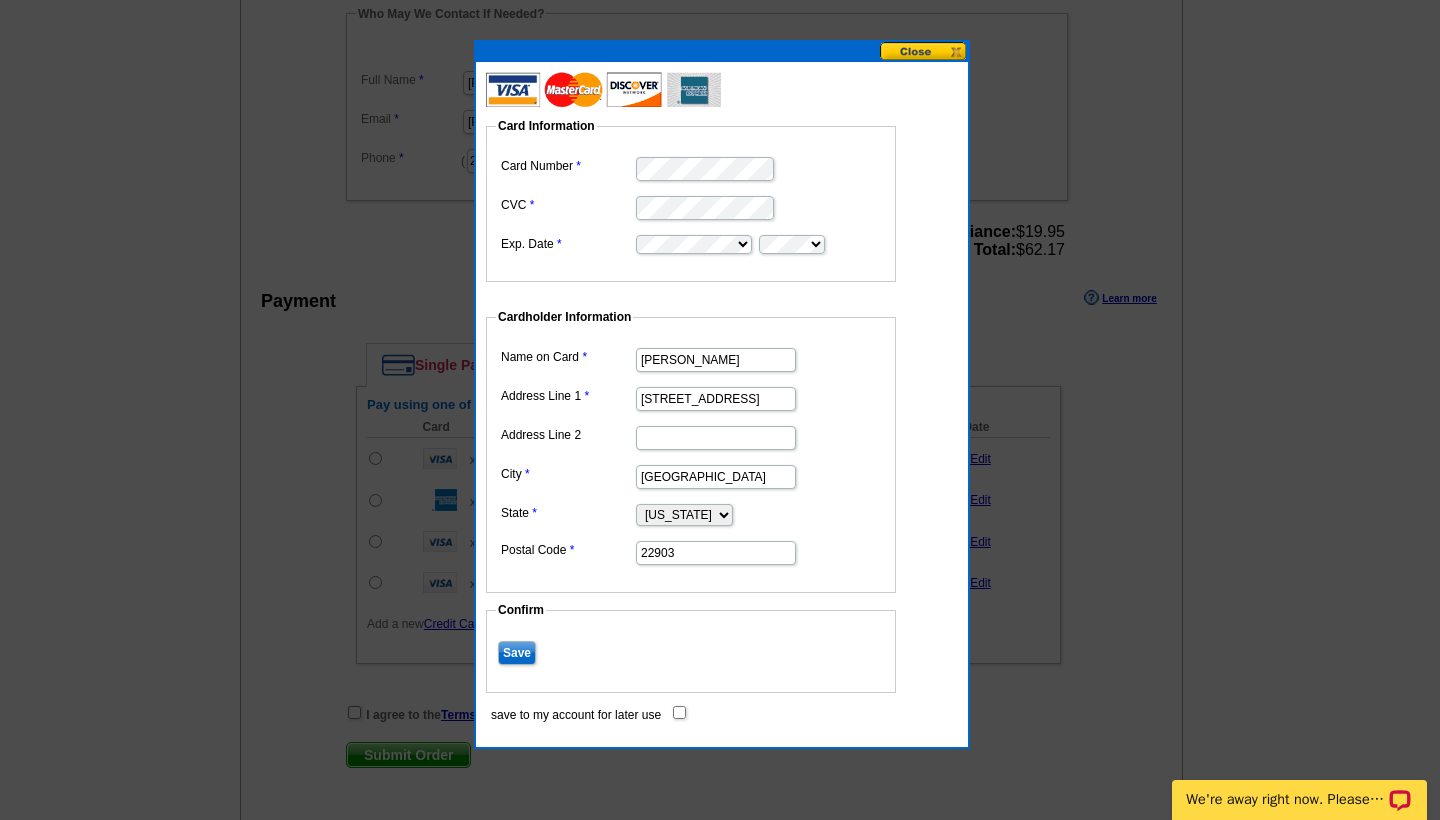 scroll, scrollTop: 751, scrollLeft: 0, axis: vertical 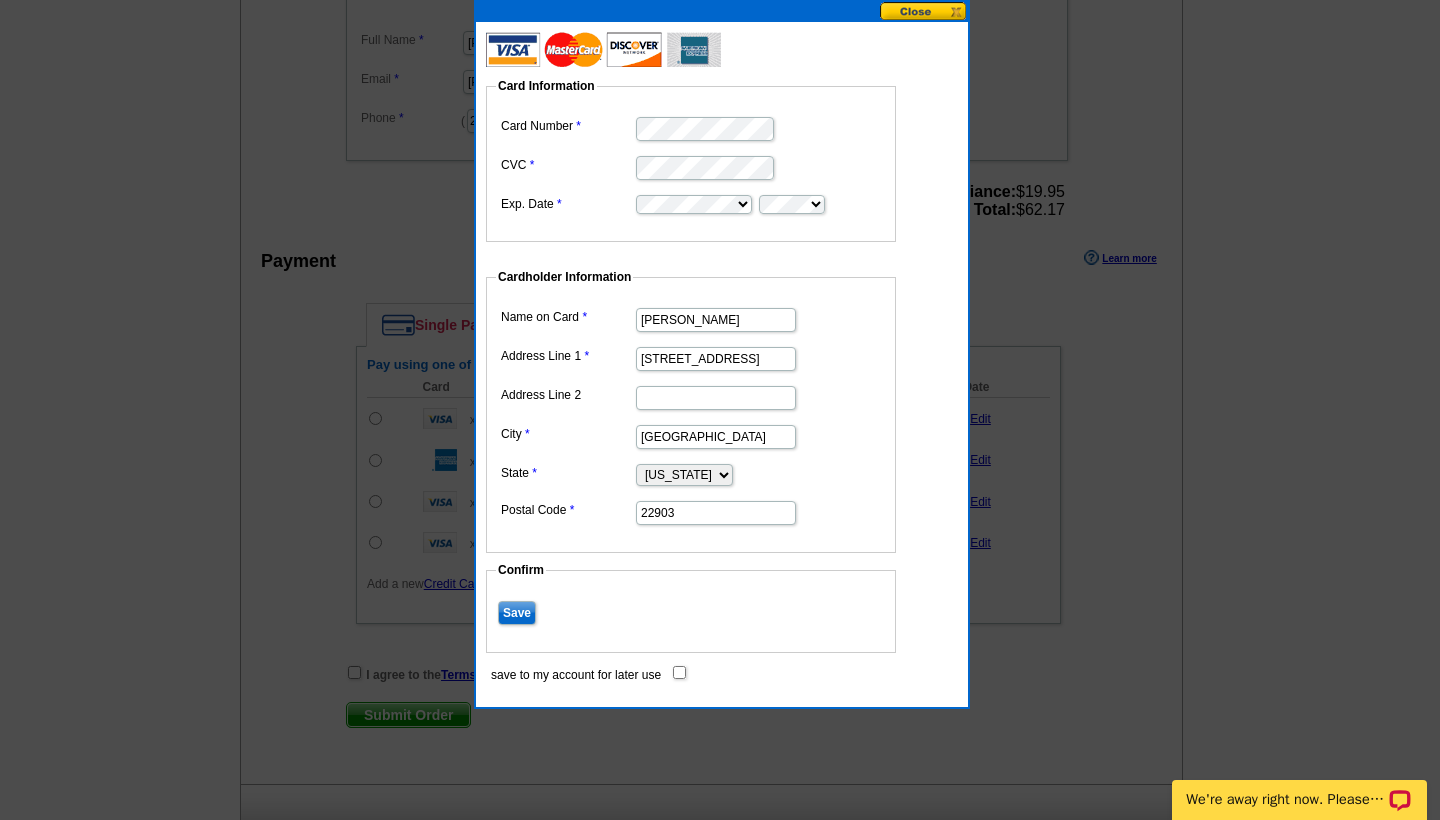 click at bounding box center (701, 671) 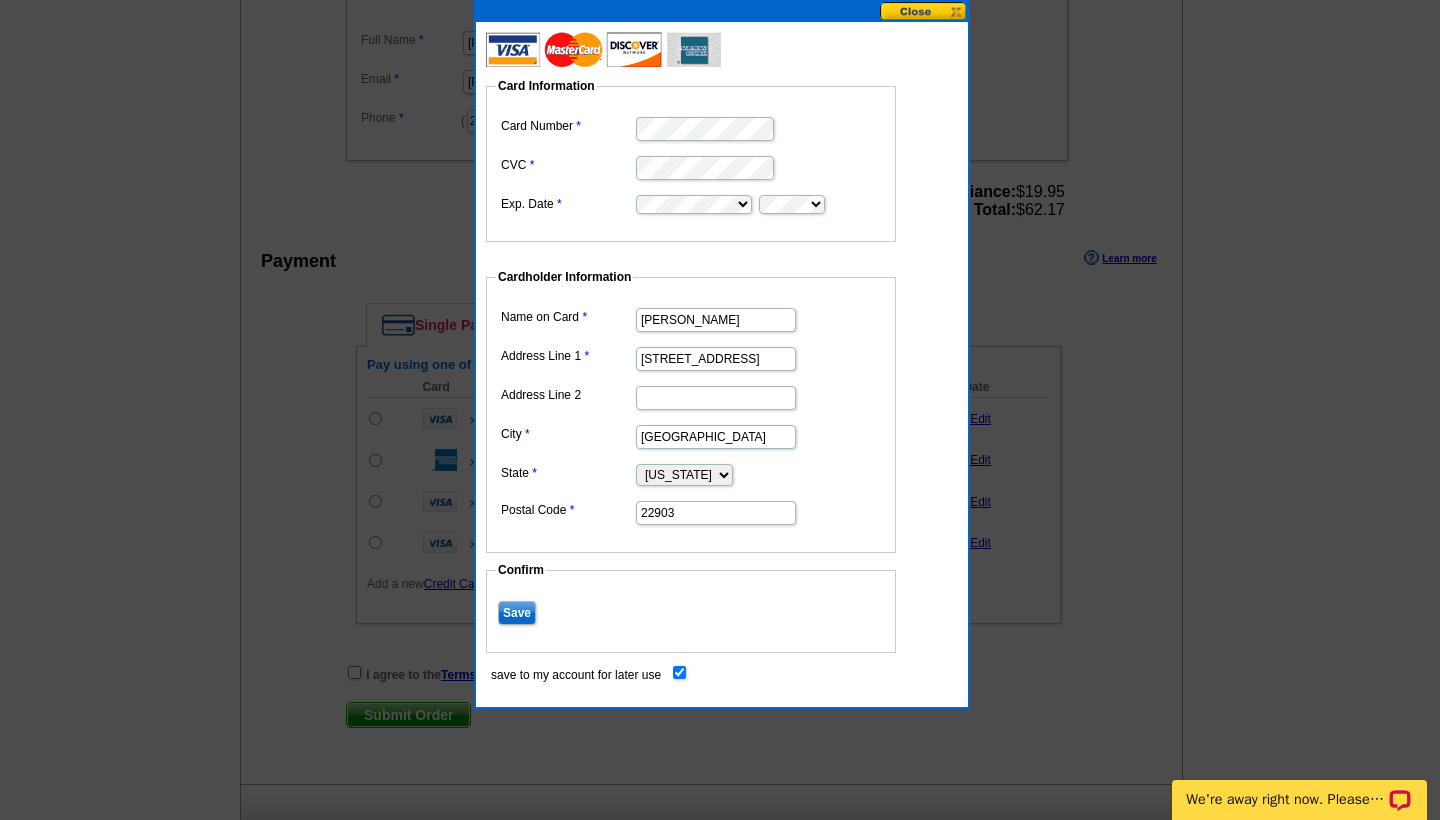 click on "Save" at bounding box center [517, 613] 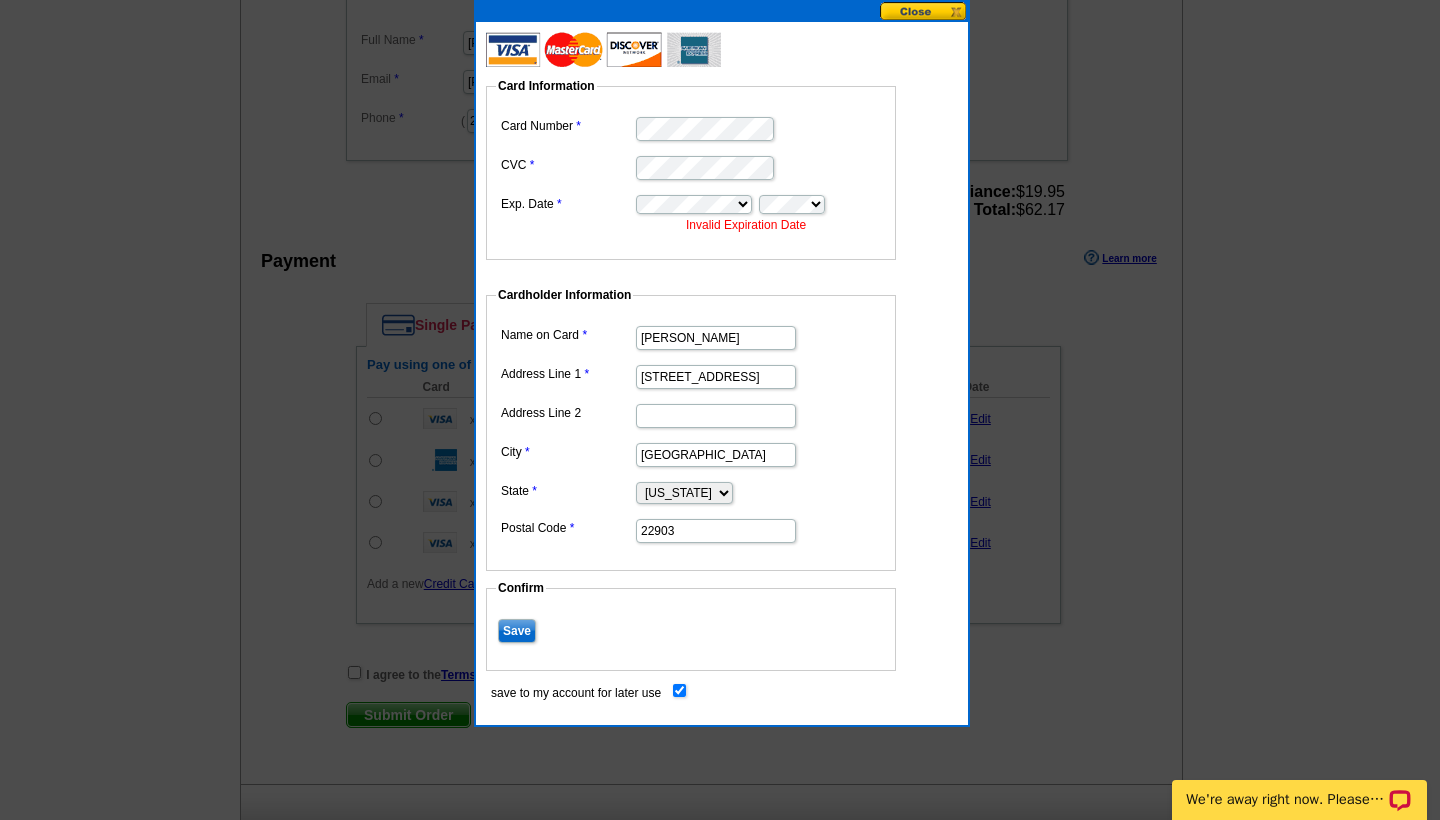 click on "alexandra thomas" at bounding box center [691, 336] 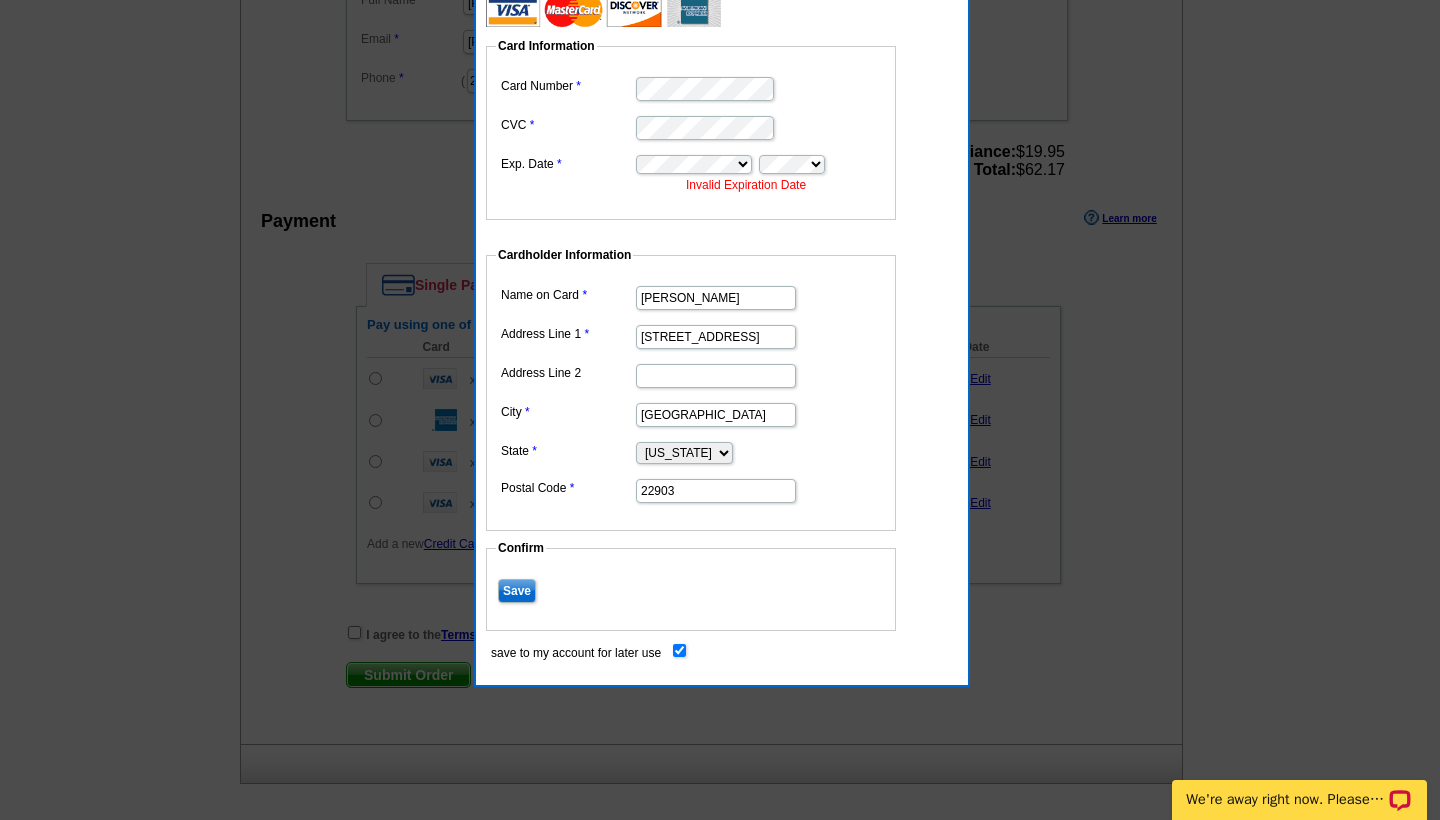 scroll, scrollTop: 831, scrollLeft: 0, axis: vertical 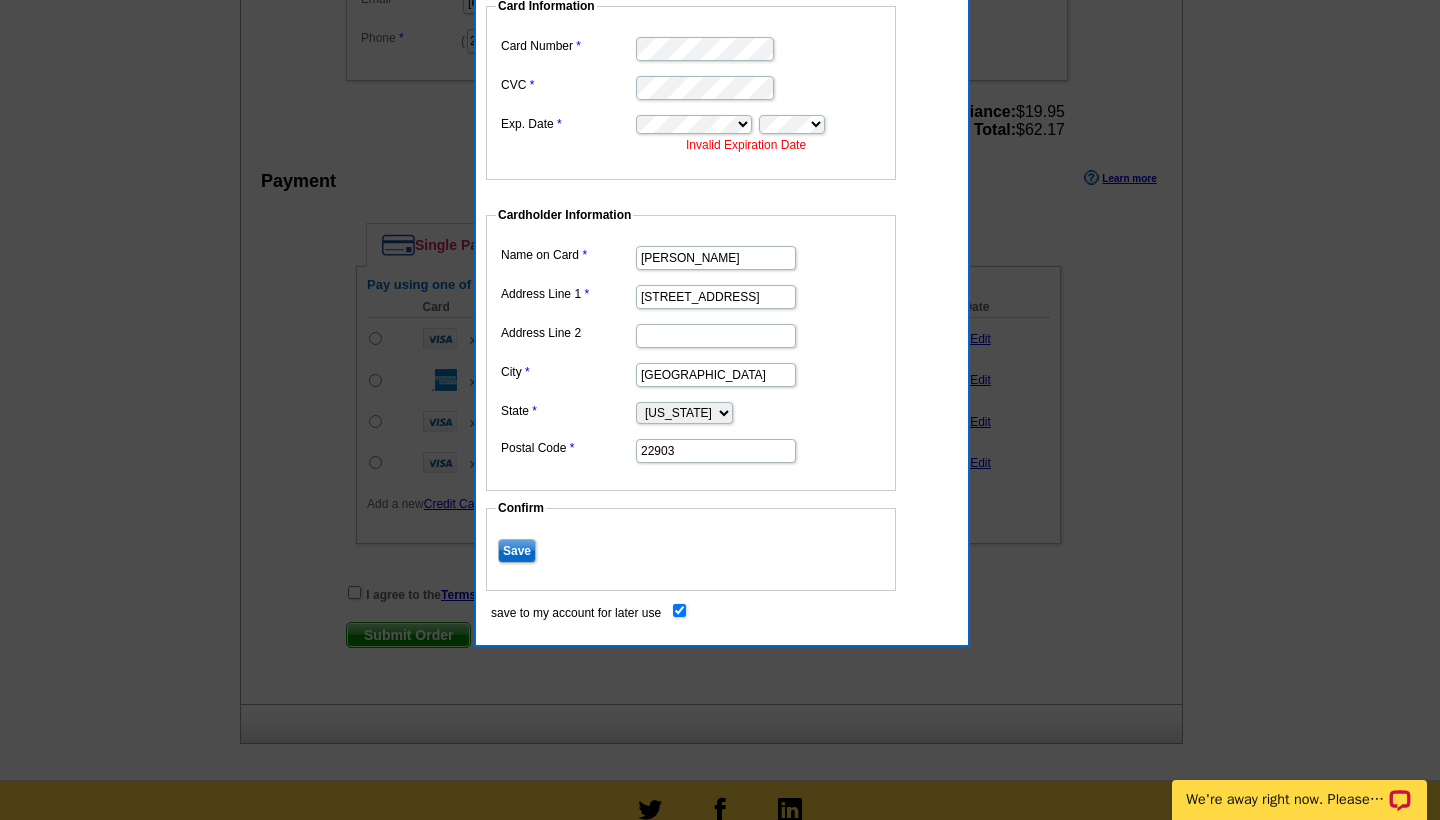 click on "Save" at bounding box center [517, 551] 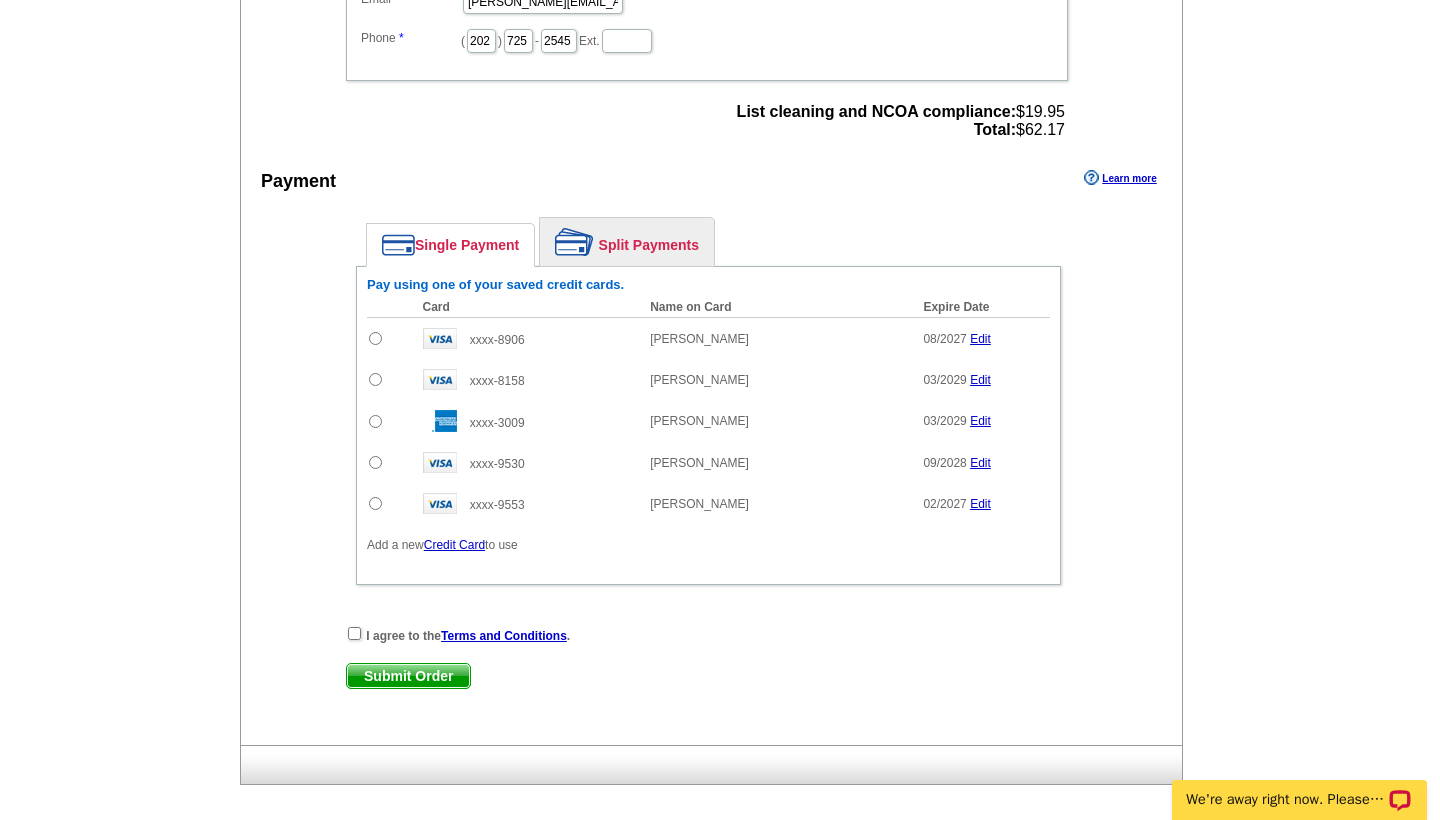 click at bounding box center (375, 338) 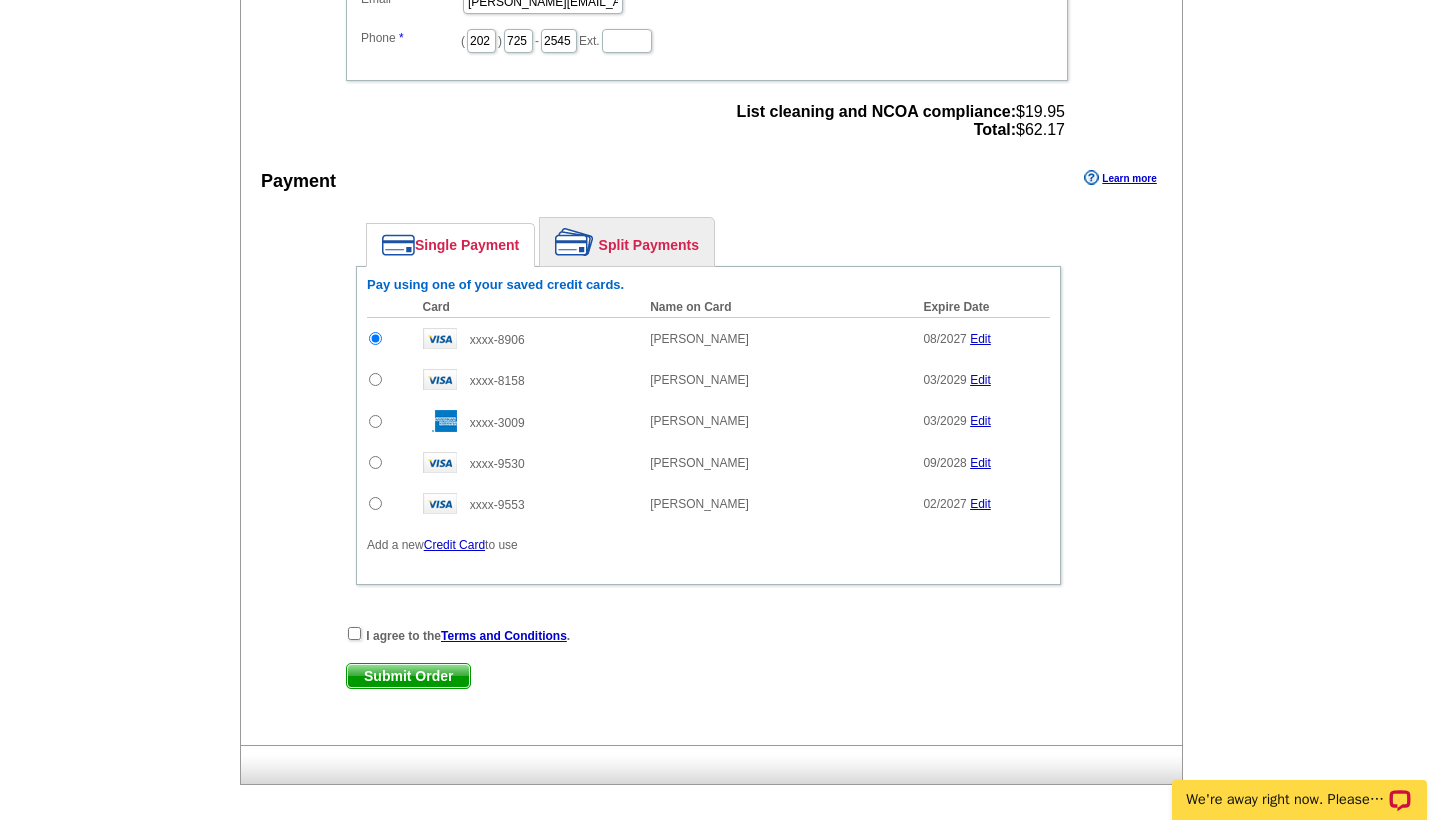 click on "Single Payment
Split Payments
Pay using one of your saved credit cards.
Card
Name on Card
Expire Date
Amount to Pay
Add
xxxx-8906
Alexandra Thomas
08/2027
Edit
$ 62.17 Add 03/2029" at bounding box center [708, 406] 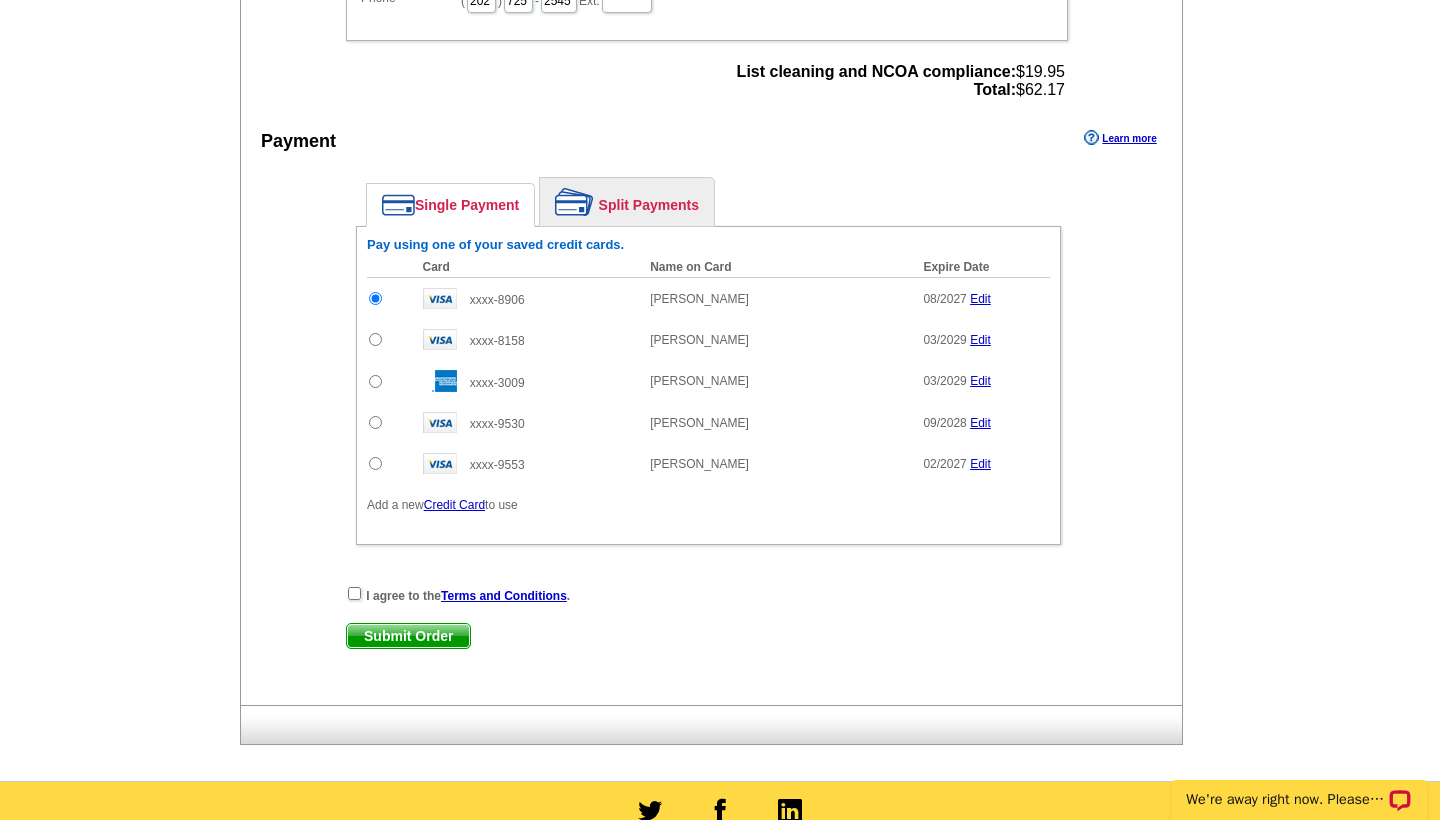 scroll, scrollTop: 911, scrollLeft: 0, axis: vertical 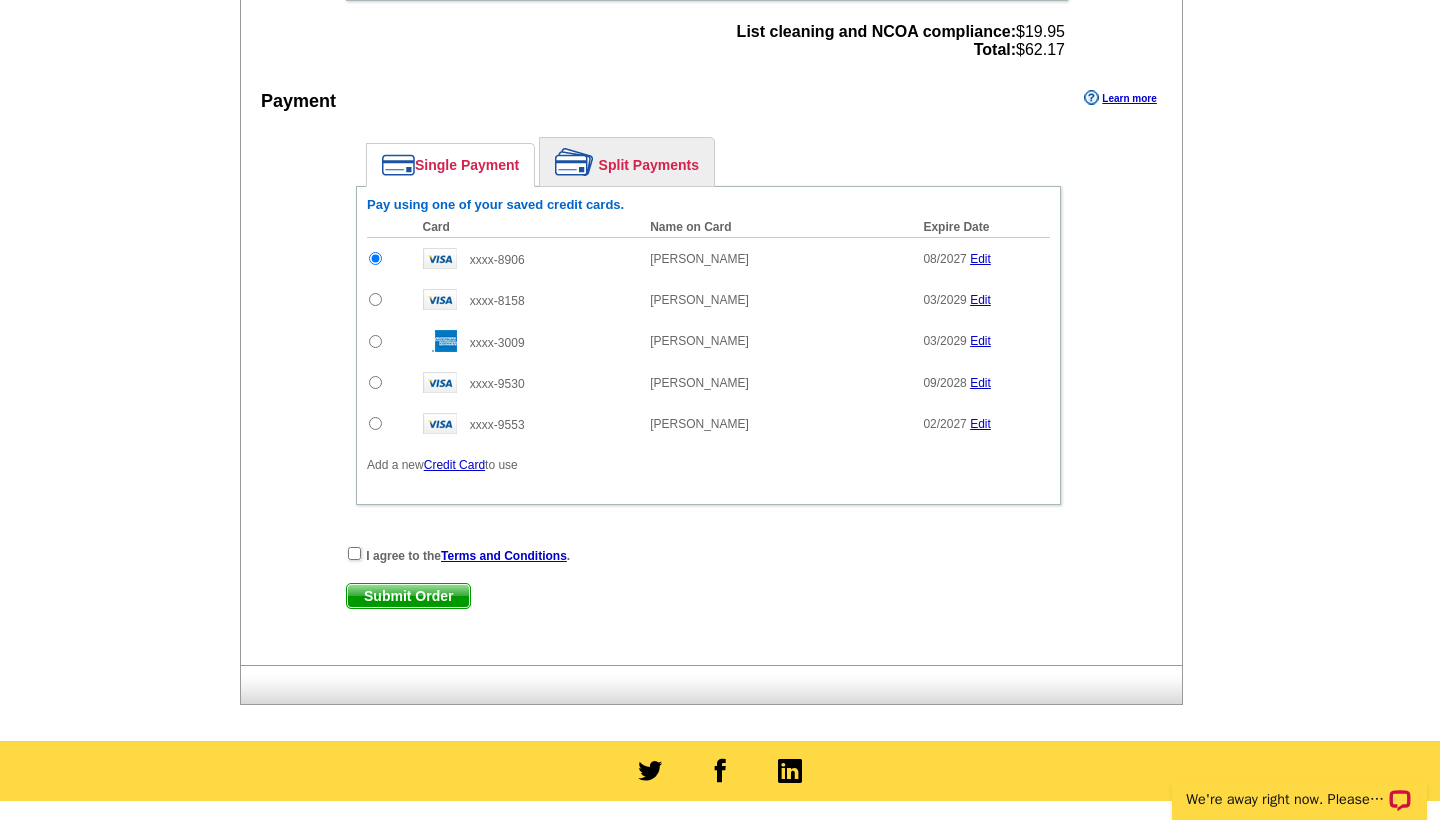 click on "I agree to the
Terms and Conditions
." at bounding box center [708, 555] 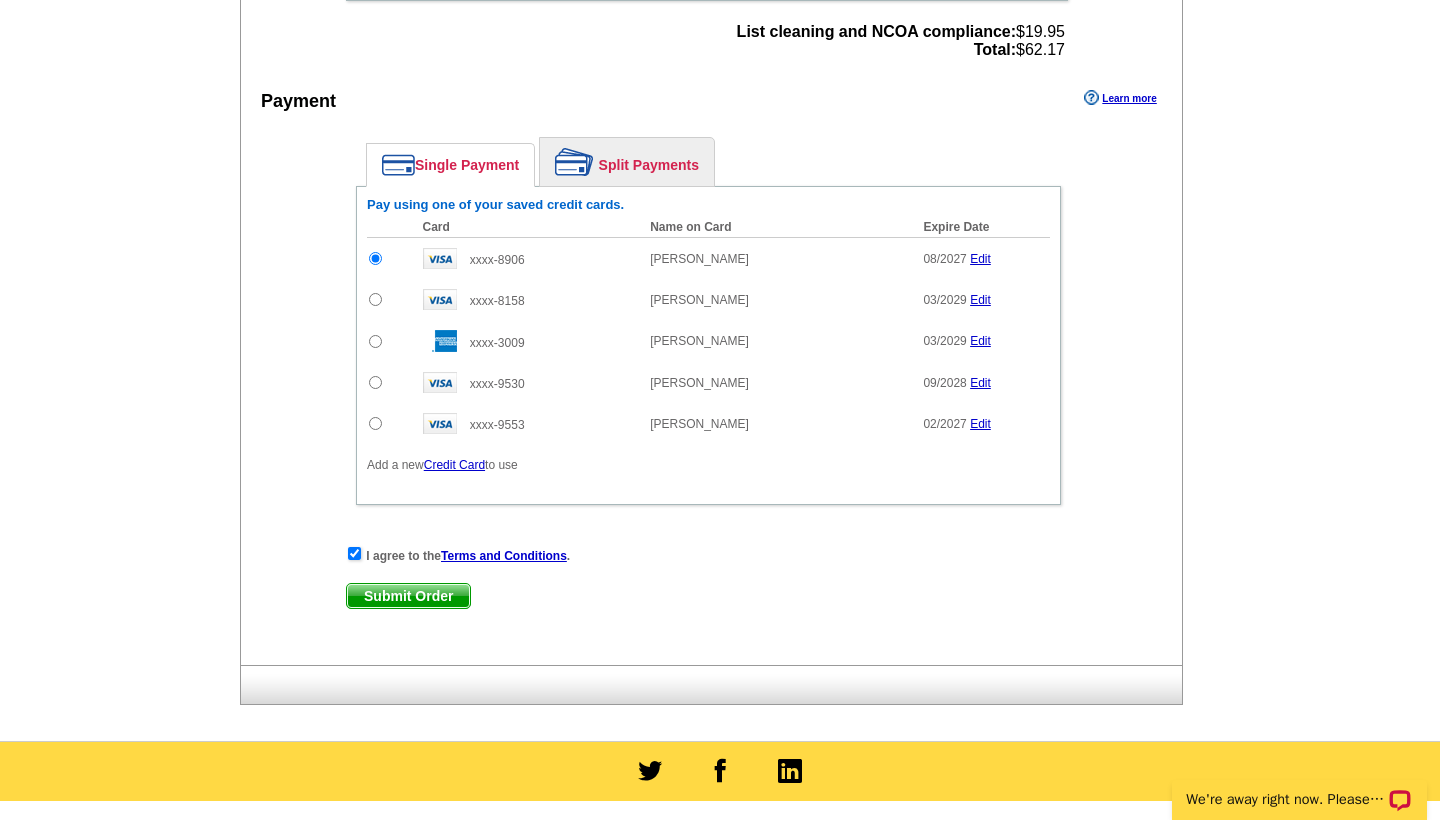 click on "Submit Order" at bounding box center [408, 596] 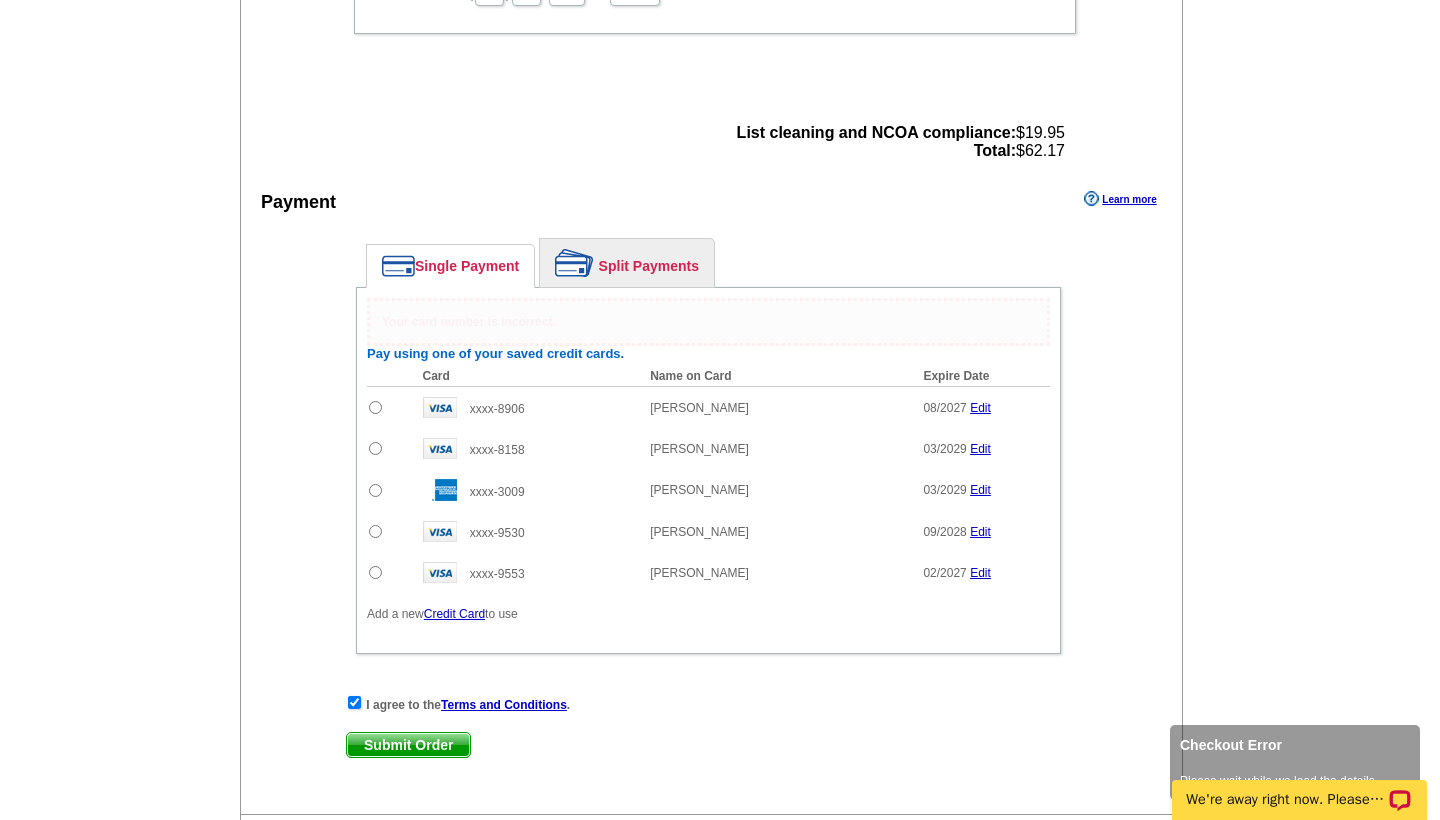 click on "Review your order
Learn more
Quantity
Description
FRONT
31" at bounding box center (711, 44) 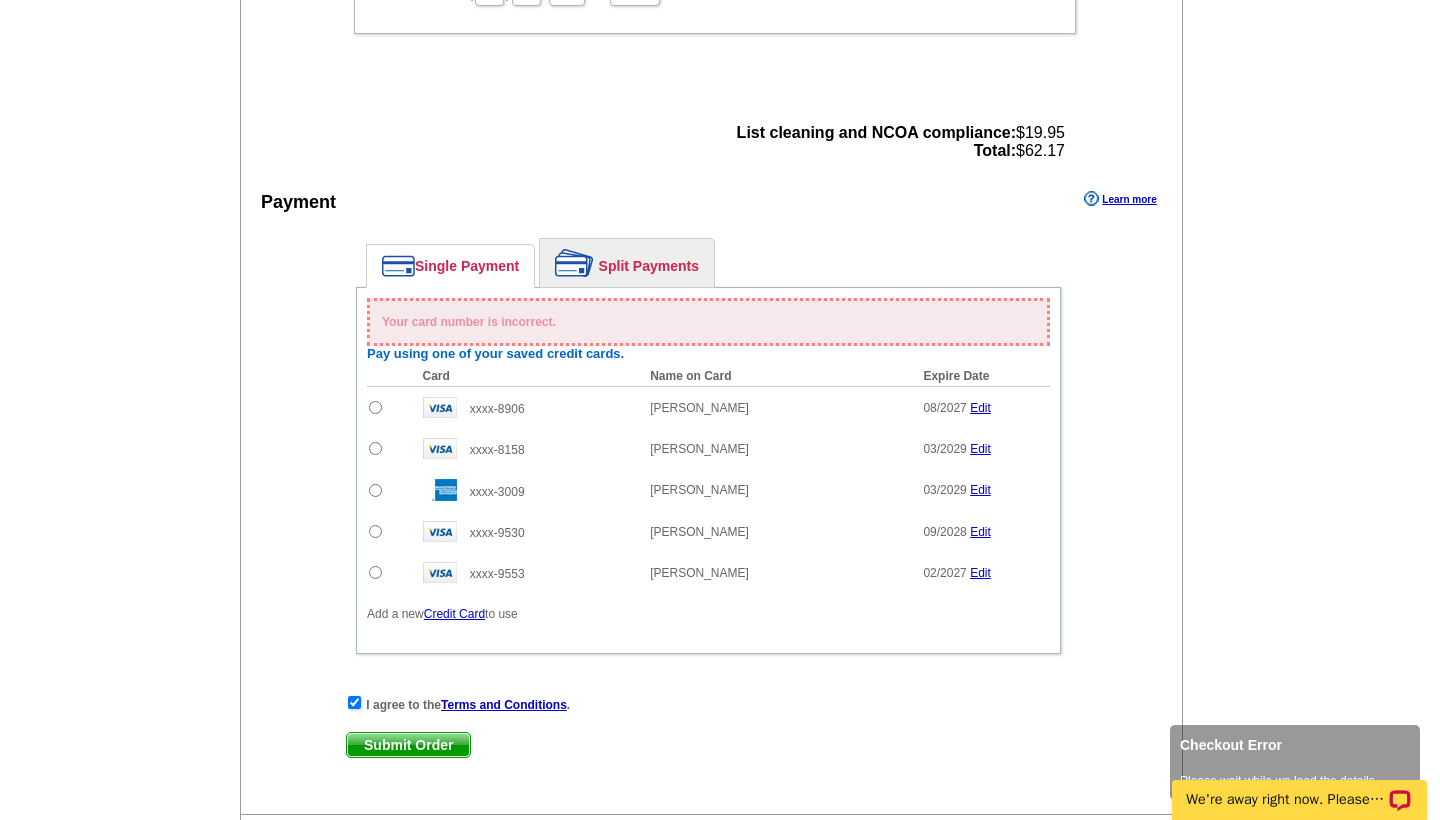 scroll, scrollTop: 871, scrollLeft: 0, axis: vertical 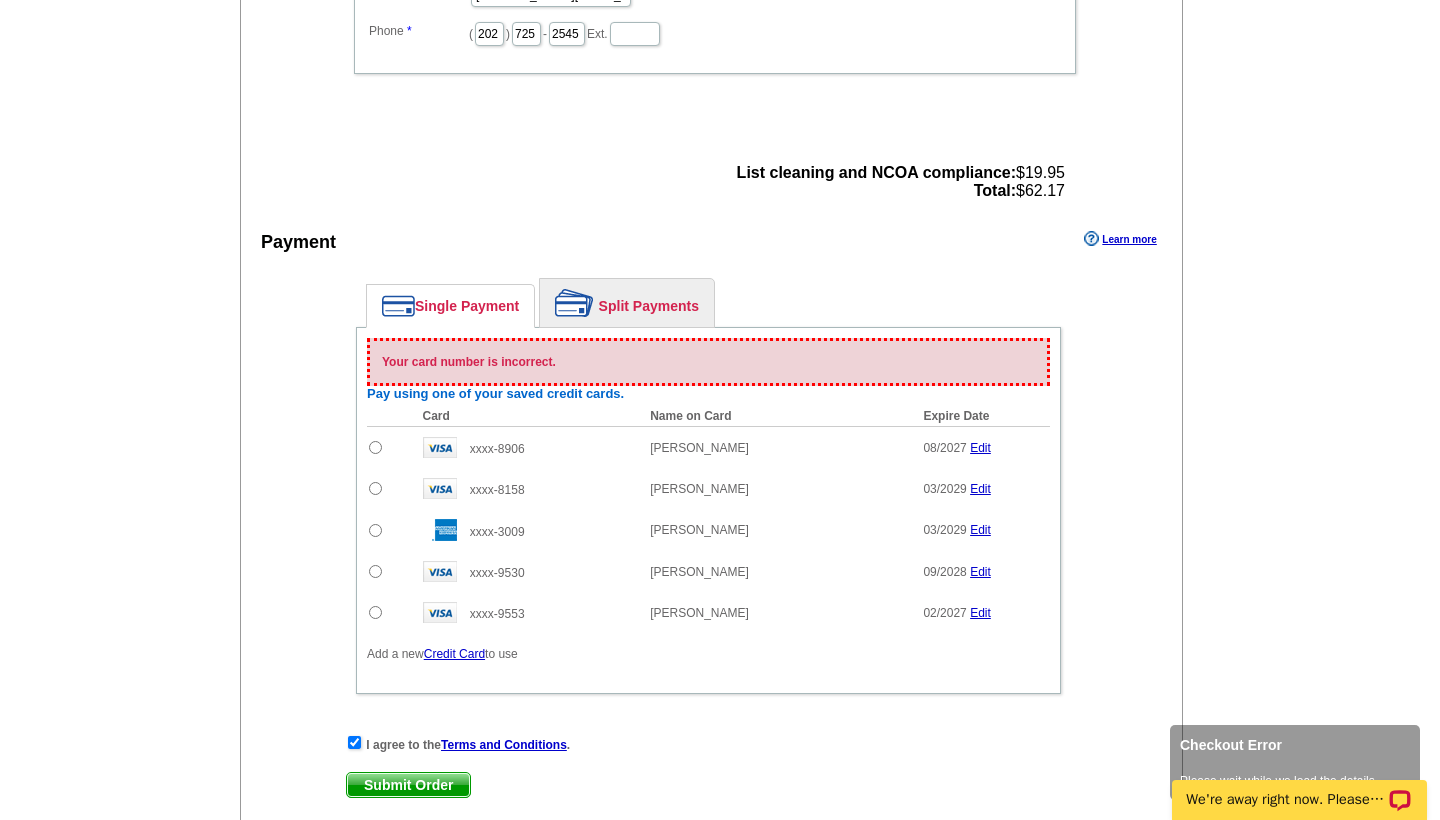 click on "Edit" at bounding box center [980, 448] 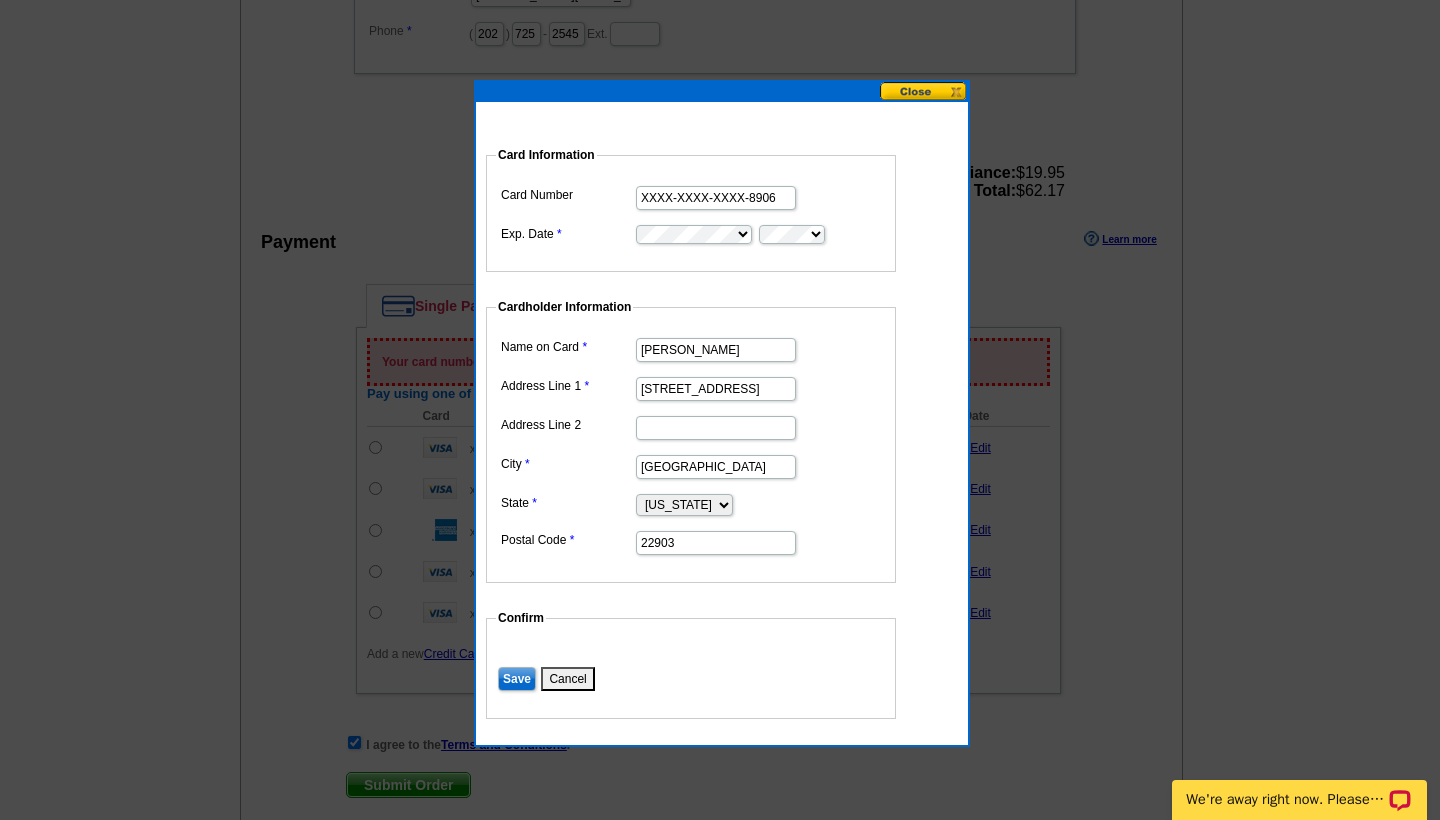 click on "[PERSON_NAME]" at bounding box center [691, 348] 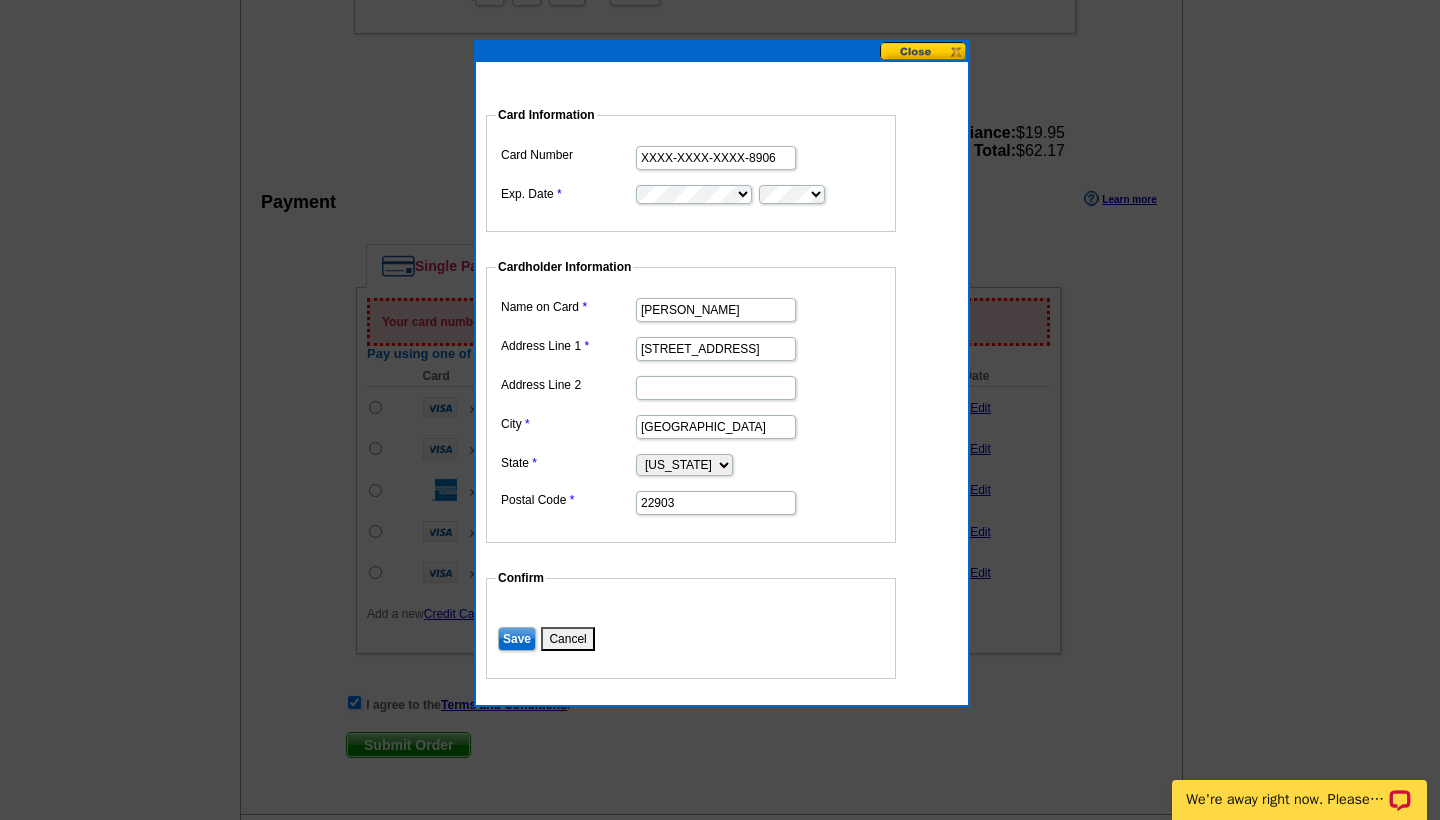 scroll, scrollTop: 951, scrollLeft: 0, axis: vertical 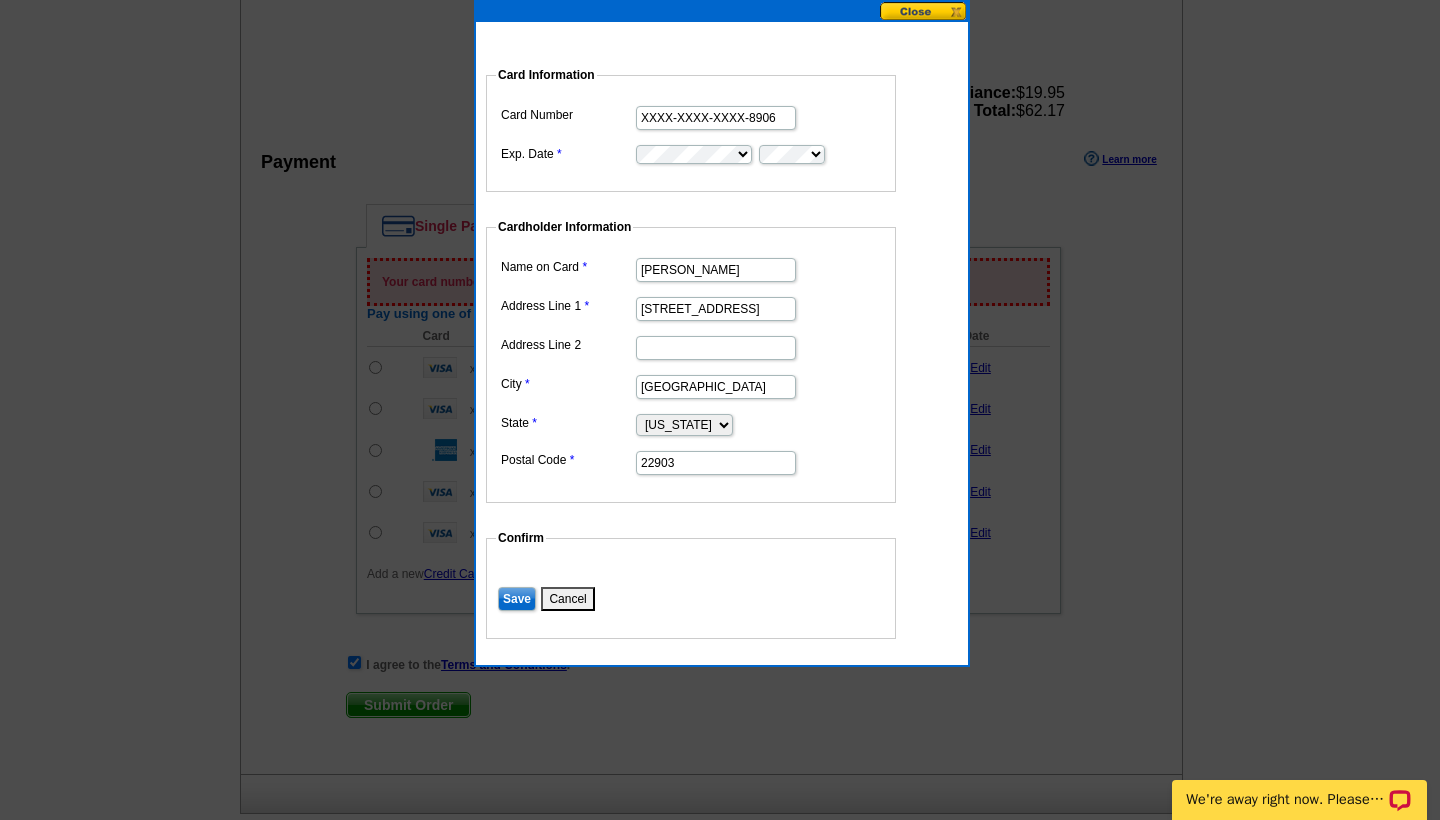 click on "Save" at bounding box center (517, 599) 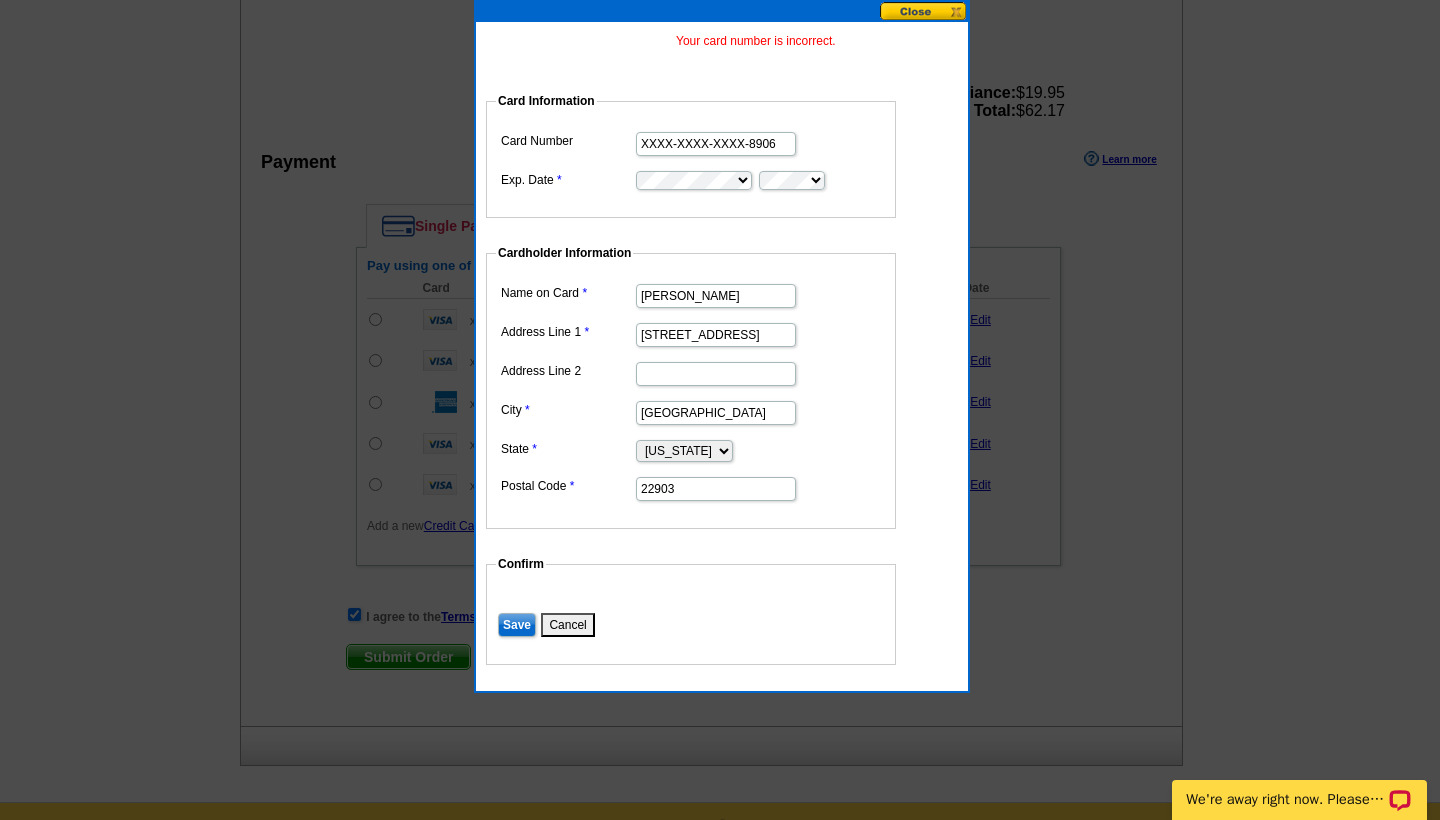 click on "Card Number
XXXX-XXXX-XXXX-8906
Exp. Date" at bounding box center (691, 159) 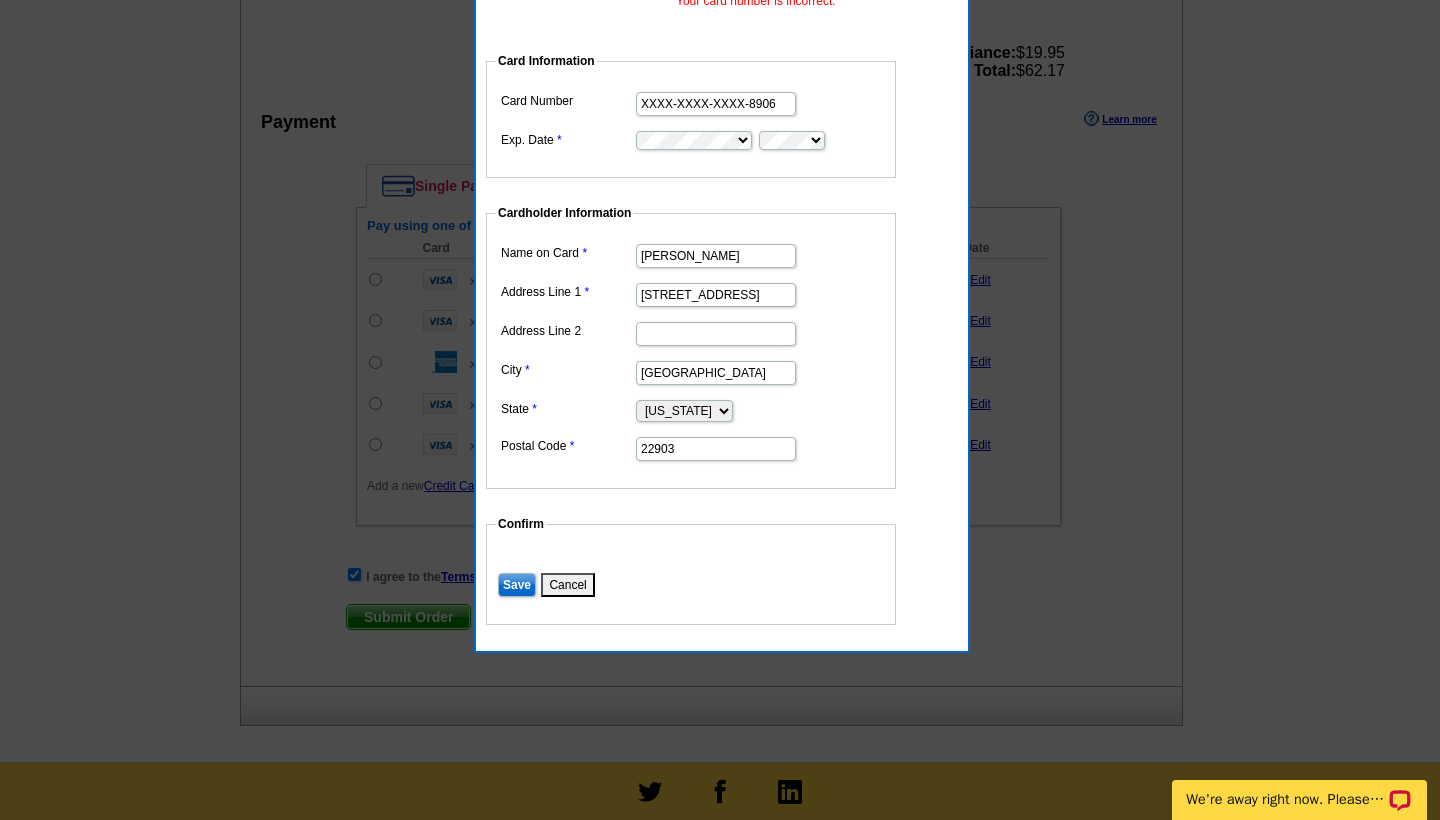 click on "XXXX-XXXX-XXXX-8906" at bounding box center (691, 102) 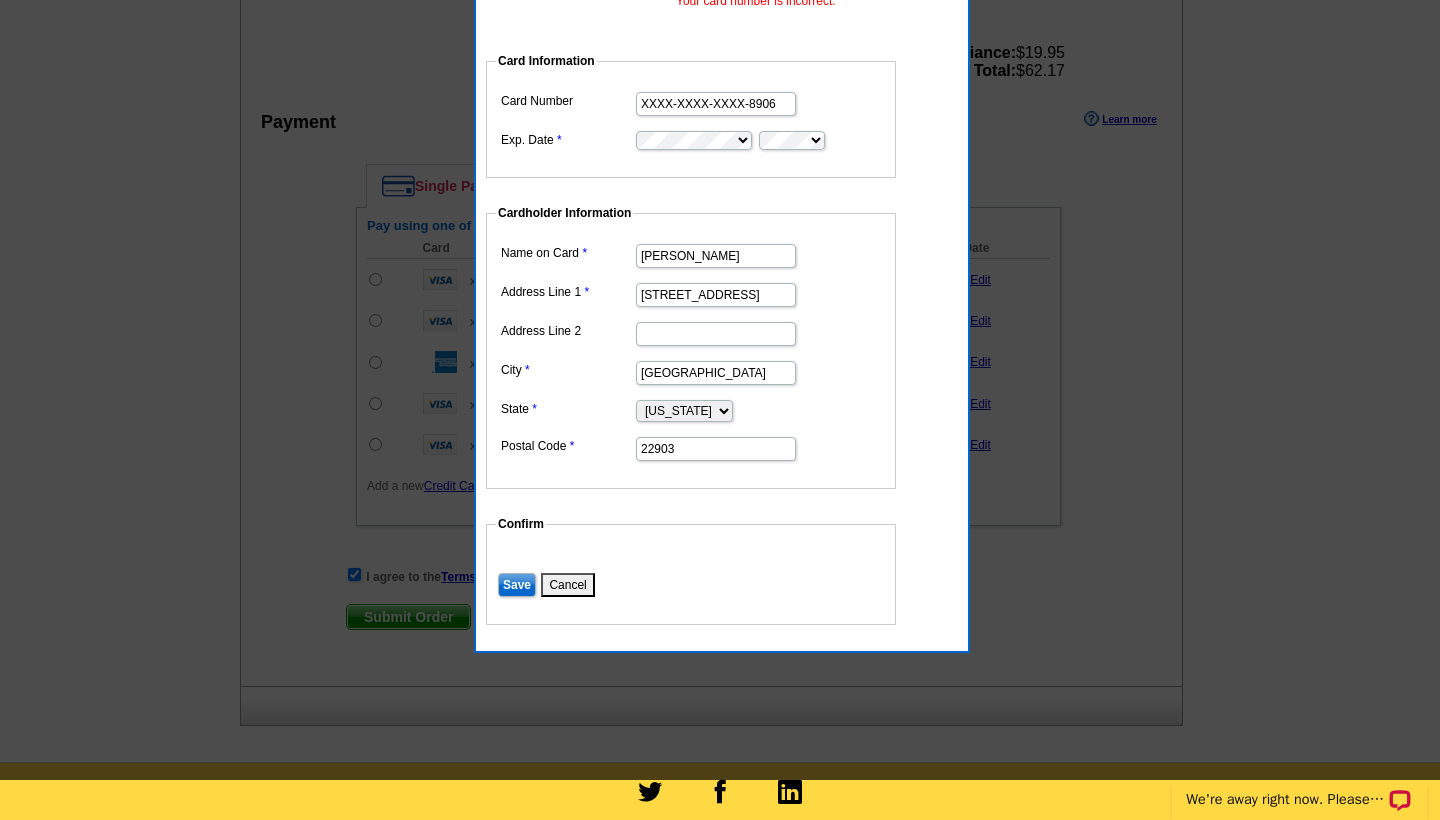 scroll, scrollTop: 951, scrollLeft: 0, axis: vertical 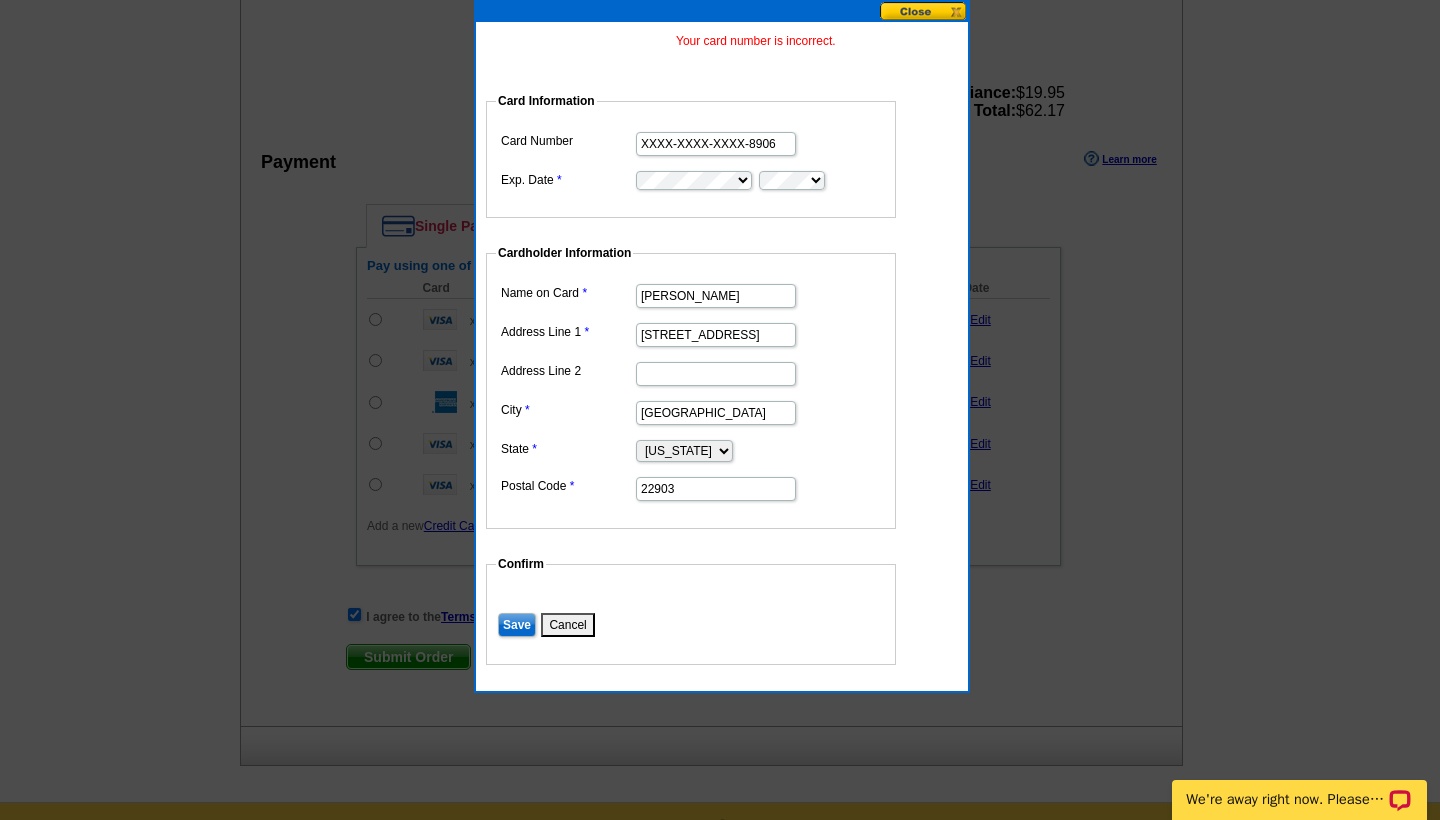 drag, startPoint x: 756, startPoint y: 150, endPoint x: 665, endPoint y: 160, distance: 91.5478 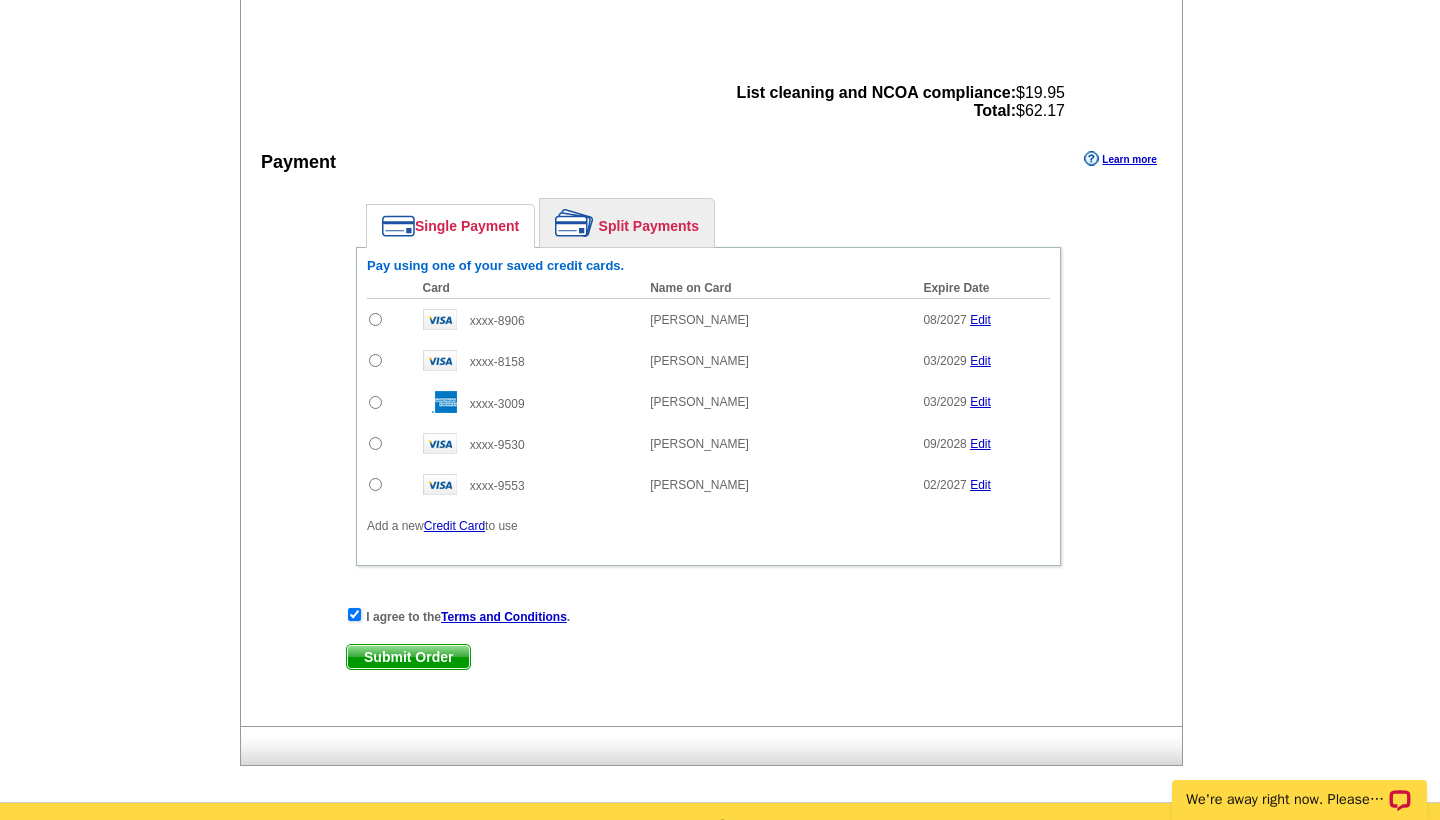 click on "Pay using one of your saved credit cards.
Card
Name on Card
Expire Date
Amount to Pay
Add
xxxx-8906
Alexandra Thomas
08/2027
Edit
$
0.00
Add xxxx-8158 $ $" at bounding box center (708, 407) 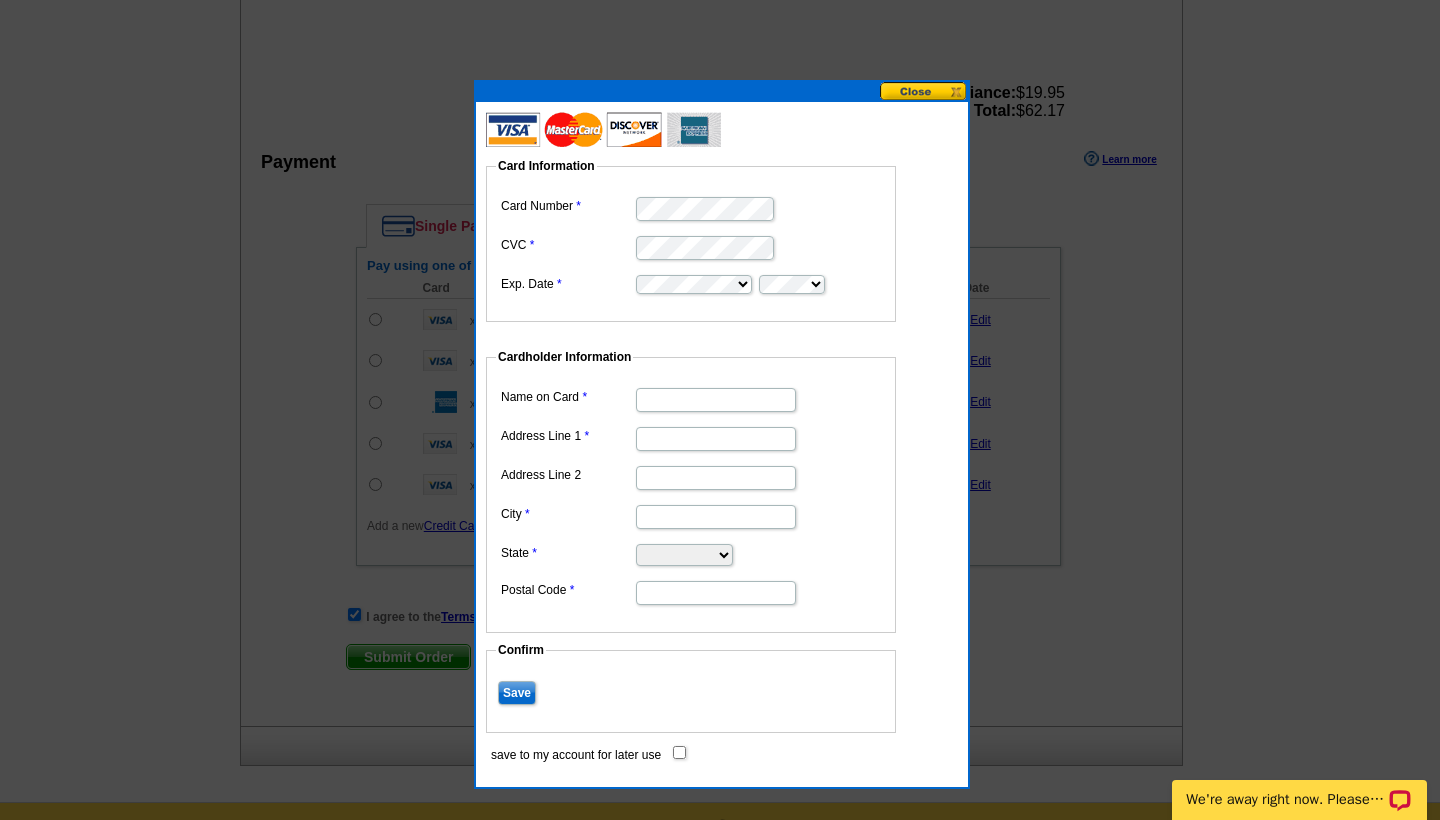 click on "Name on Card" at bounding box center (716, 400) 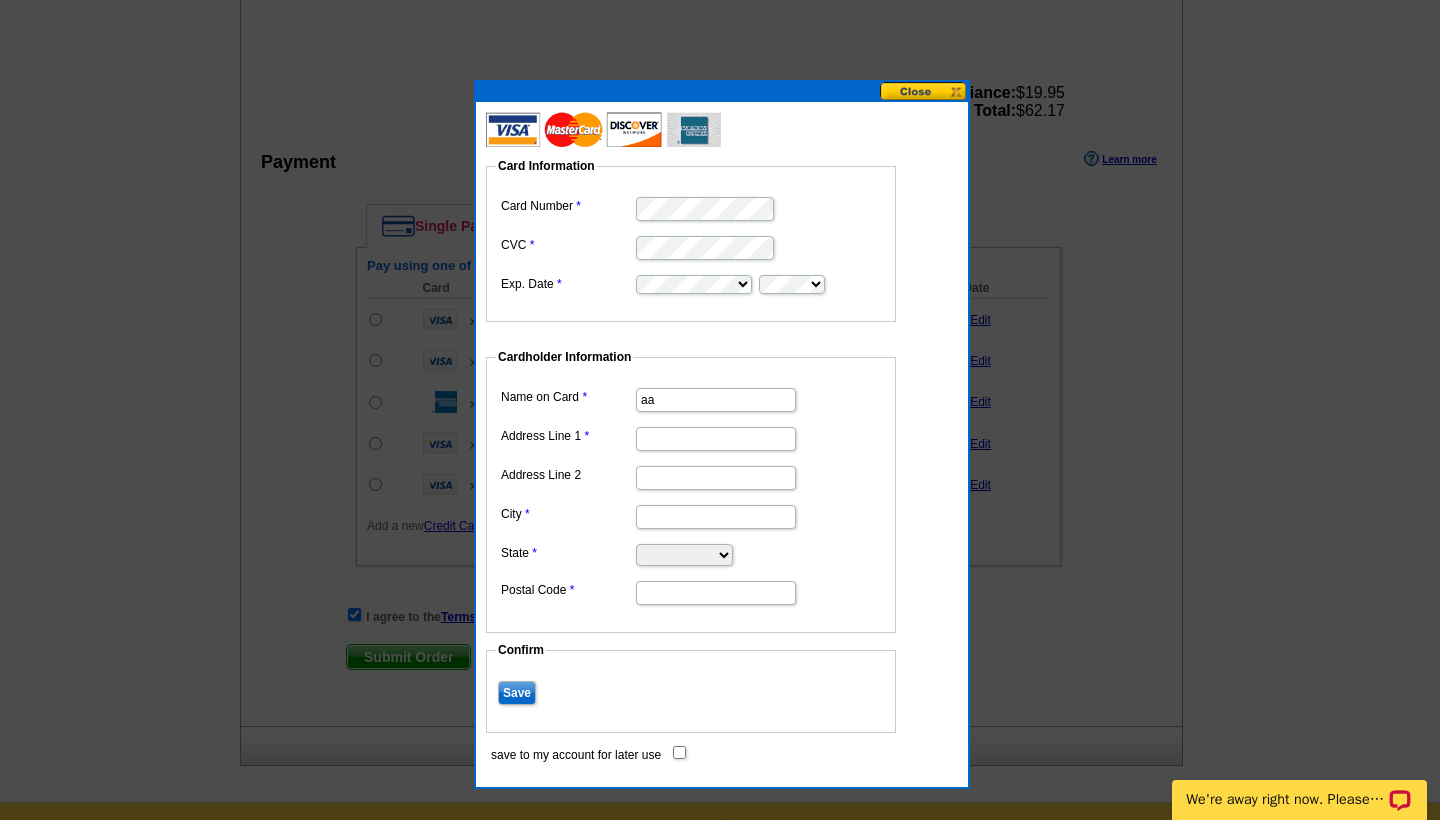 type on "a" 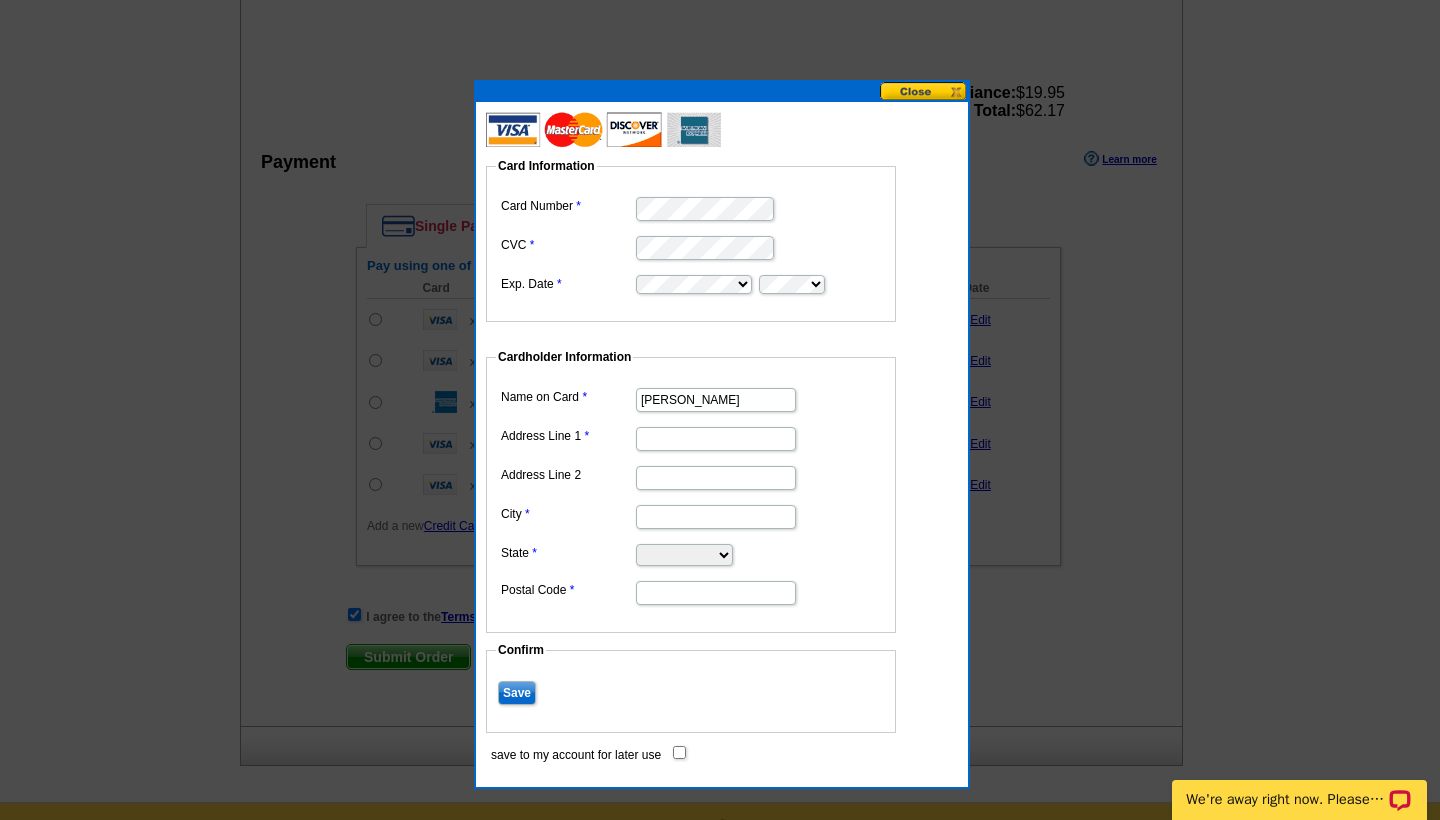 type on "[PERSON_NAME]" 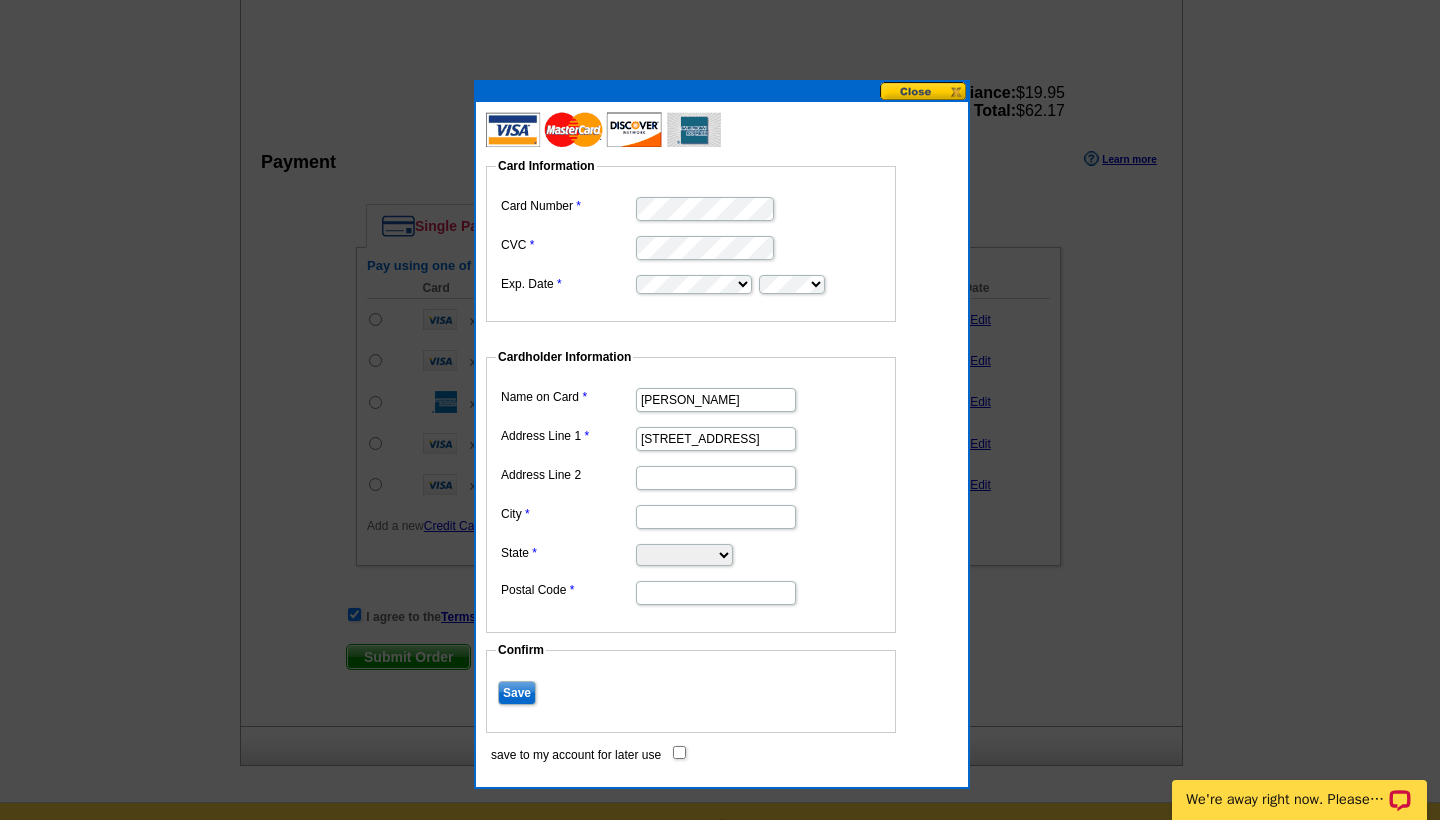 type on "[STREET_ADDRESS]" 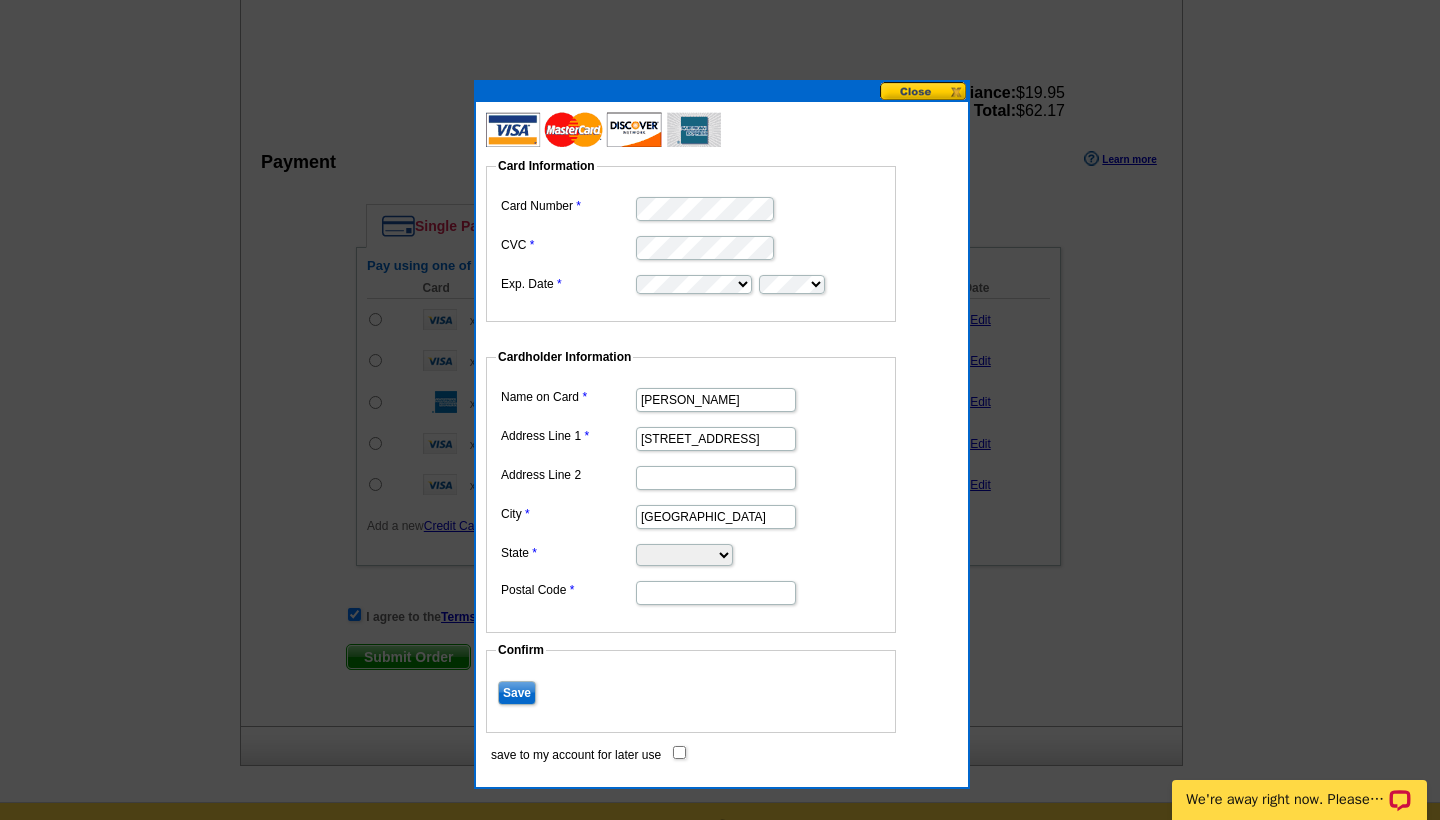 type on "charlottesville" 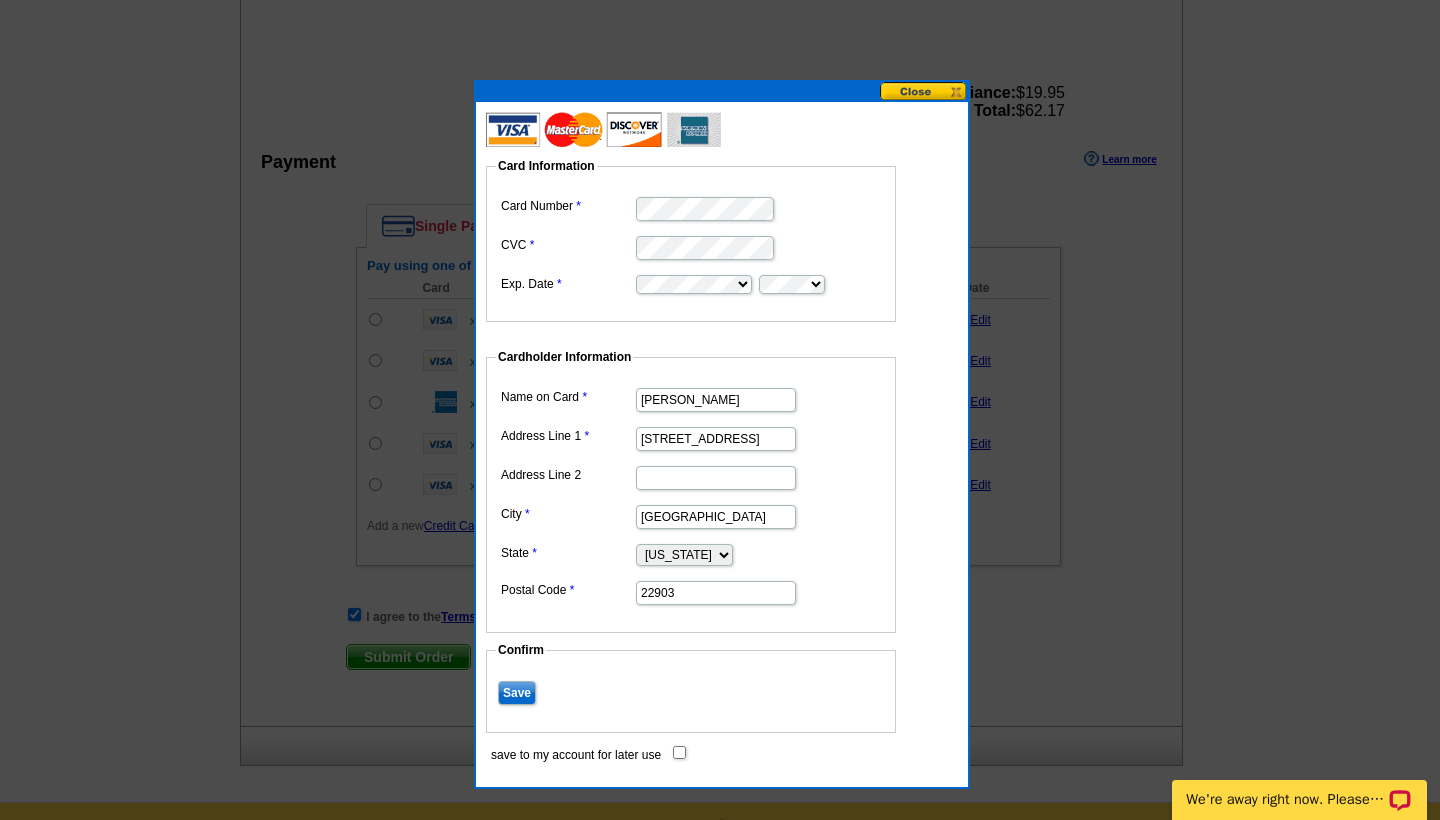 type on "22903" 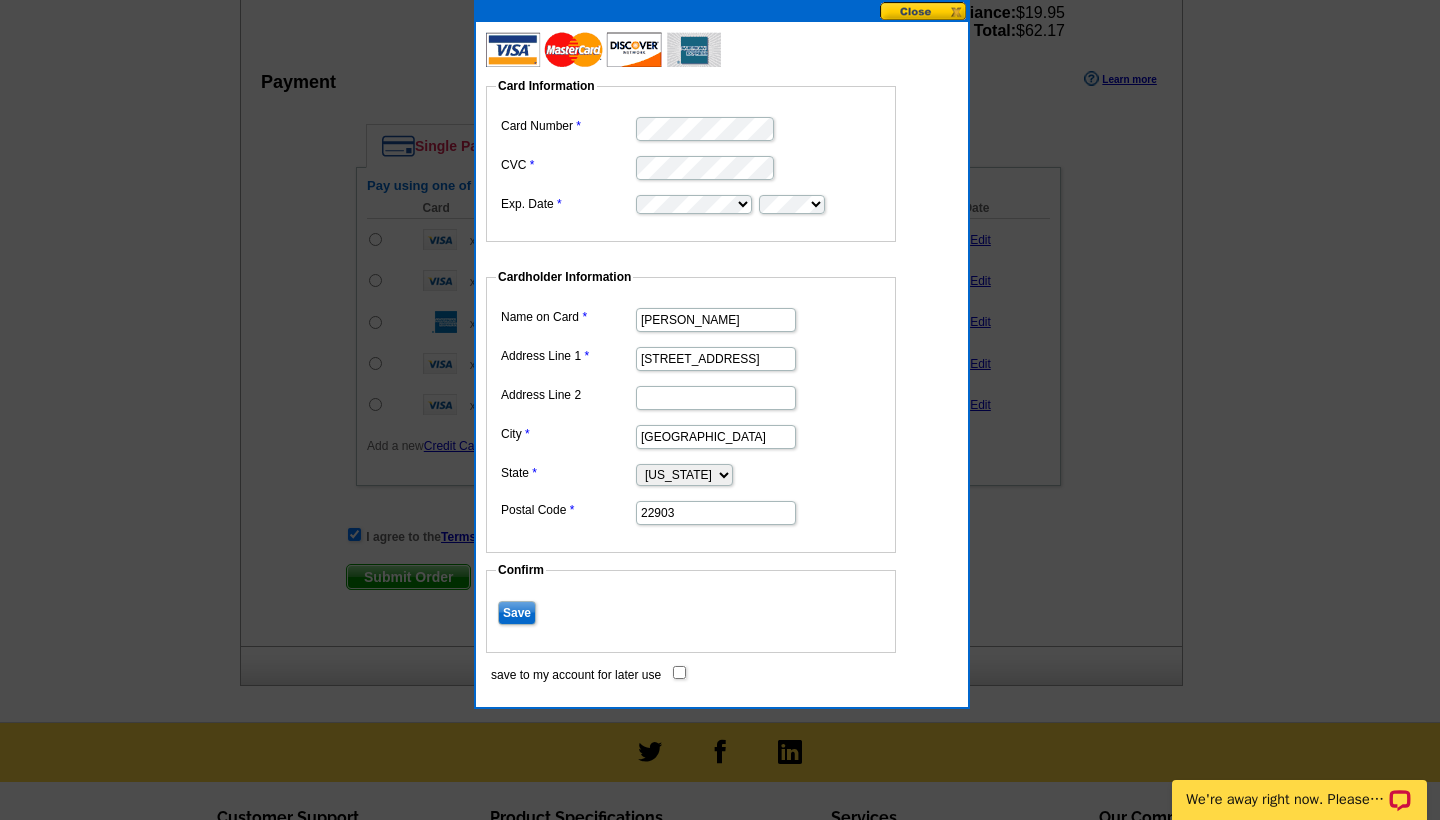 scroll, scrollTop: 1071, scrollLeft: 0, axis: vertical 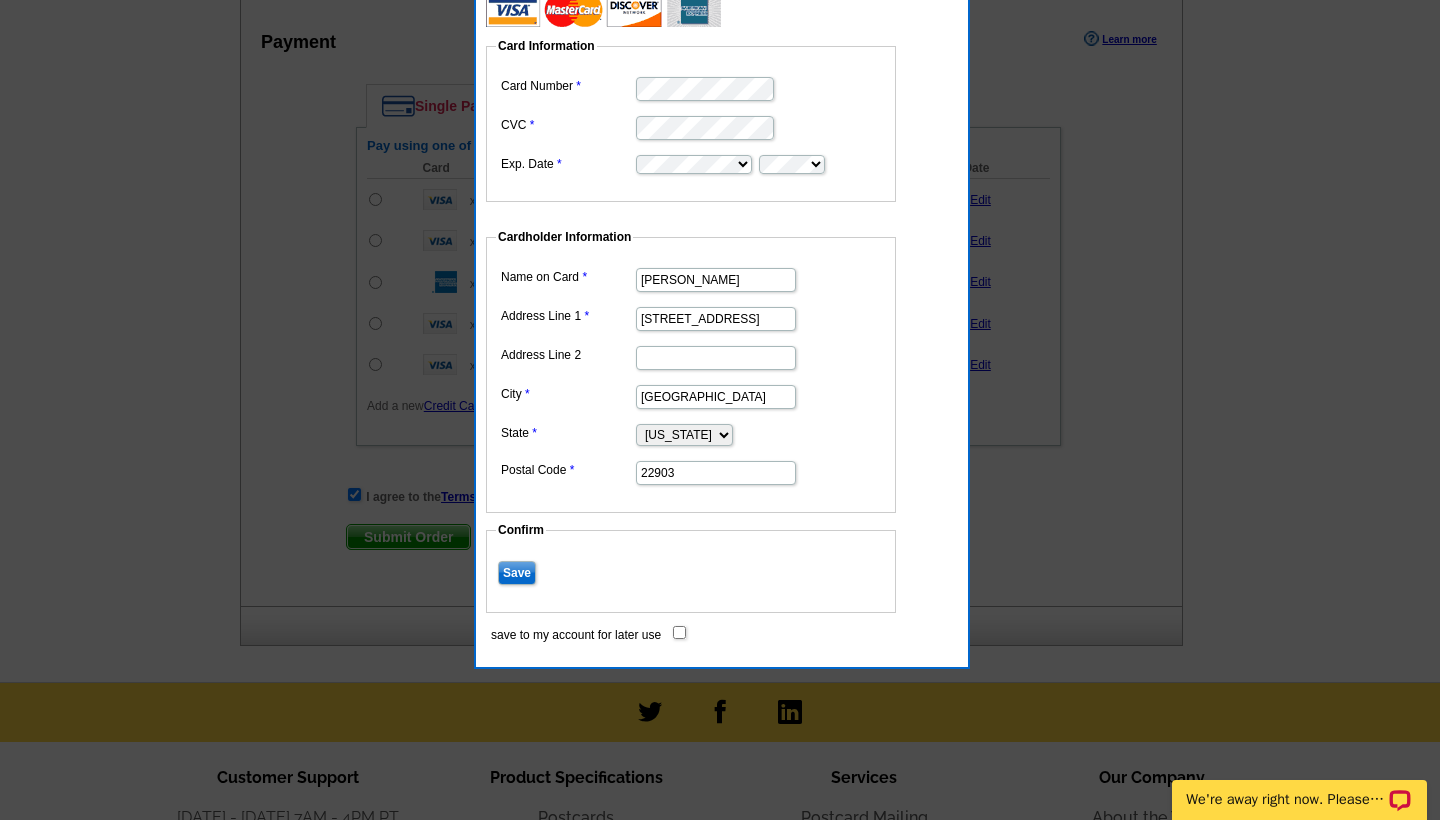 click on "save to my account for later use" at bounding box center [679, 632] 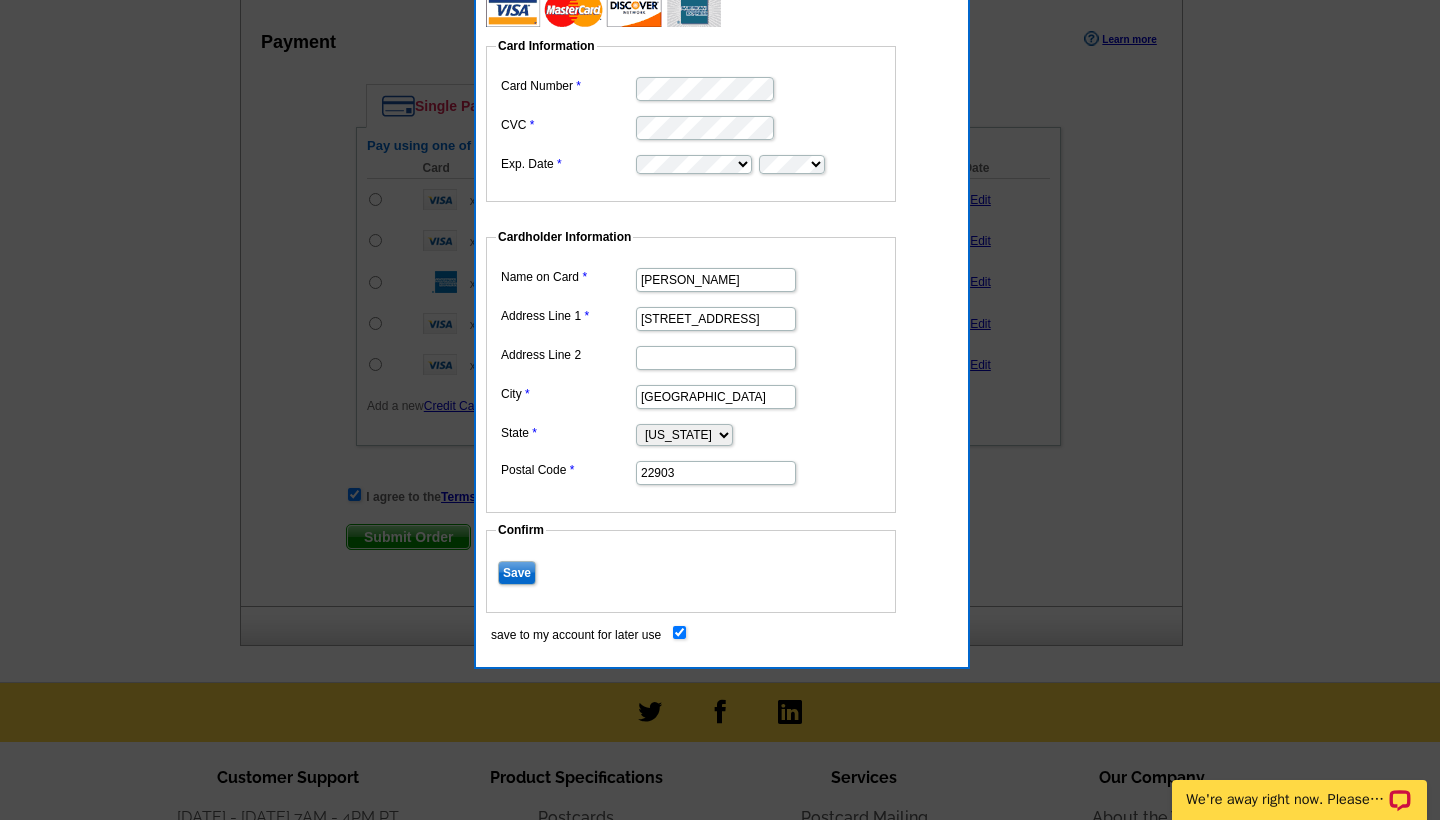 click on "Save" at bounding box center [517, 573] 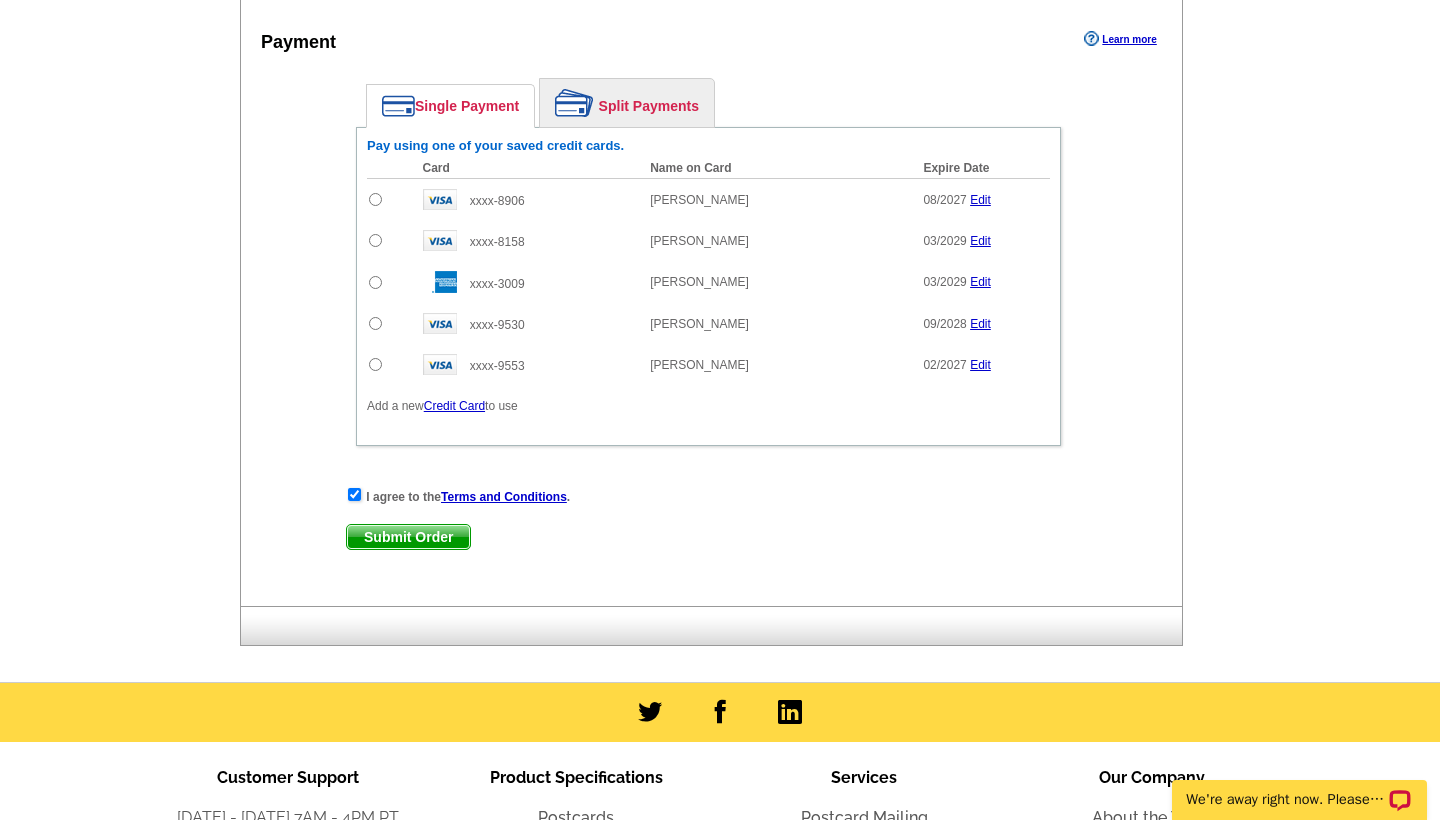 click at bounding box center [375, 240] 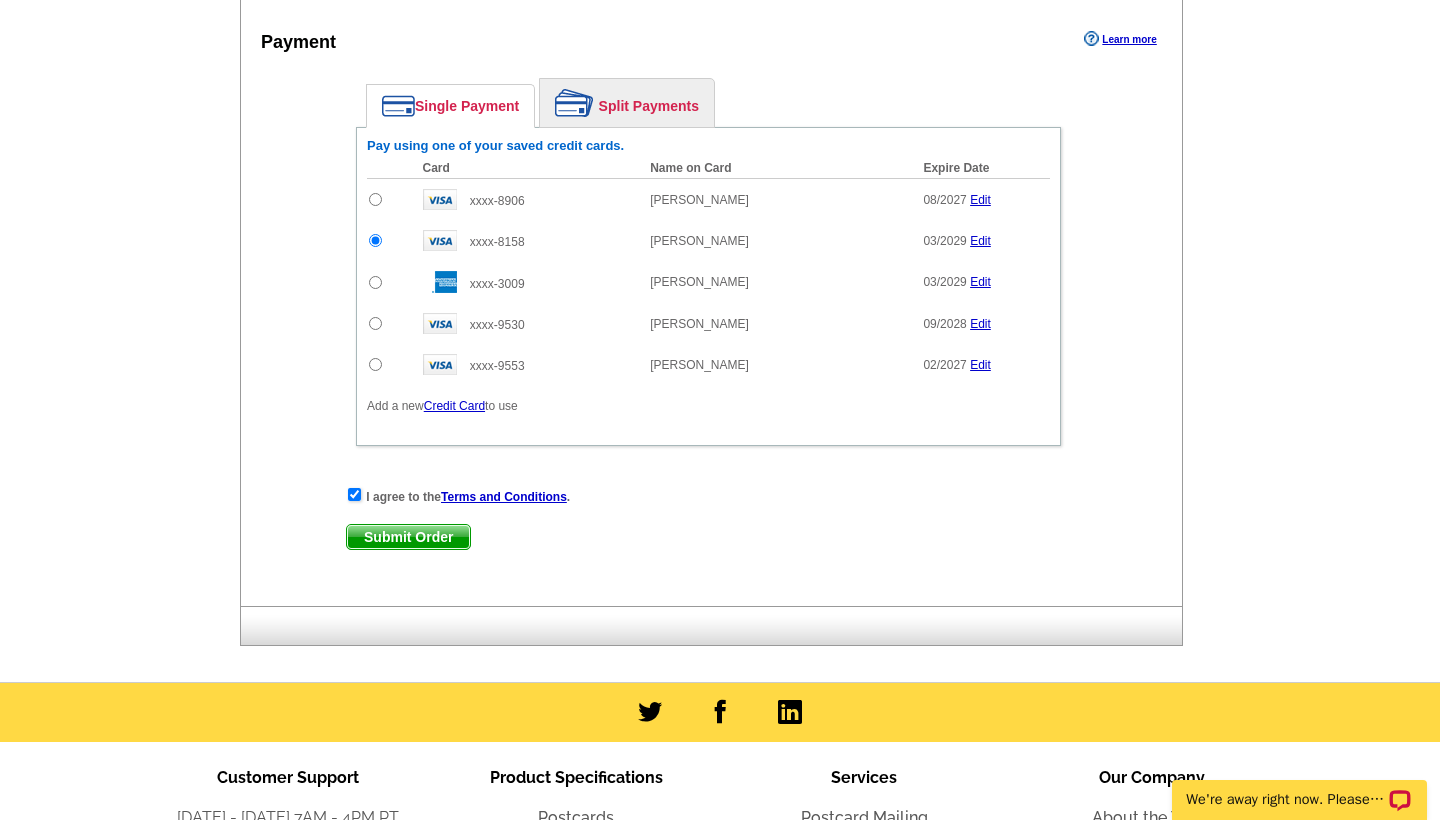 click on "Submit Order" at bounding box center [408, 537] 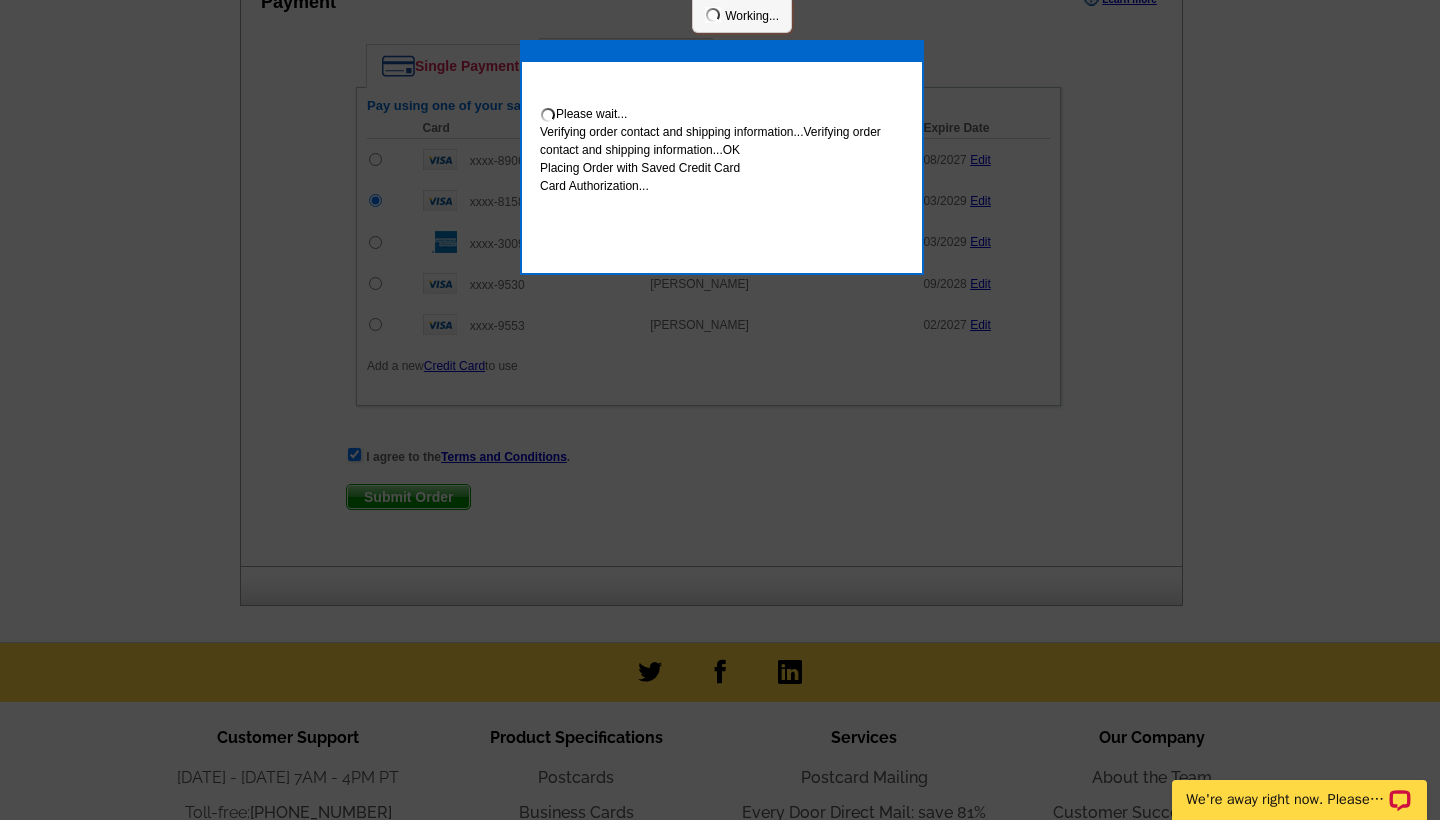 scroll, scrollTop: 1071, scrollLeft: 0, axis: vertical 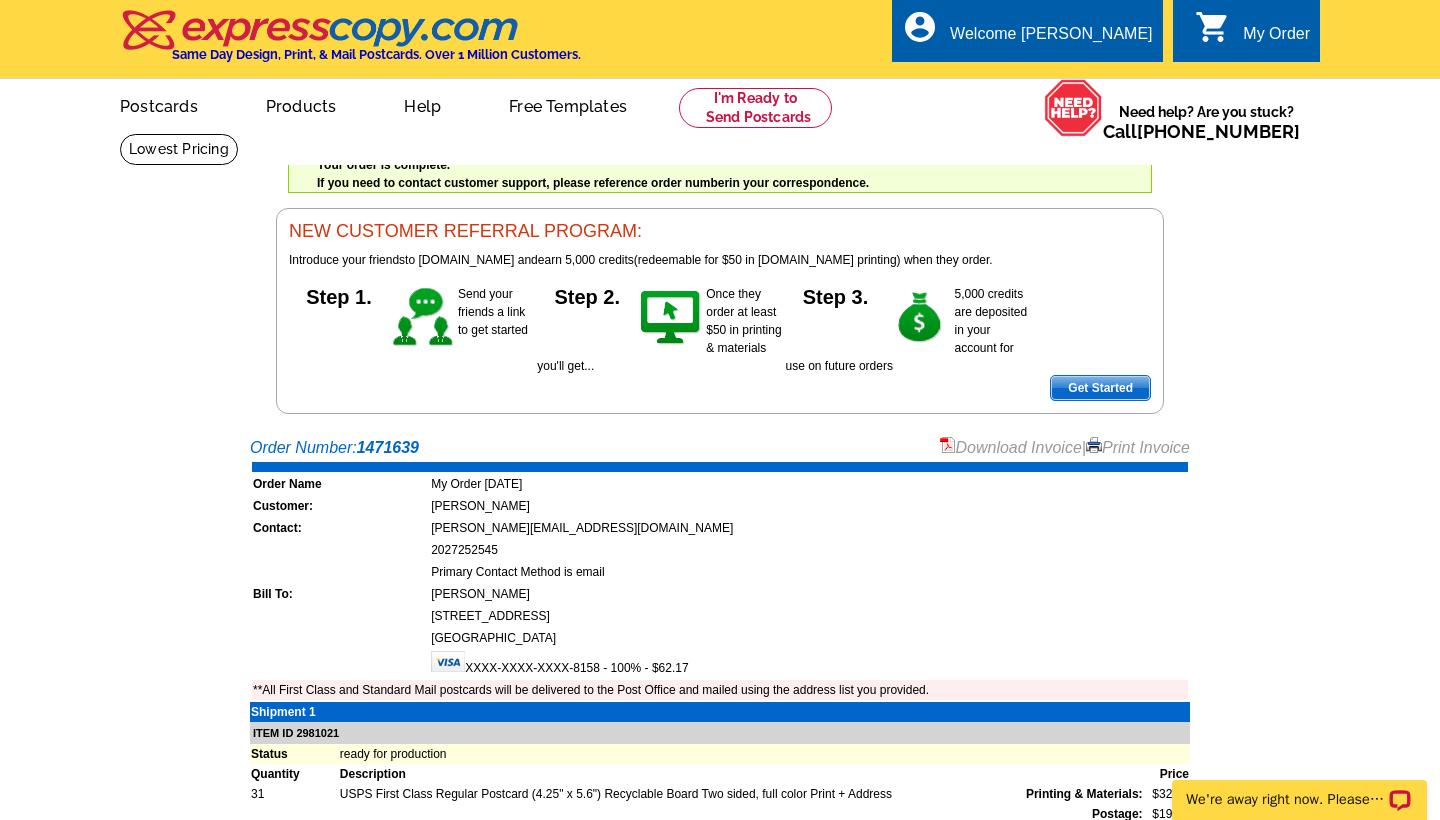 click on "Welcome back  [PERSON_NAME]
My Account
Logout
local_phone
Same Day Design, Print, & Mail Postcards. Over 1 Million Customers.
account_circle
Welcome [PERSON_NAME]
My Account Logout
0
shopping_cart
My Order
picture_in_picture
Postcards
store_mall_directory
Products
keyboard_arrow_down
Postcards
Business cards" at bounding box center (720, 207) 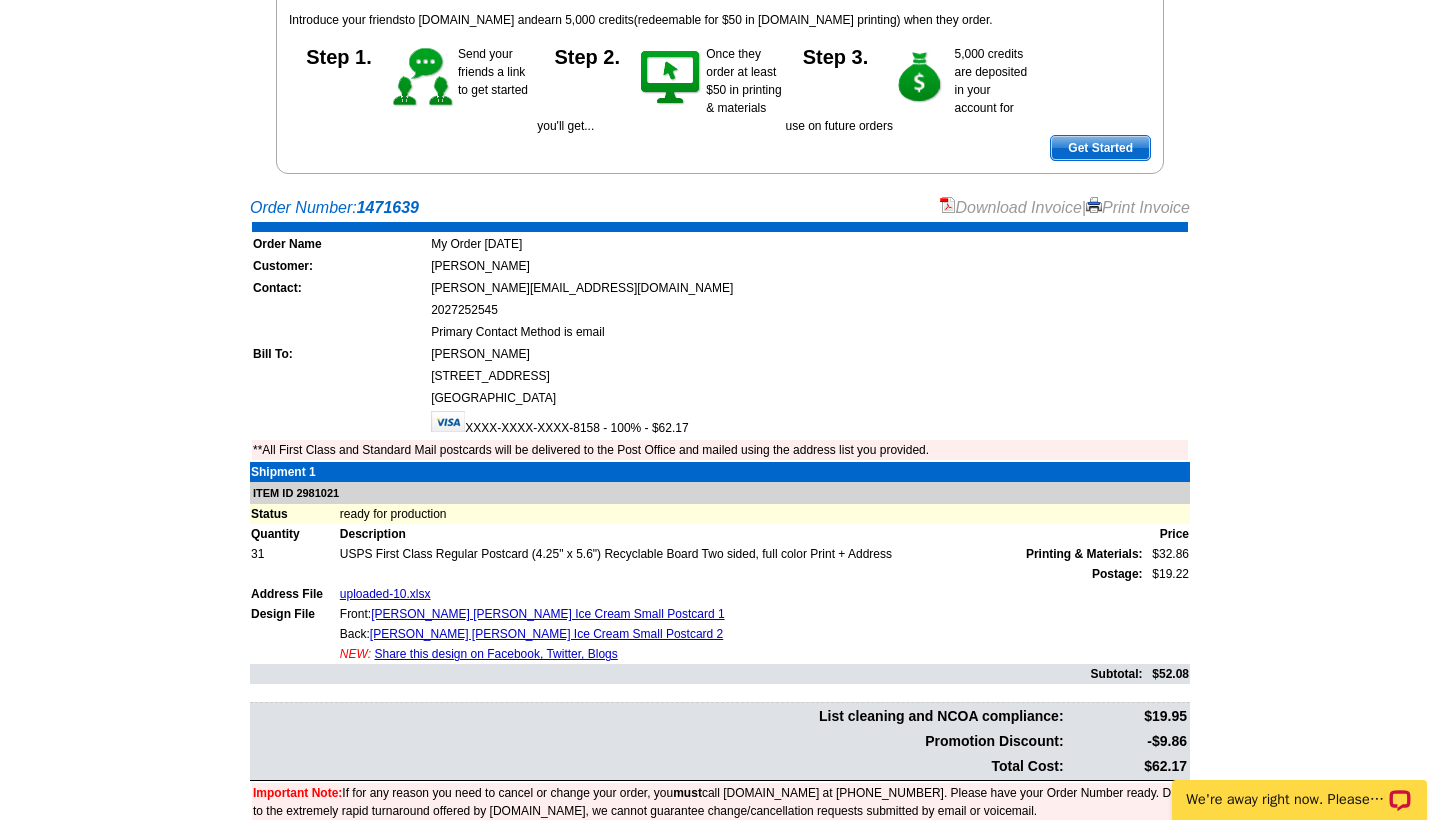 scroll, scrollTop: 280, scrollLeft: 0, axis: vertical 